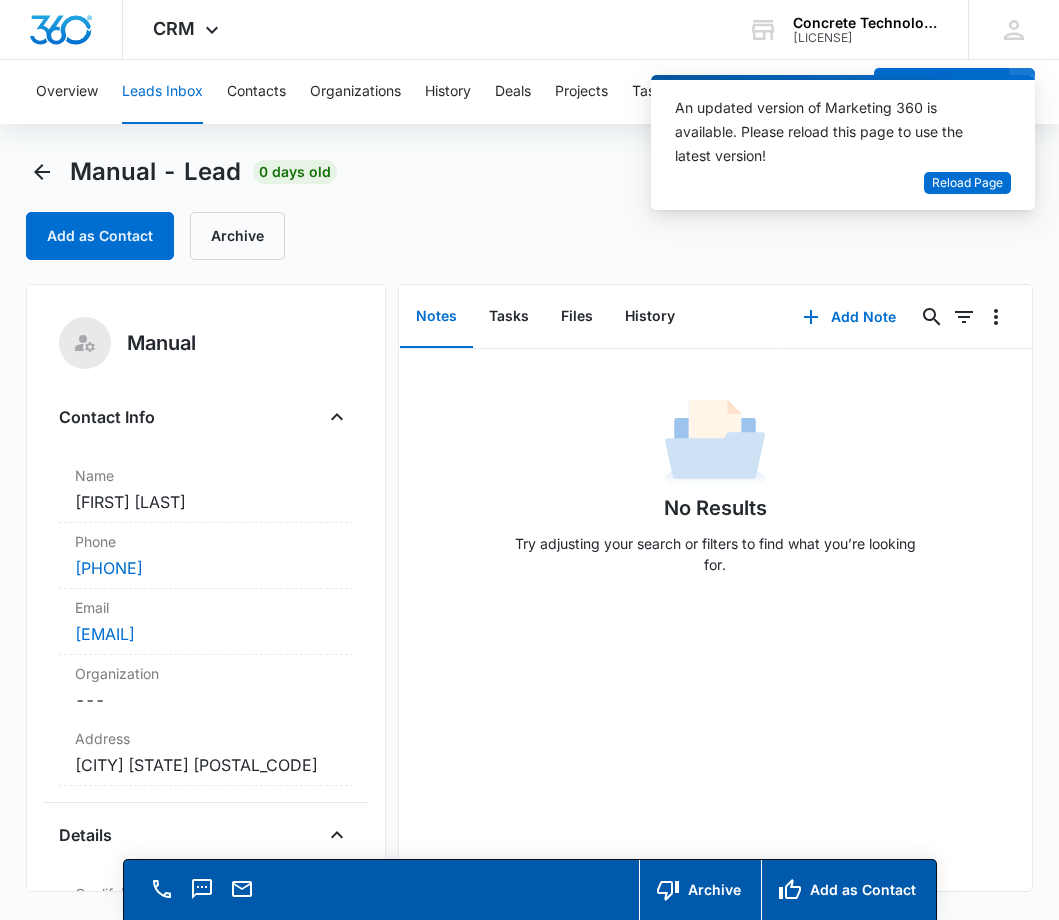 scroll, scrollTop: 0, scrollLeft: 0, axis: both 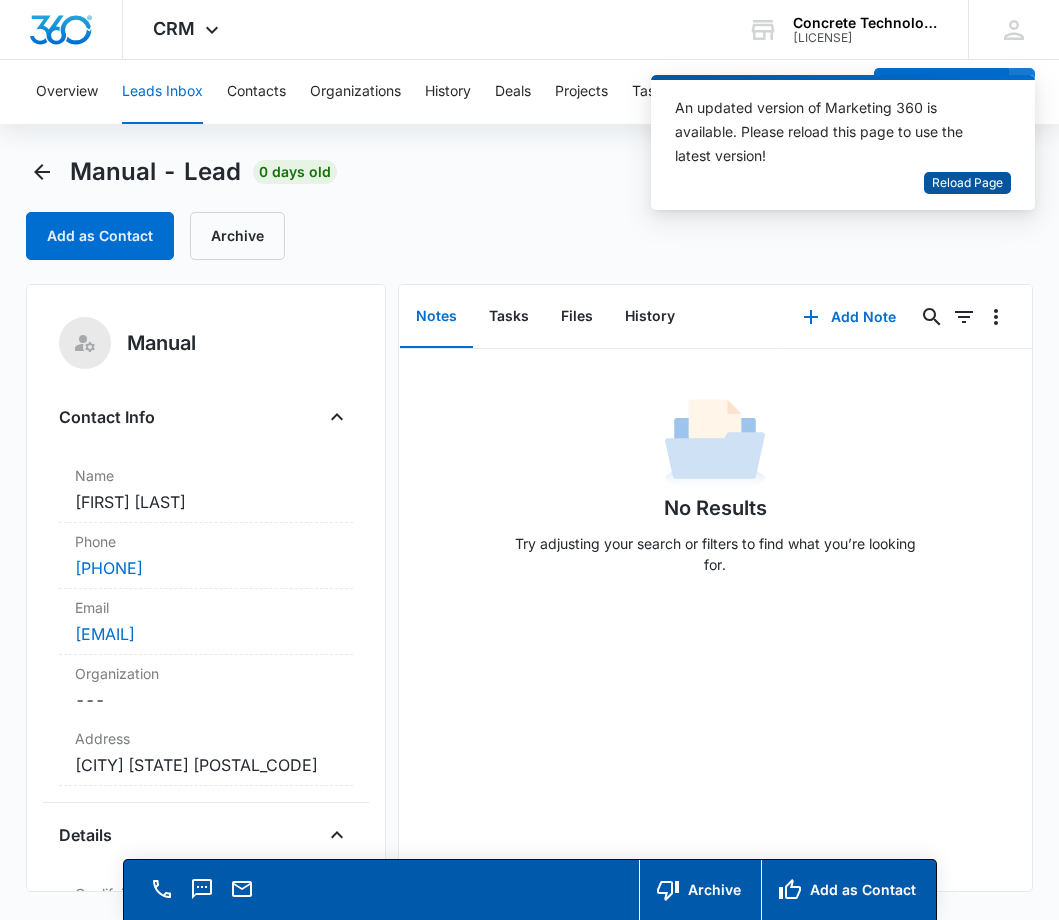click on "Reload Page" at bounding box center (967, 183) 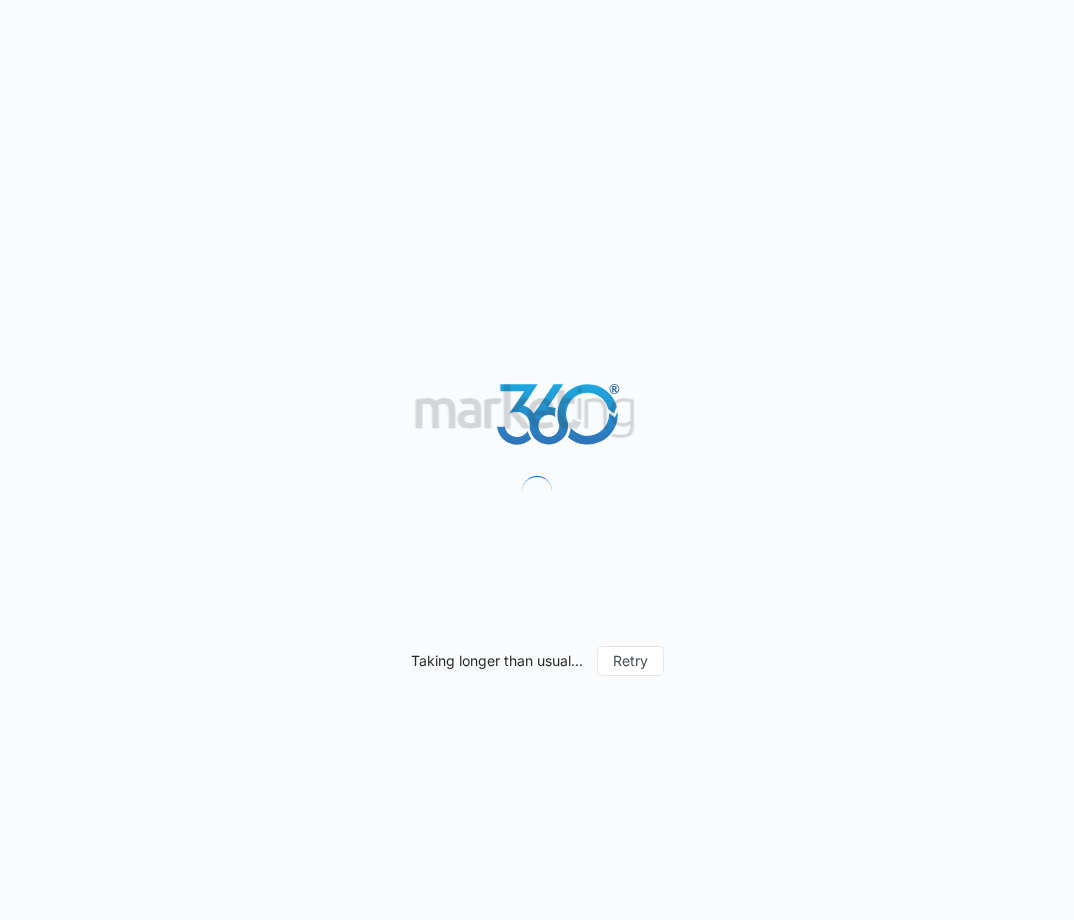 scroll, scrollTop: 0, scrollLeft: 0, axis: both 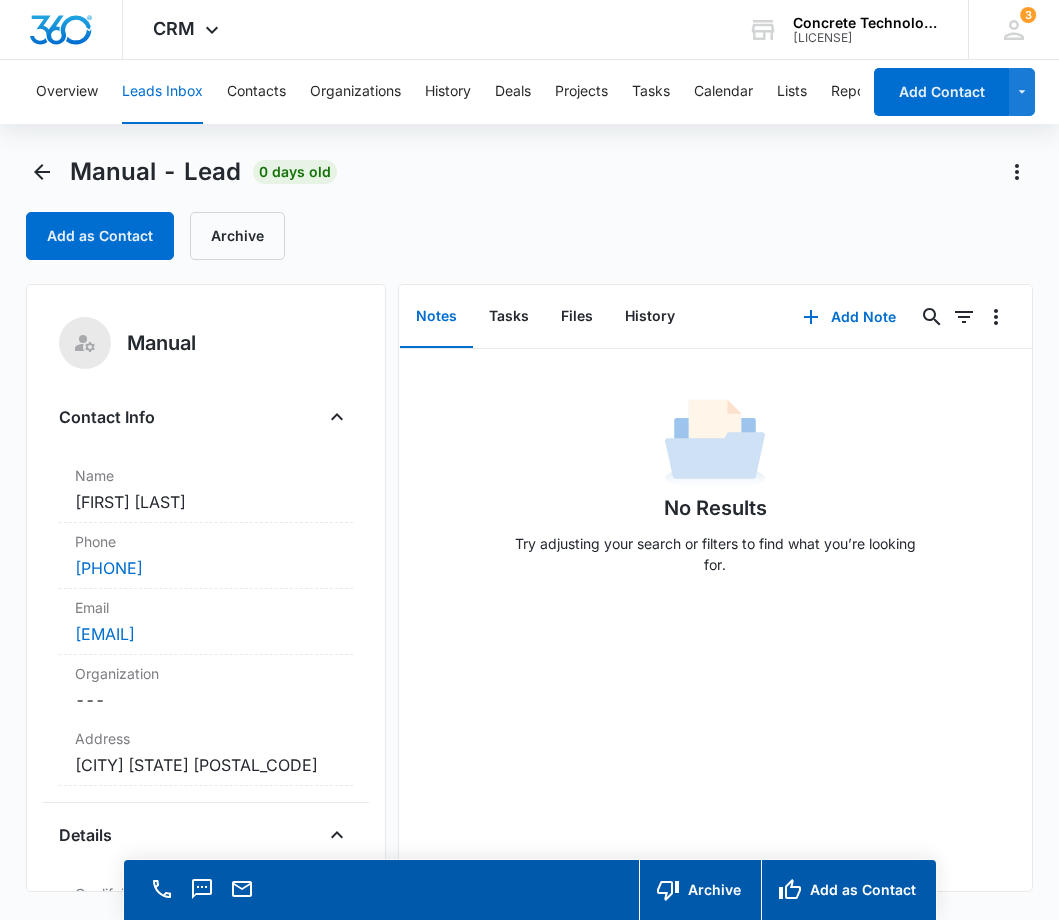 click on "Leads Inbox" at bounding box center [162, 92] 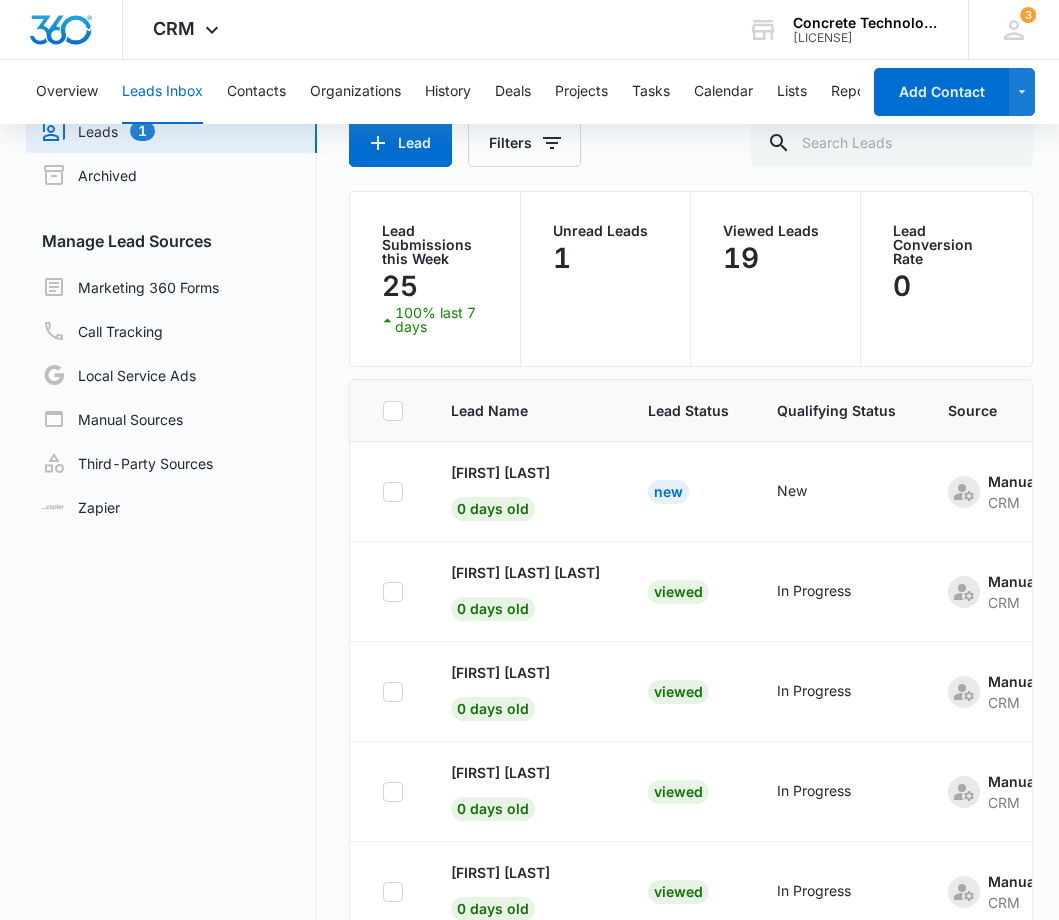 scroll, scrollTop: 186, scrollLeft: 0, axis: vertical 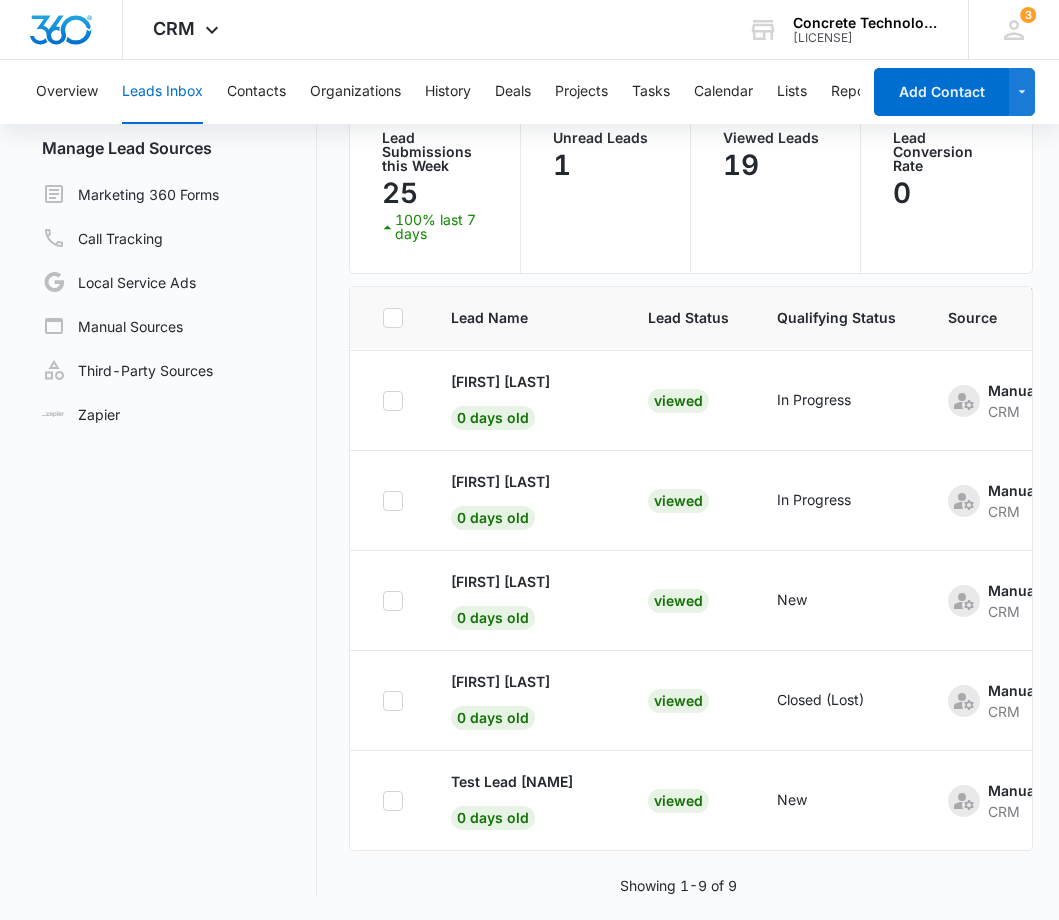 click on "Leads Inbox Leads 1 Archived Manage Lead Sources Marketing 360 Forms Call Tracking Local Service Ads Manual Sources Third-Party Sources Zapier" at bounding box center (171, 433) 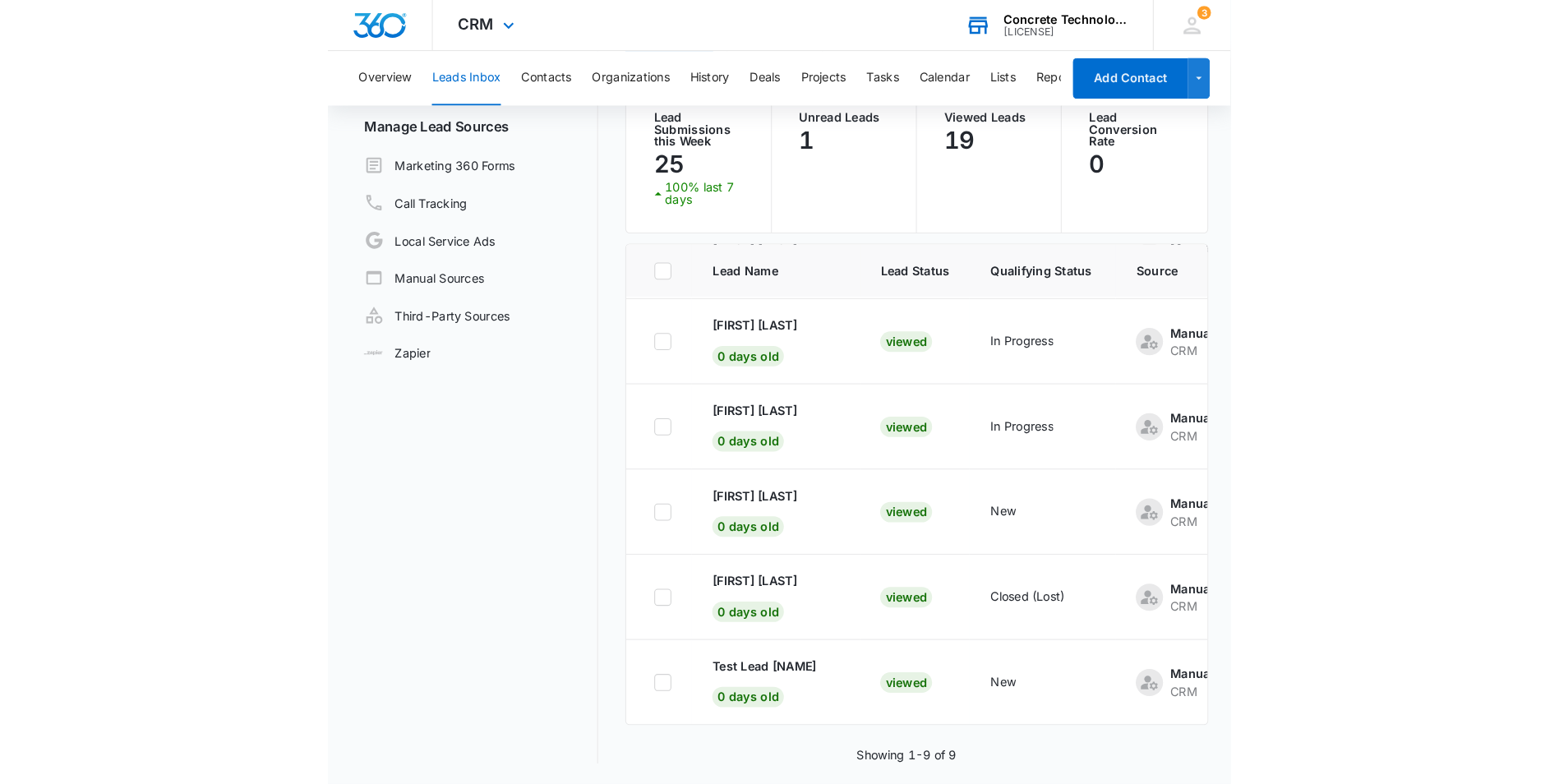 scroll, scrollTop: 127, scrollLeft: 0, axis: vertical 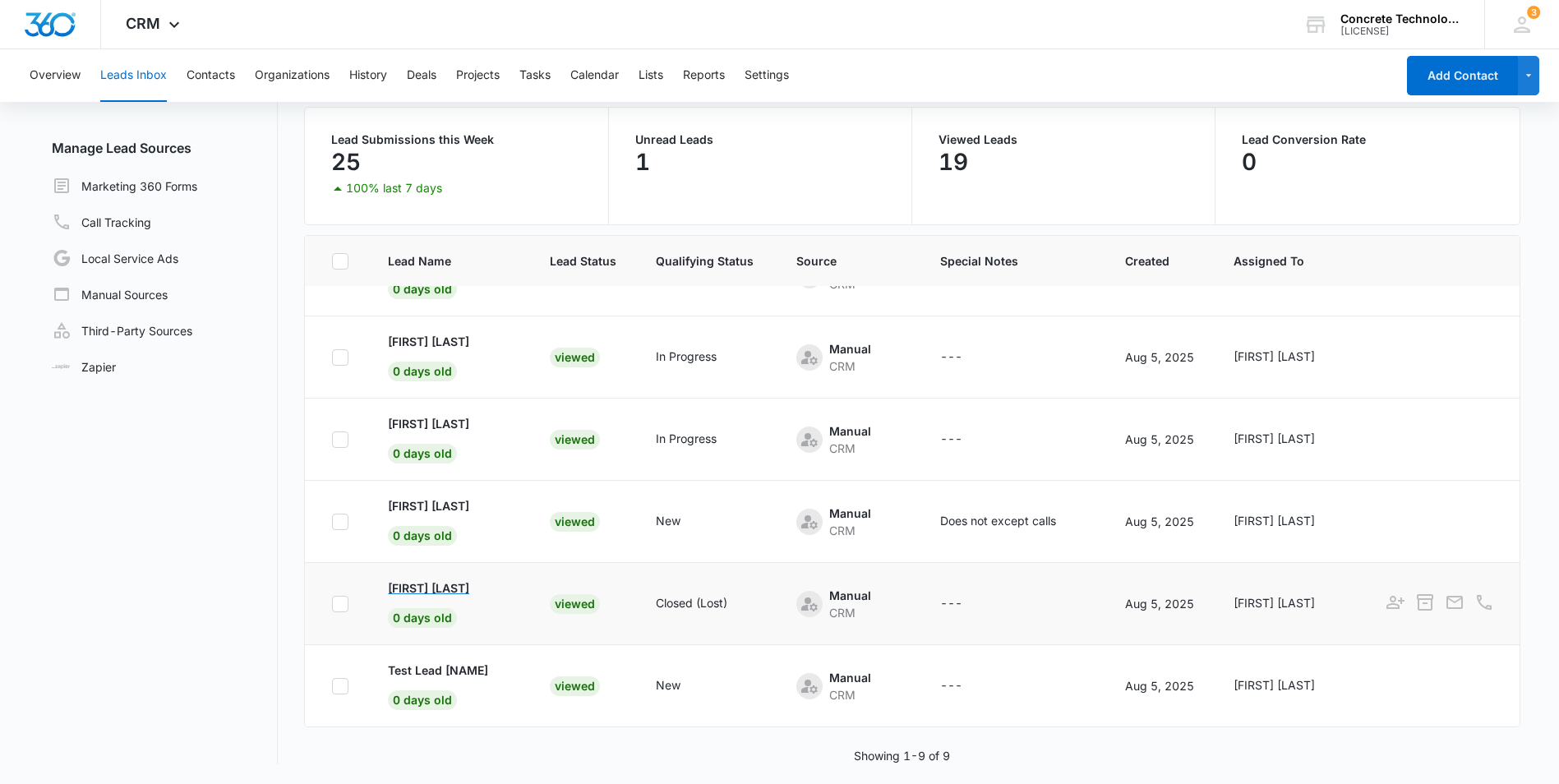 click on "[FIRST] [LAST]" at bounding box center [428, 588] 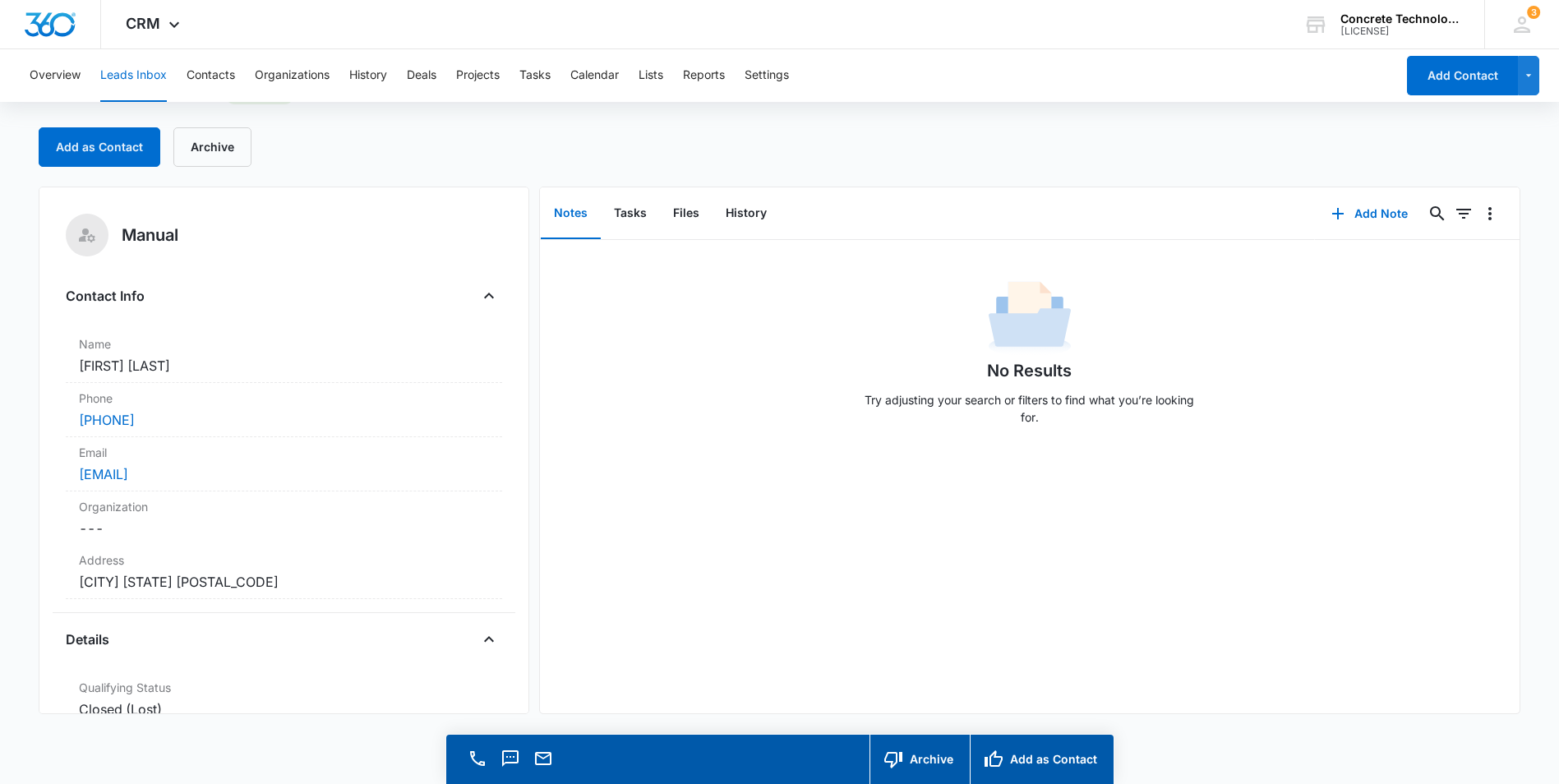 scroll, scrollTop: 0, scrollLeft: 0, axis: both 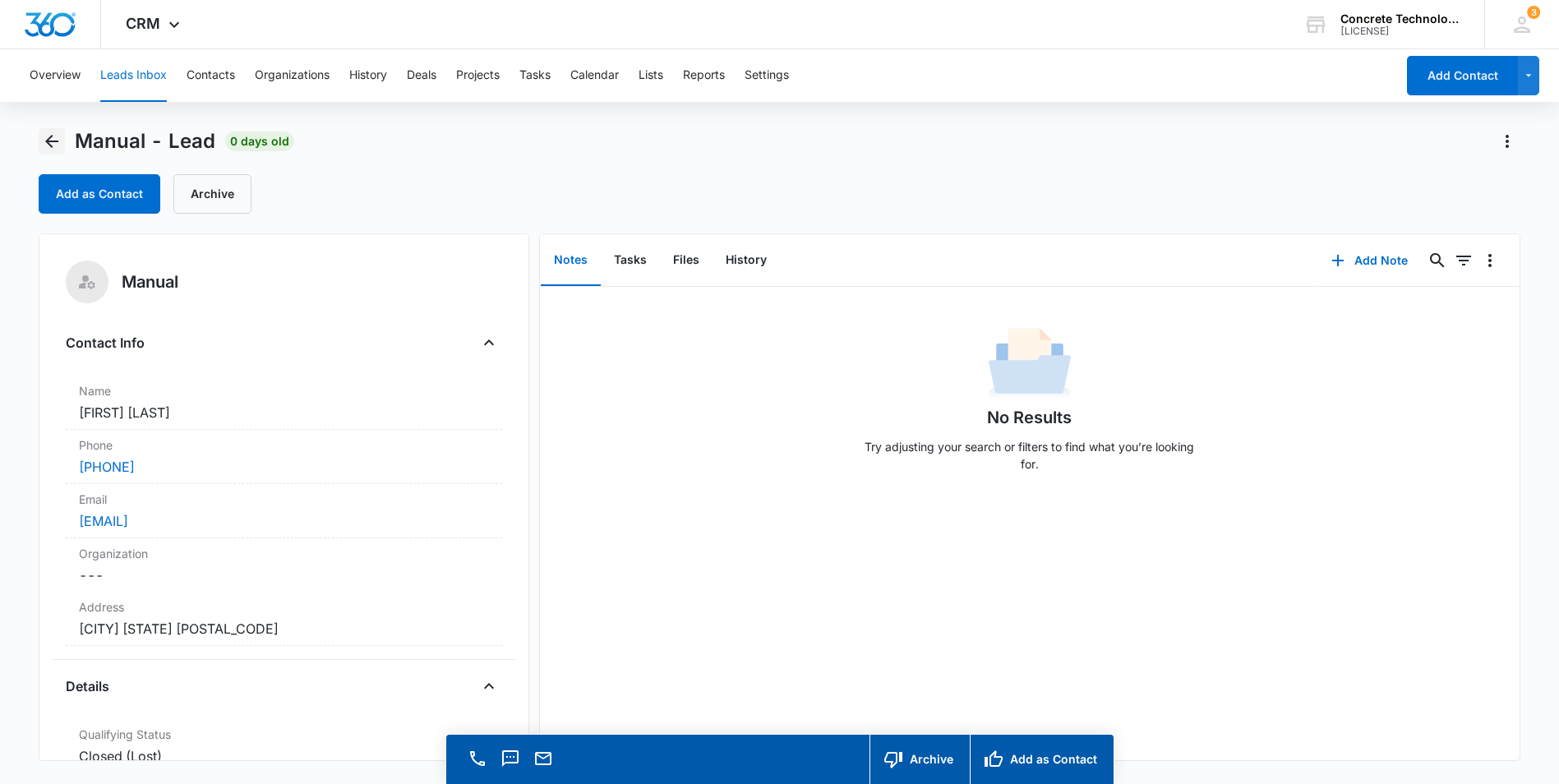 click 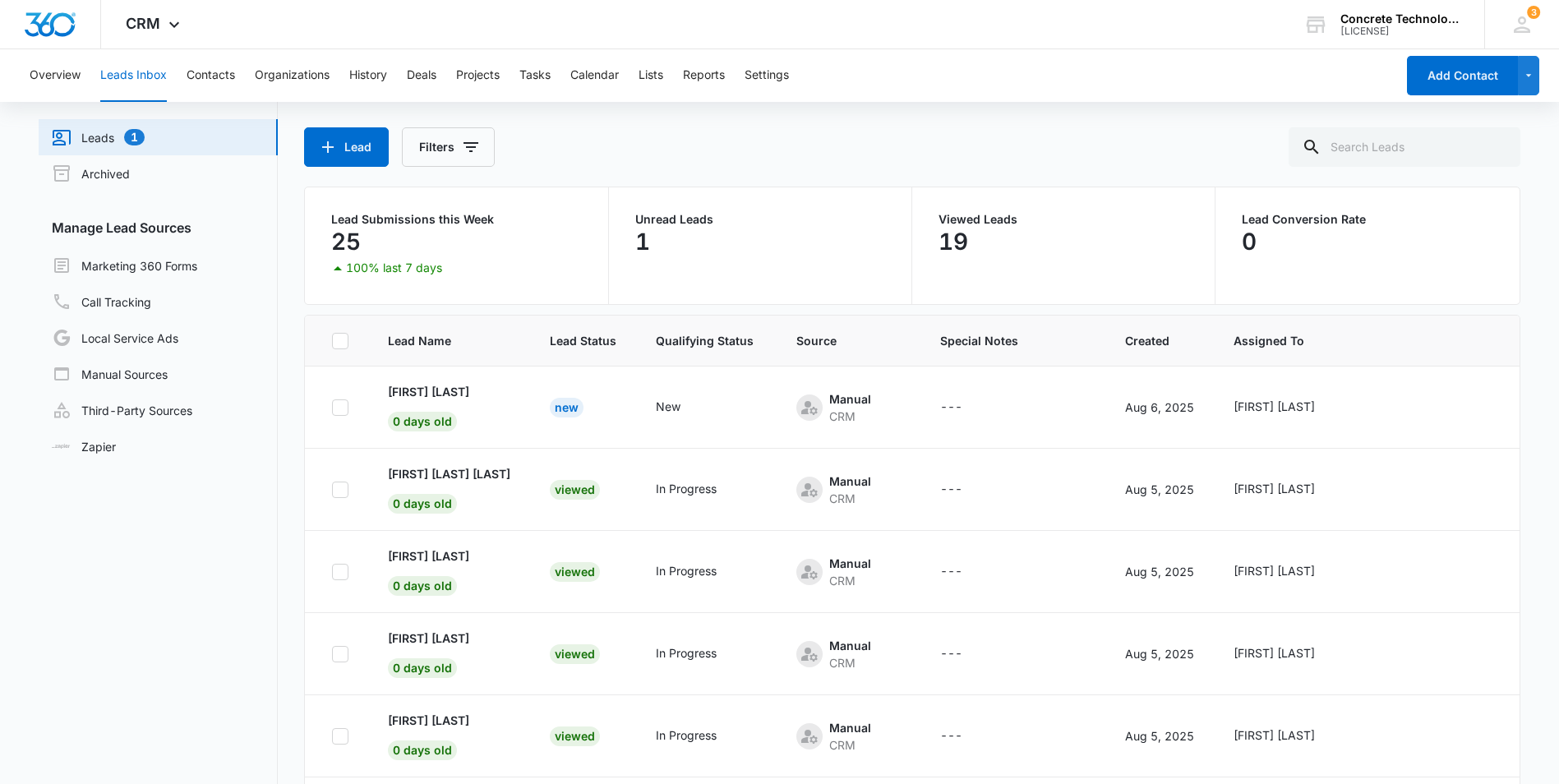 scroll, scrollTop: 0, scrollLeft: 0, axis: both 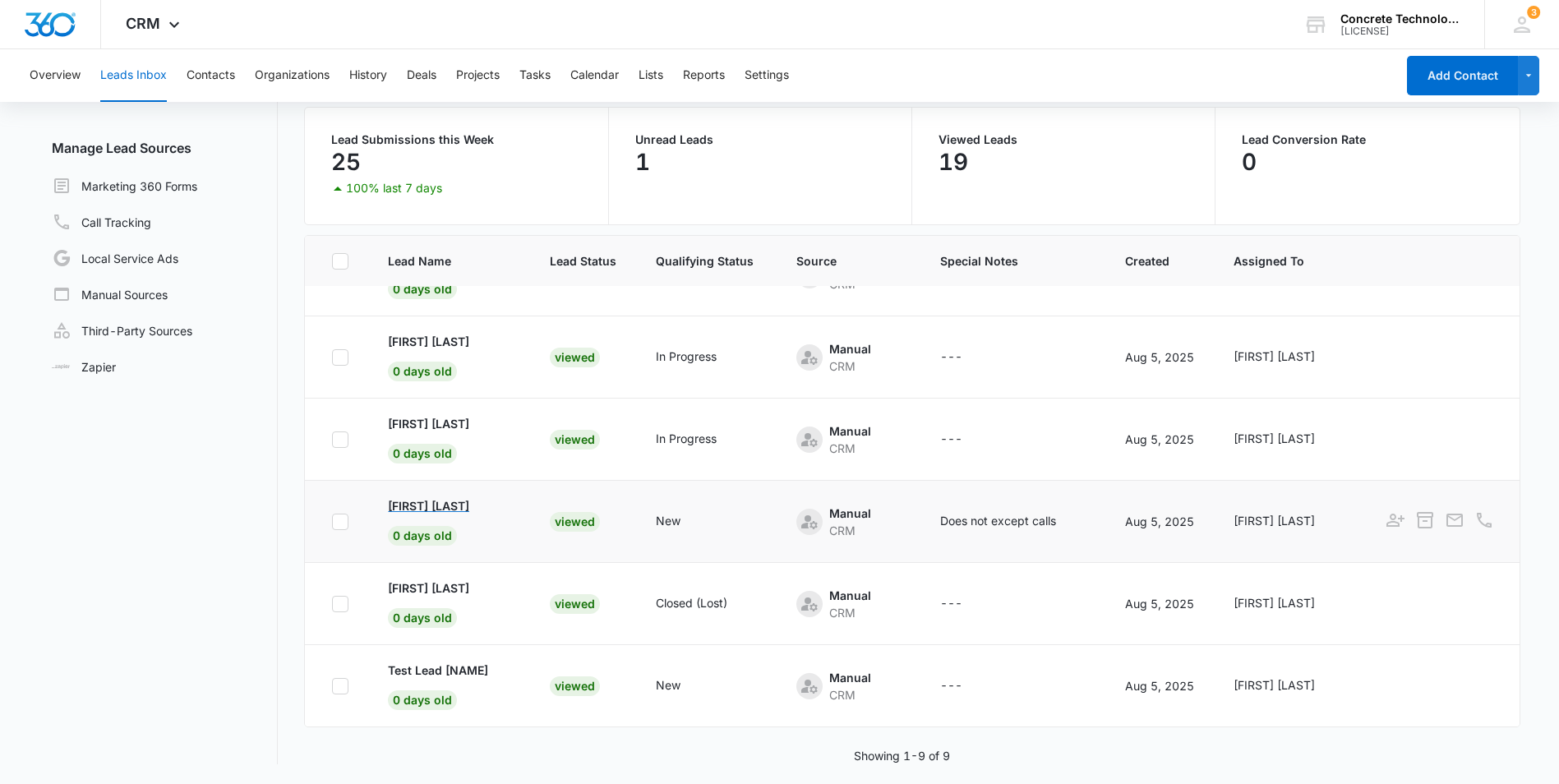 click on "[FIRST] [LAST]" at bounding box center [428, 505] 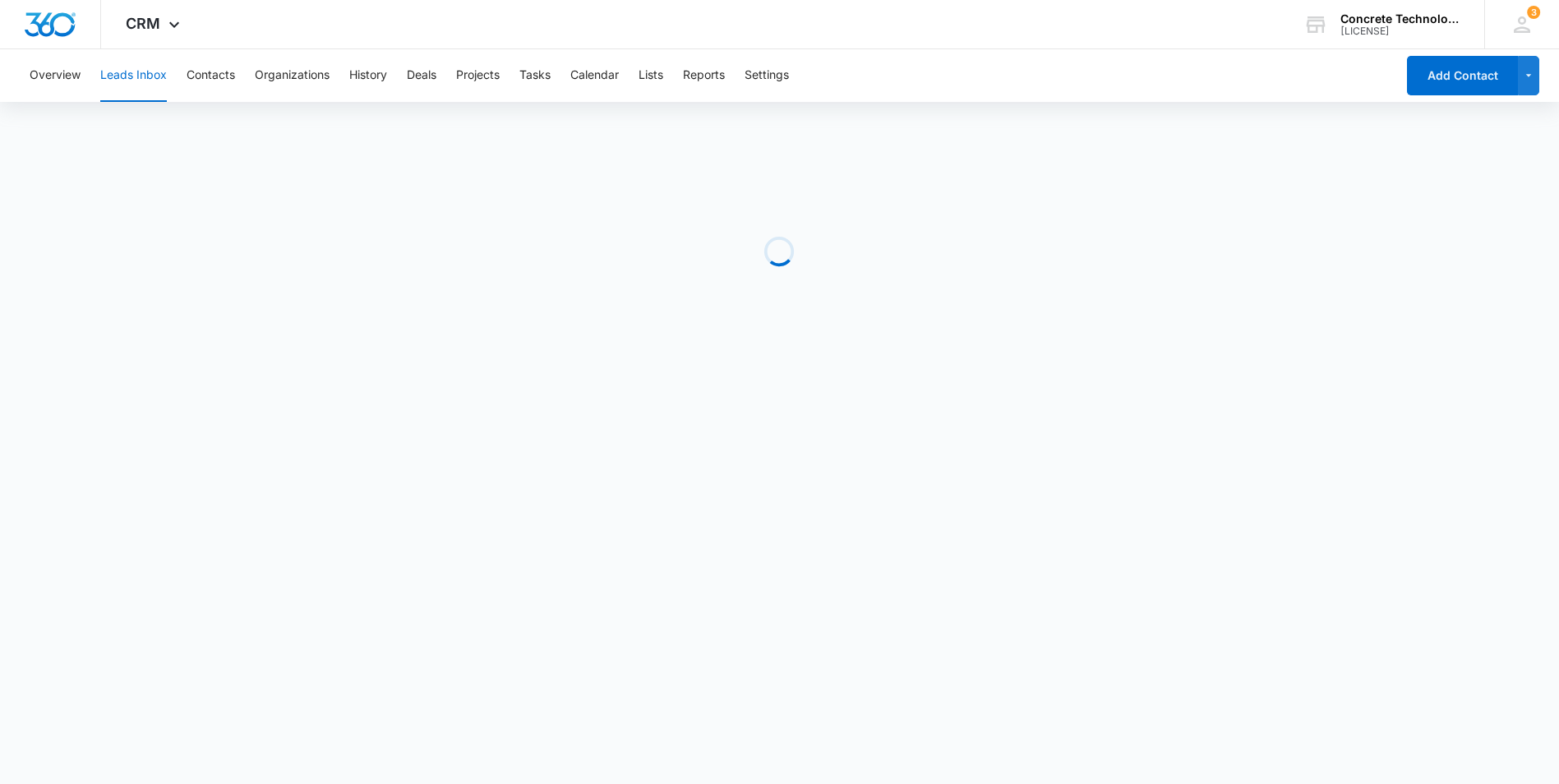 scroll, scrollTop: 0, scrollLeft: 0, axis: both 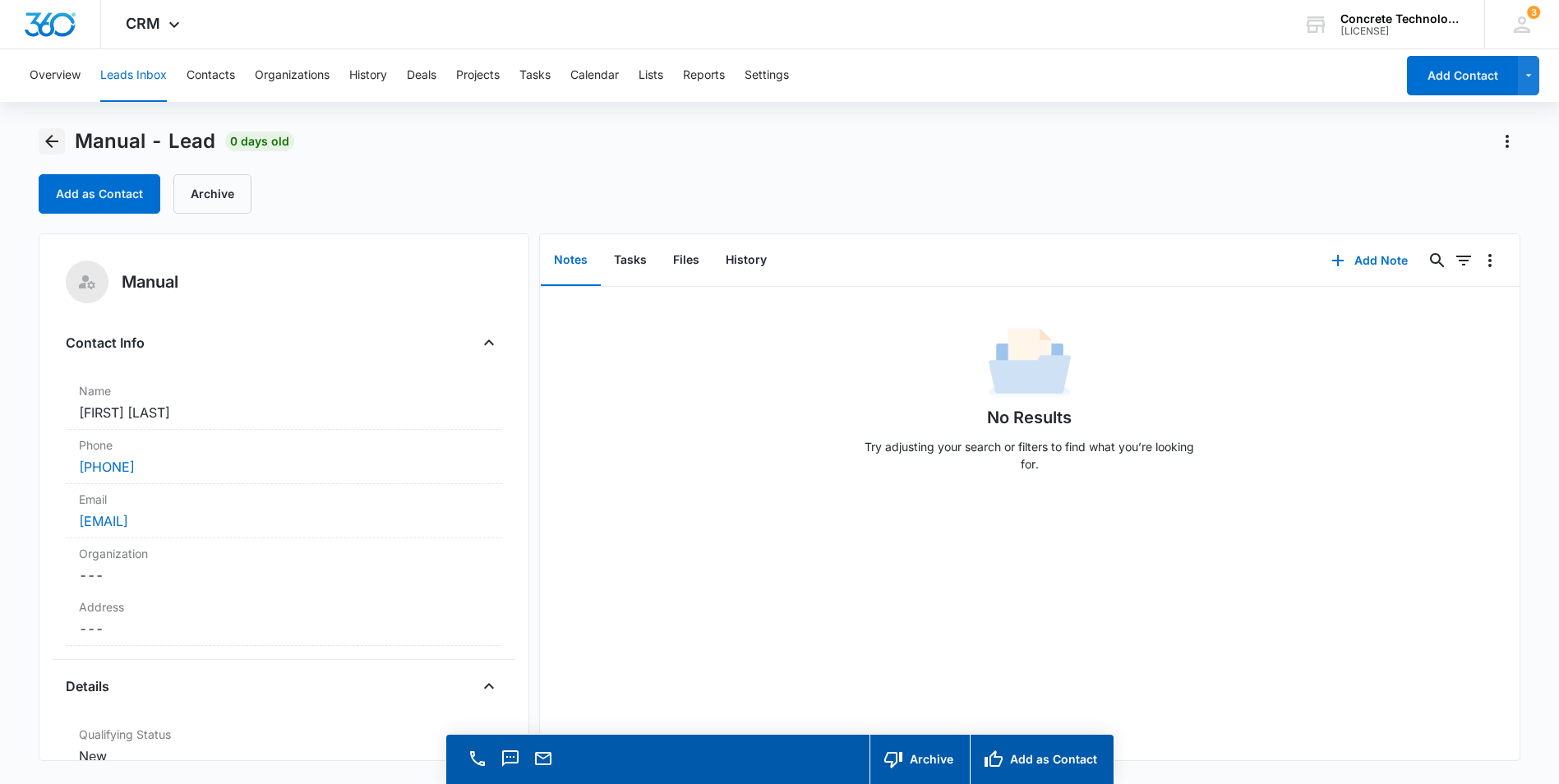 click 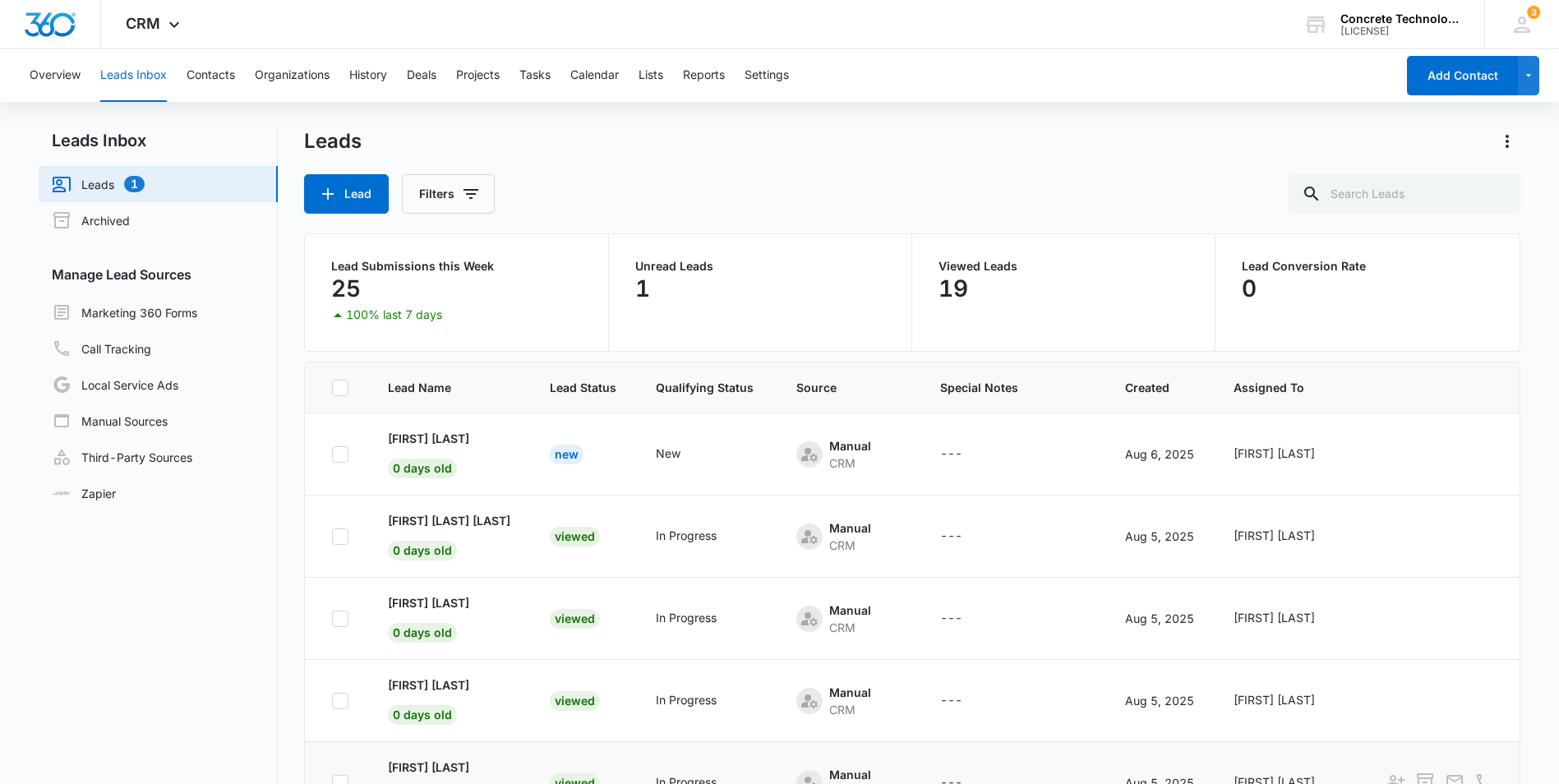 scroll, scrollTop: 311, scrollLeft: 0, axis: vertical 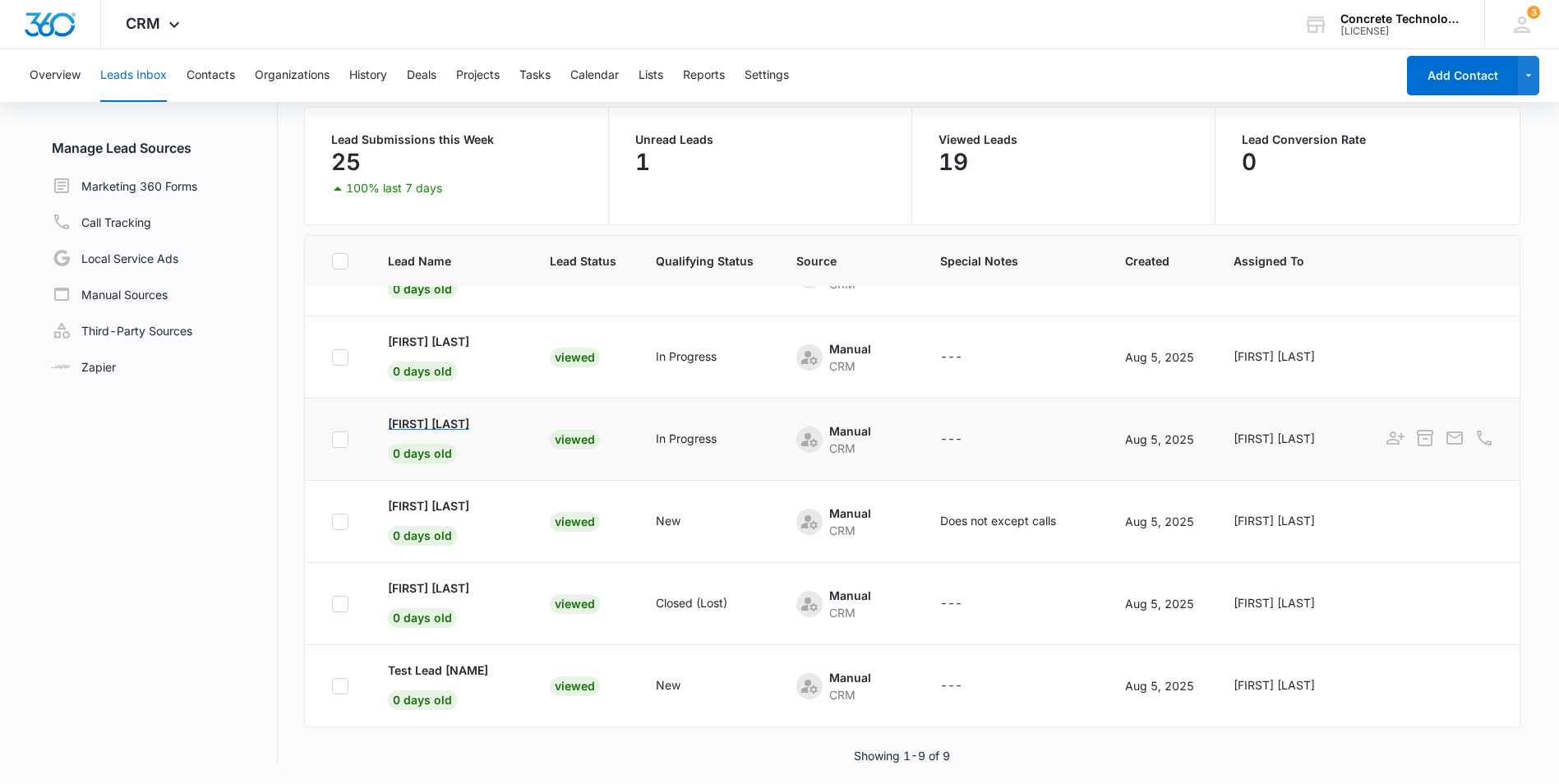 click on "[FIRST] [LAST]" at bounding box center [428, 423] 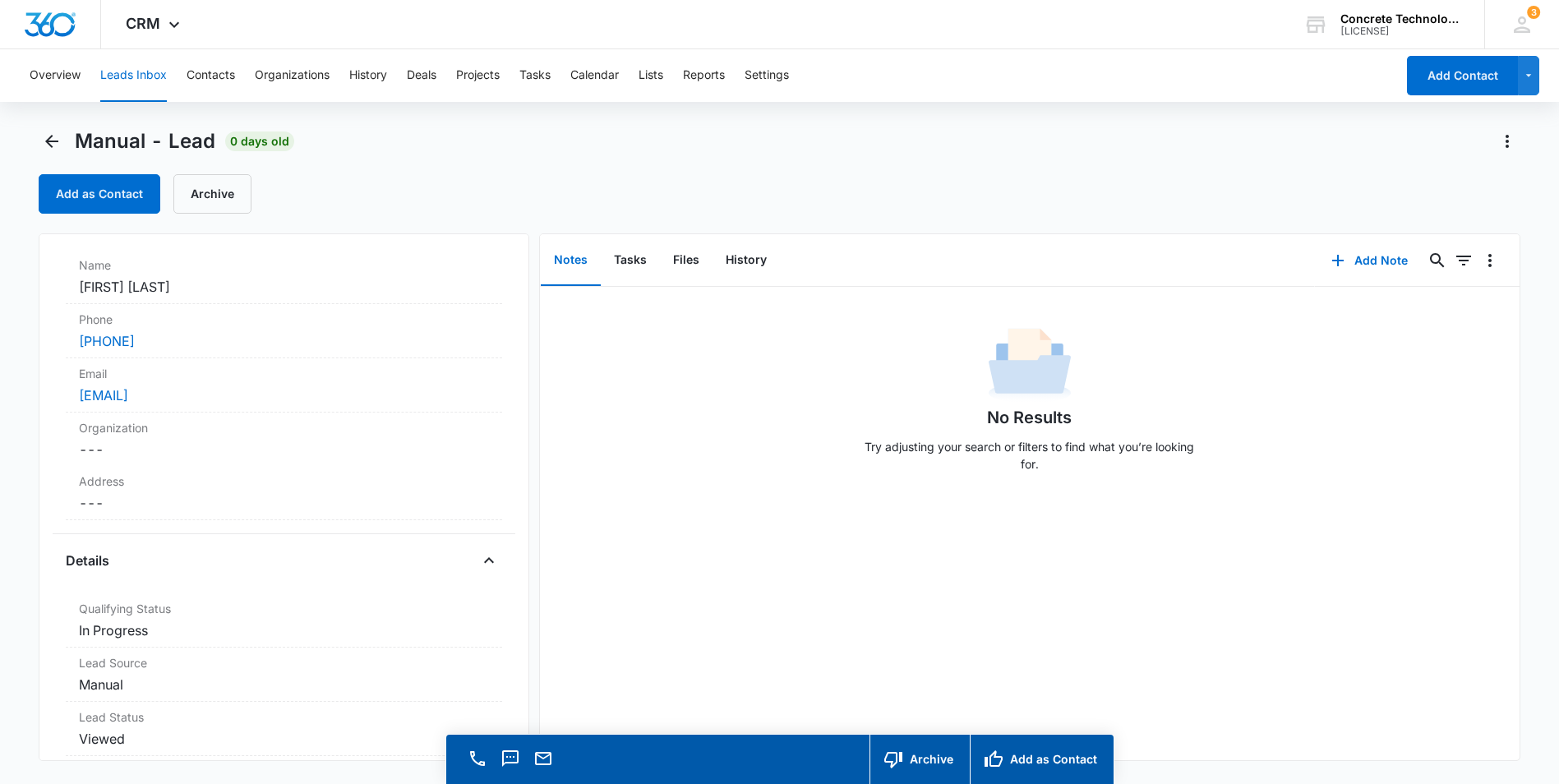 scroll, scrollTop: 0, scrollLeft: 0, axis: both 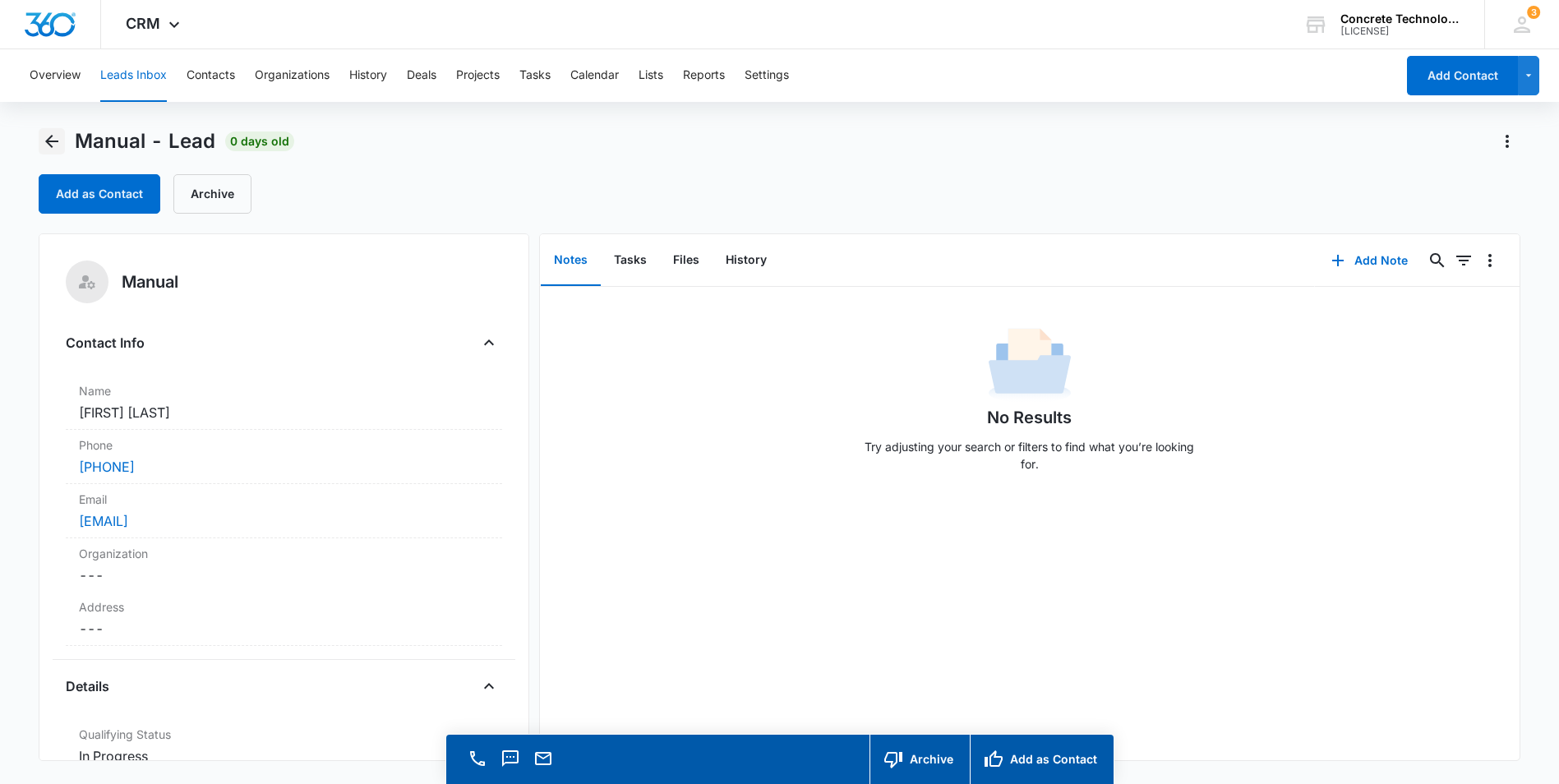 click 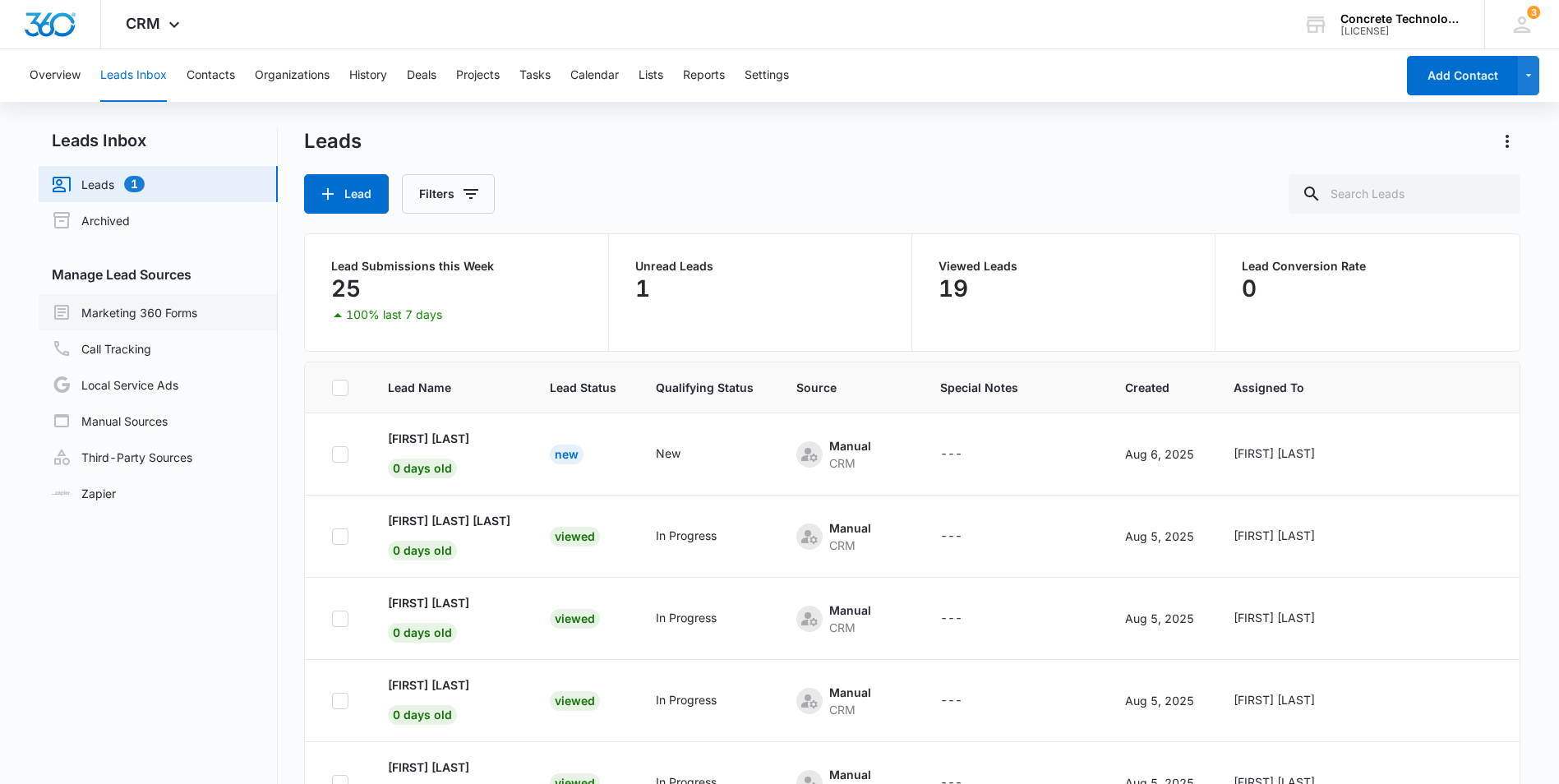 scroll, scrollTop: 311, scrollLeft: 0, axis: vertical 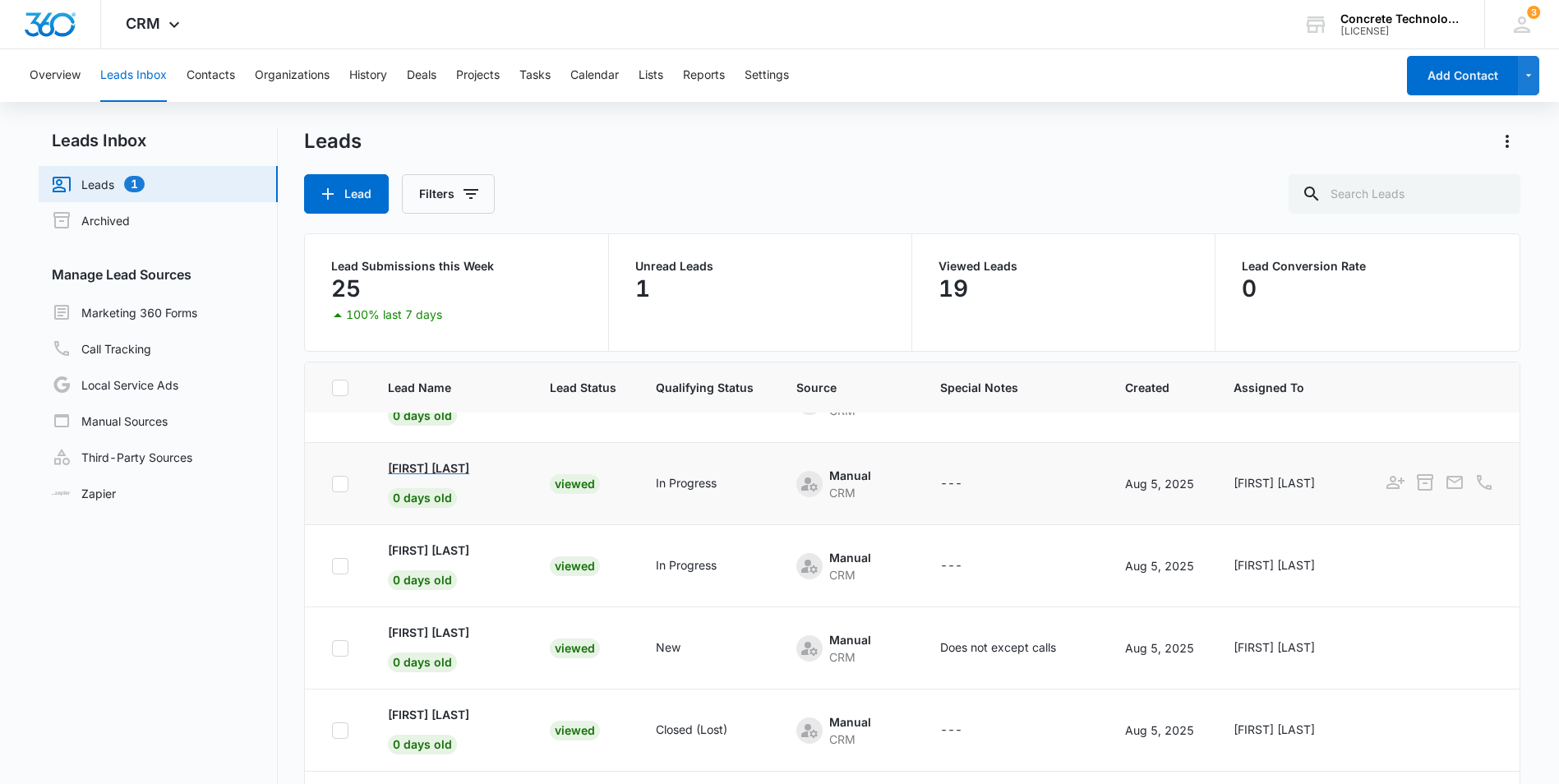 click on "[FIRST] [LAST]" at bounding box center [428, 468] 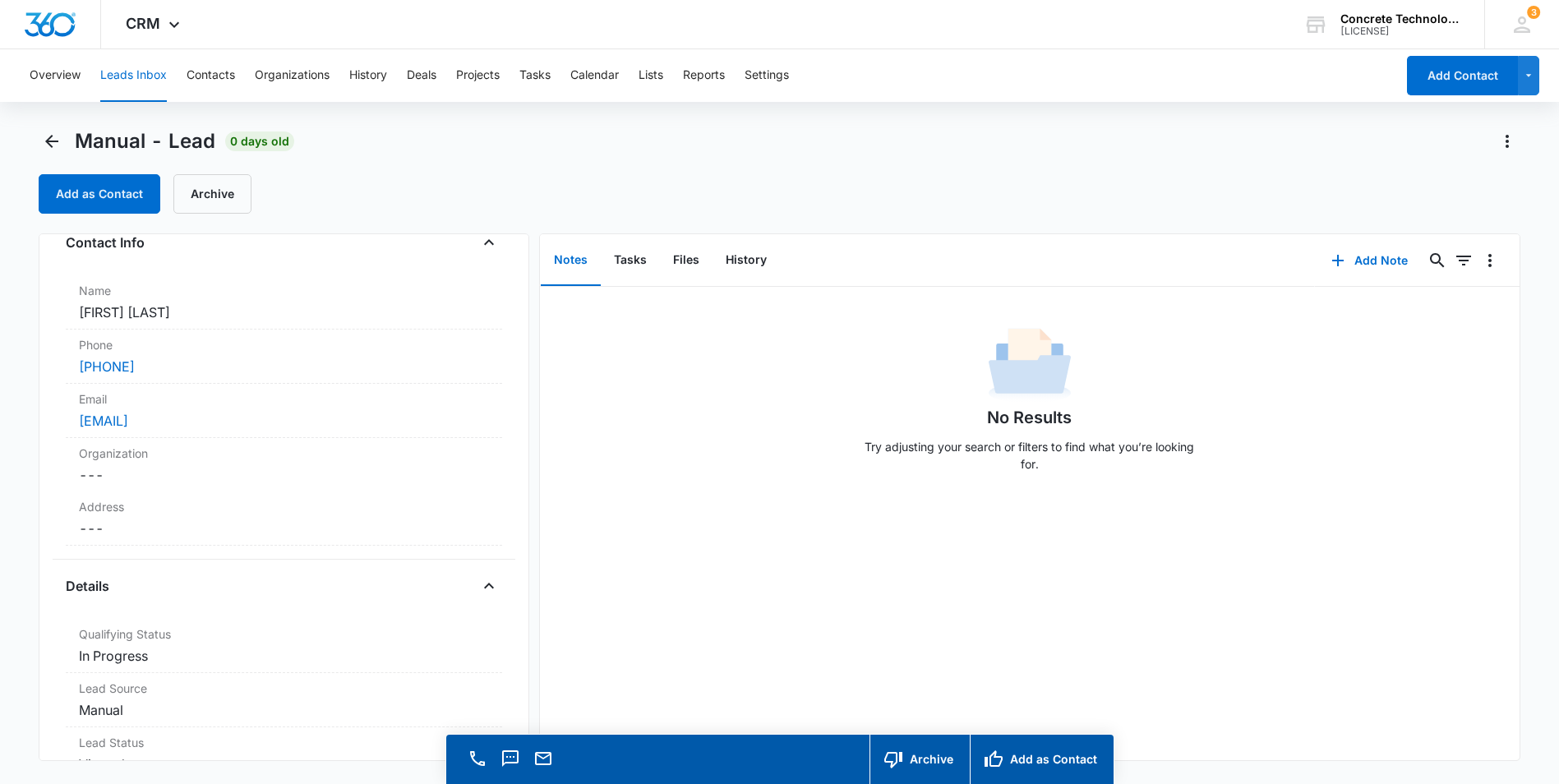 scroll, scrollTop: 0, scrollLeft: 0, axis: both 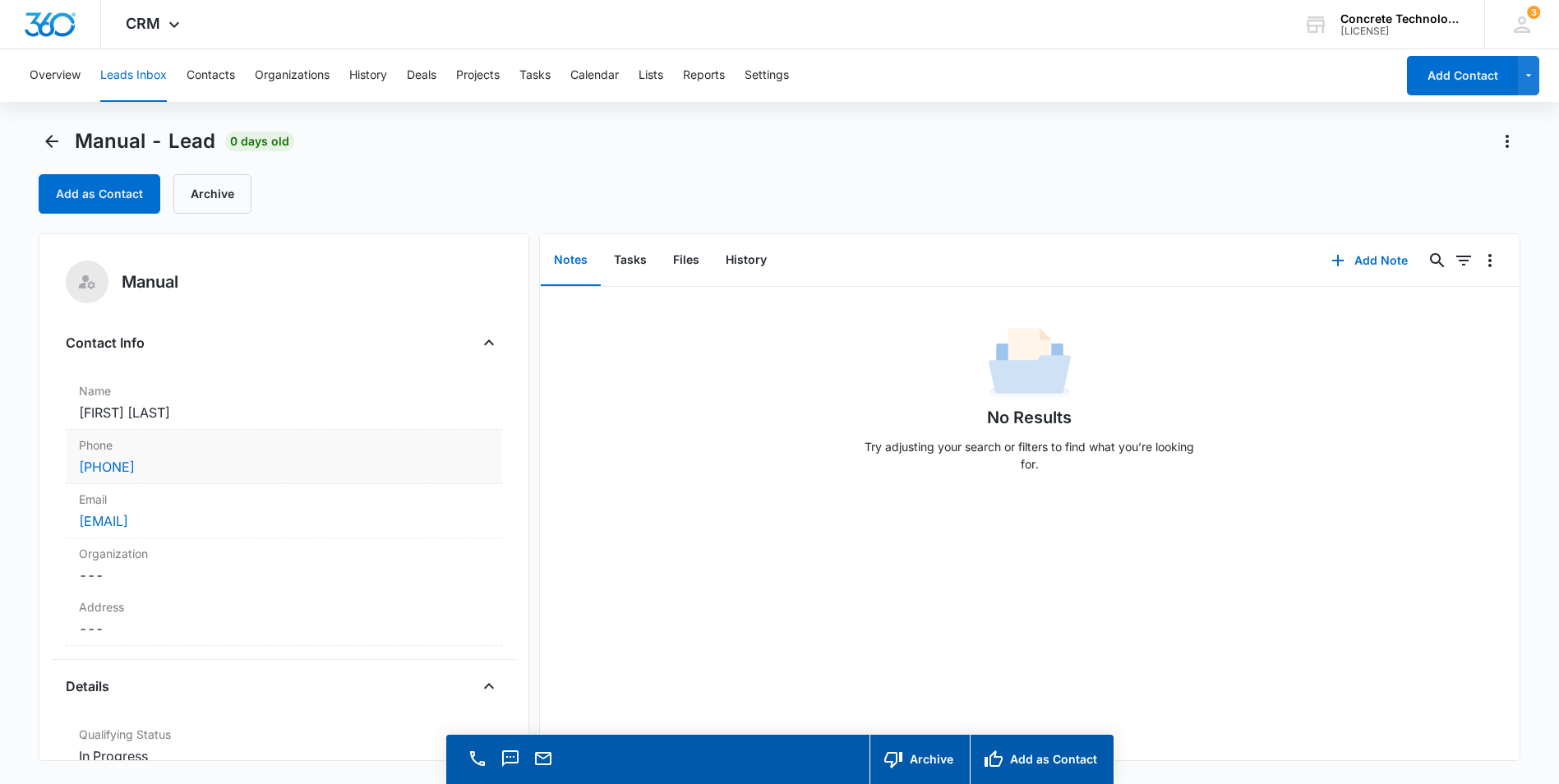 drag, startPoint x: 199, startPoint y: 468, endPoint x: 74, endPoint y: 479, distance: 125.4831 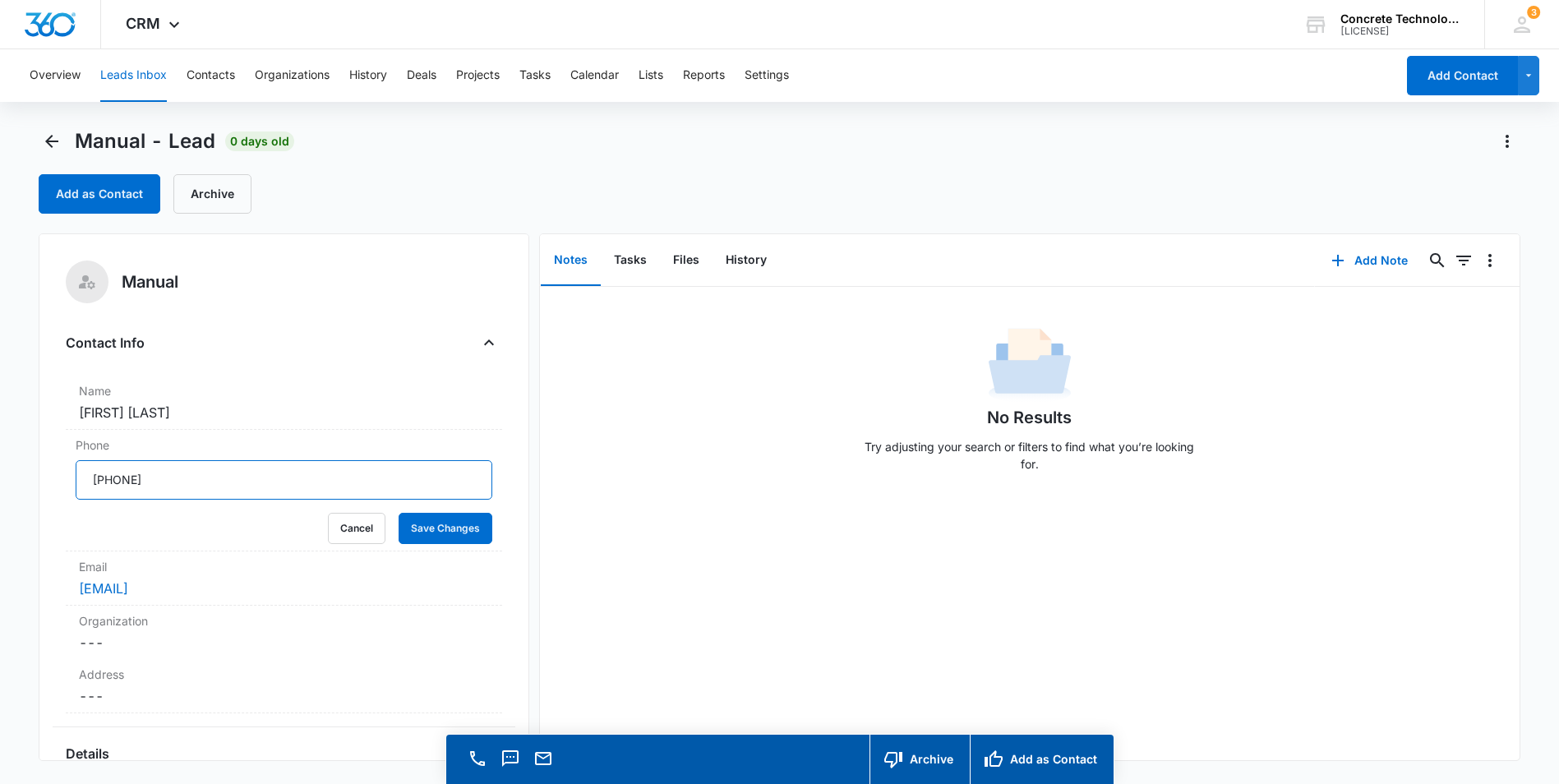 drag, startPoint x: 141, startPoint y: 481, endPoint x: 55, endPoint y: 474, distance: 86.284413 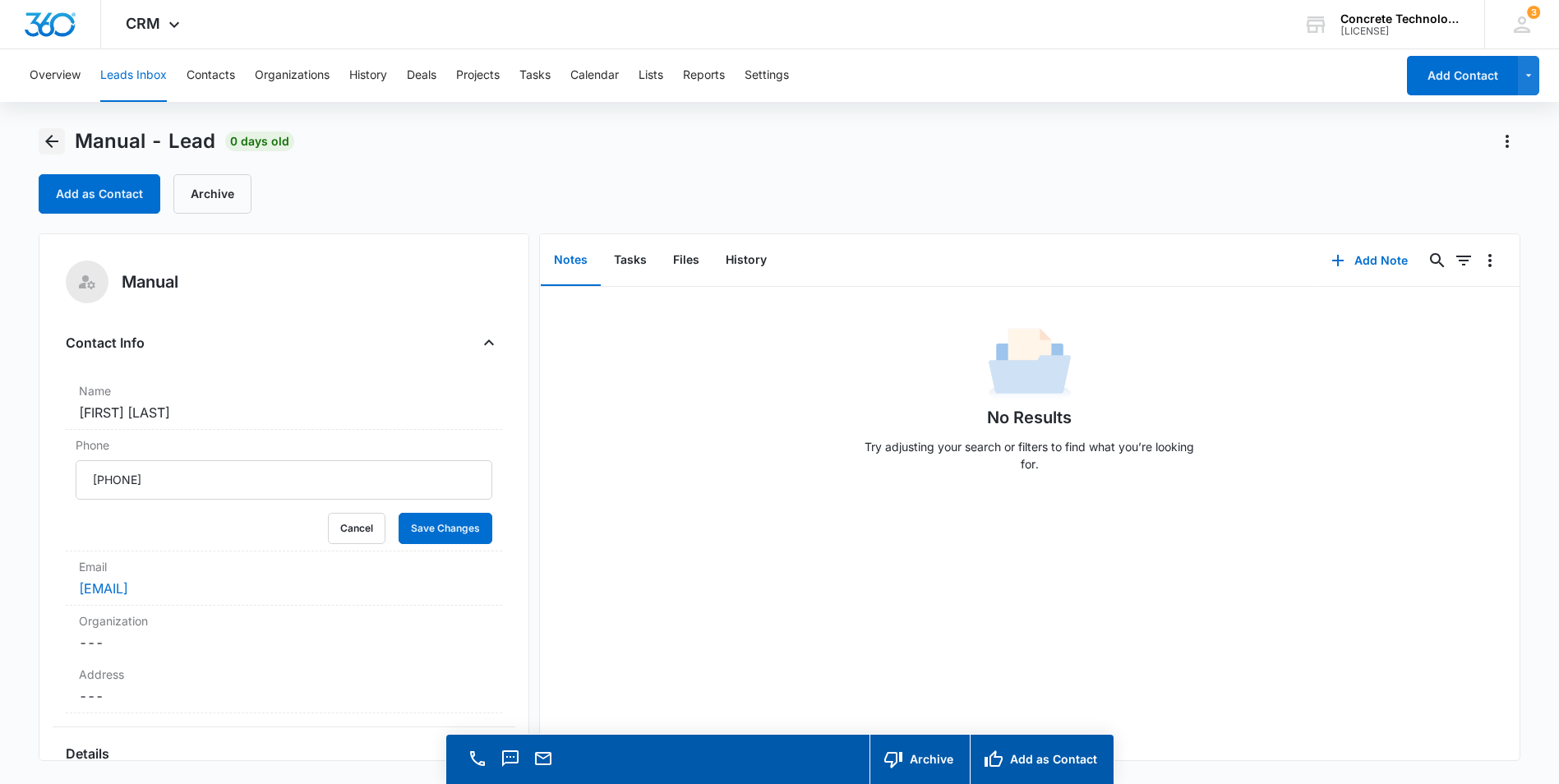 click 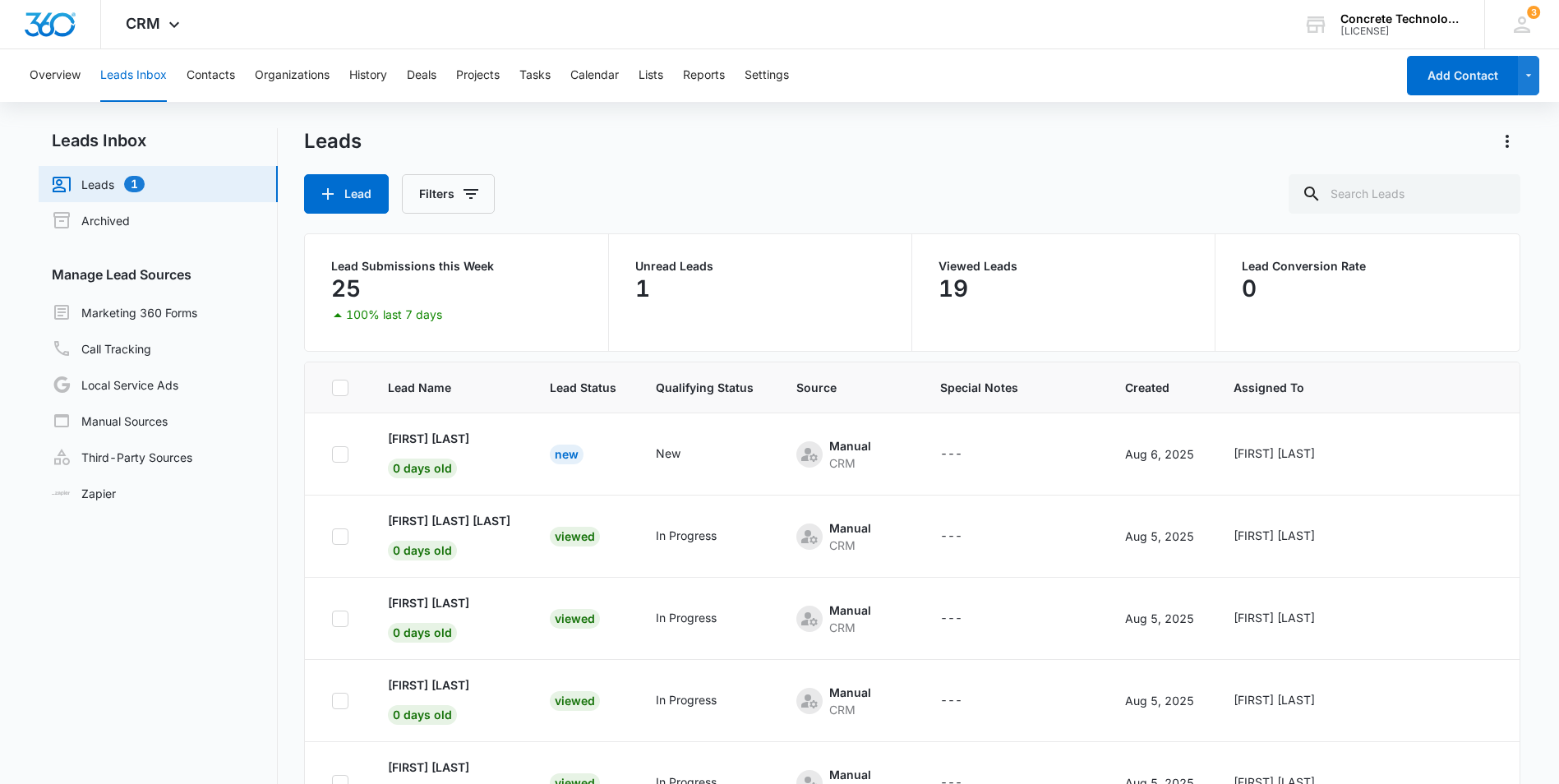 scroll, scrollTop: 311, scrollLeft: 0, axis: vertical 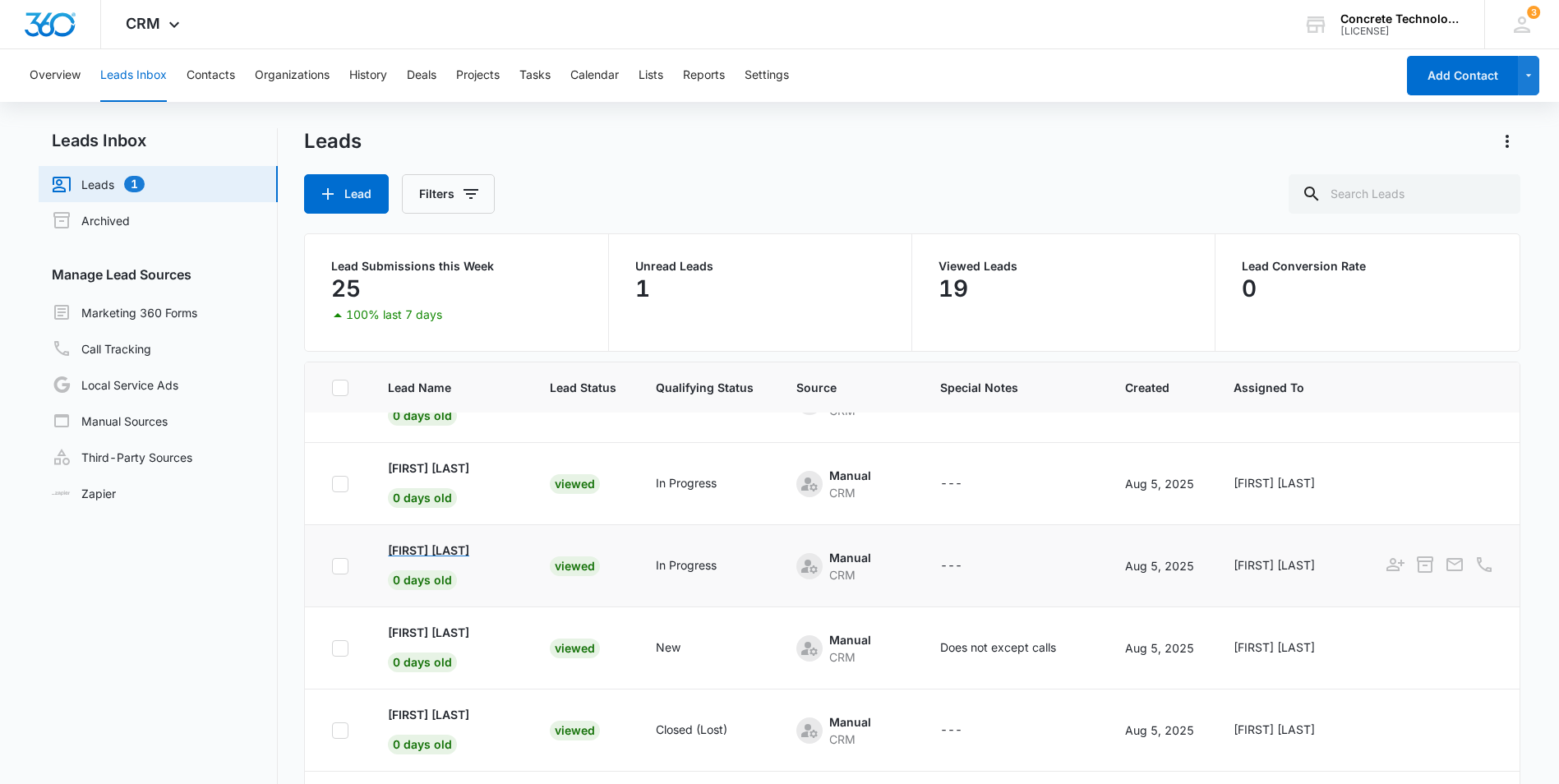 click on "[FIRST] [LAST]" at bounding box center [428, 550] 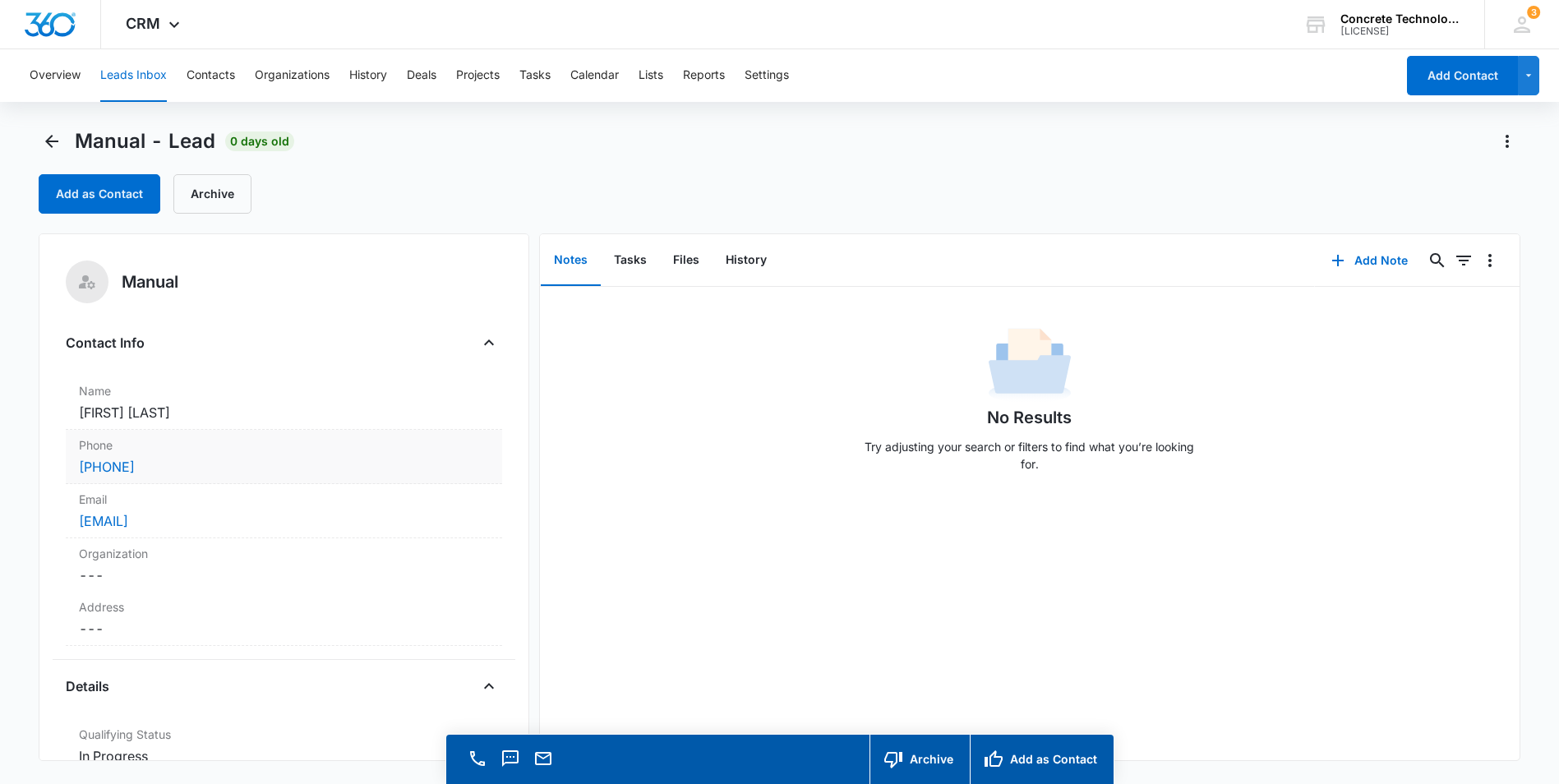 click on "[PHONE]" at bounding box center (284, 467) 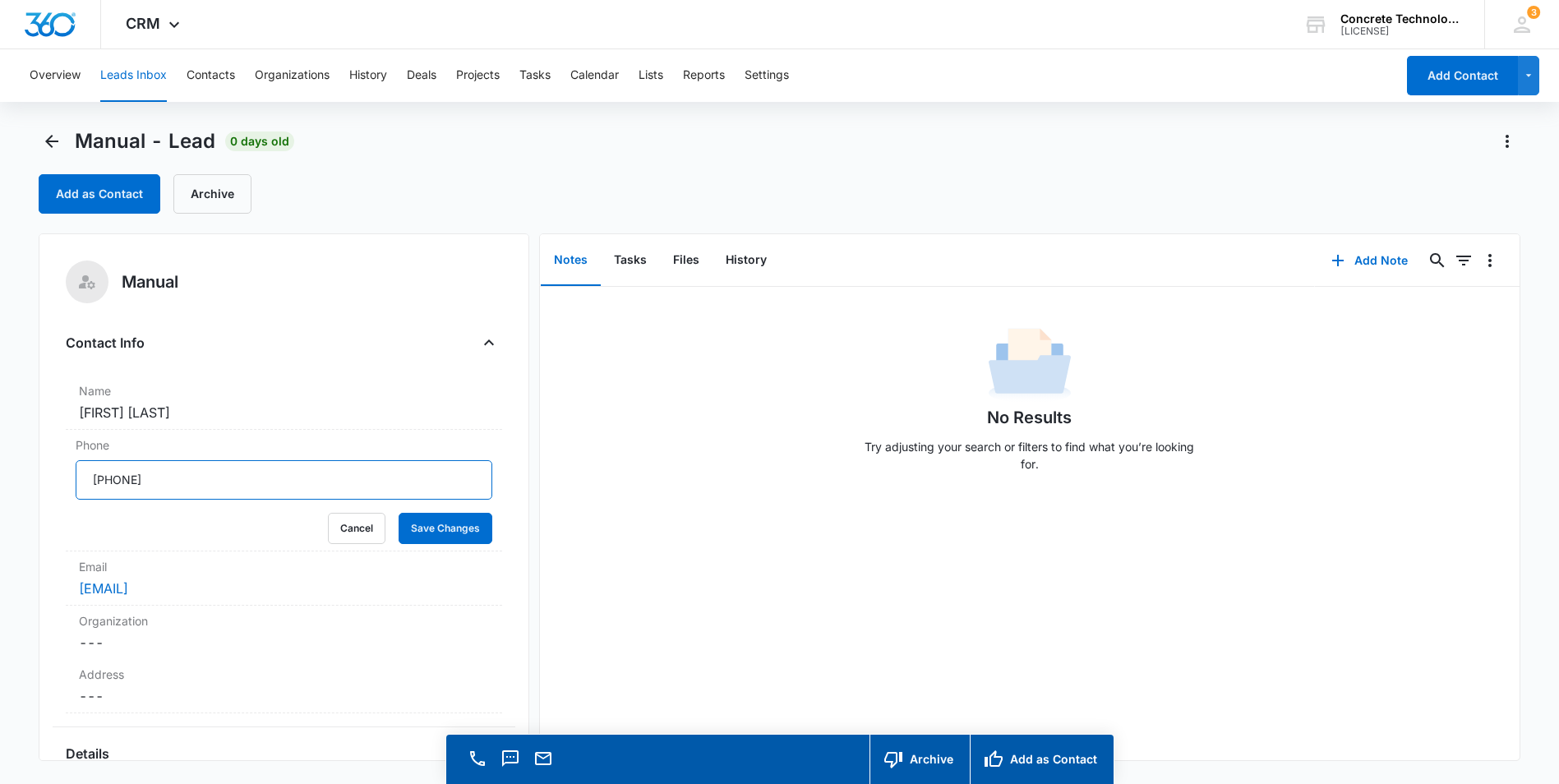 drag, startPoint x: 182, startPoint y: 479, endPoint x: 16, endPoint y: 472, distance: 166.1475 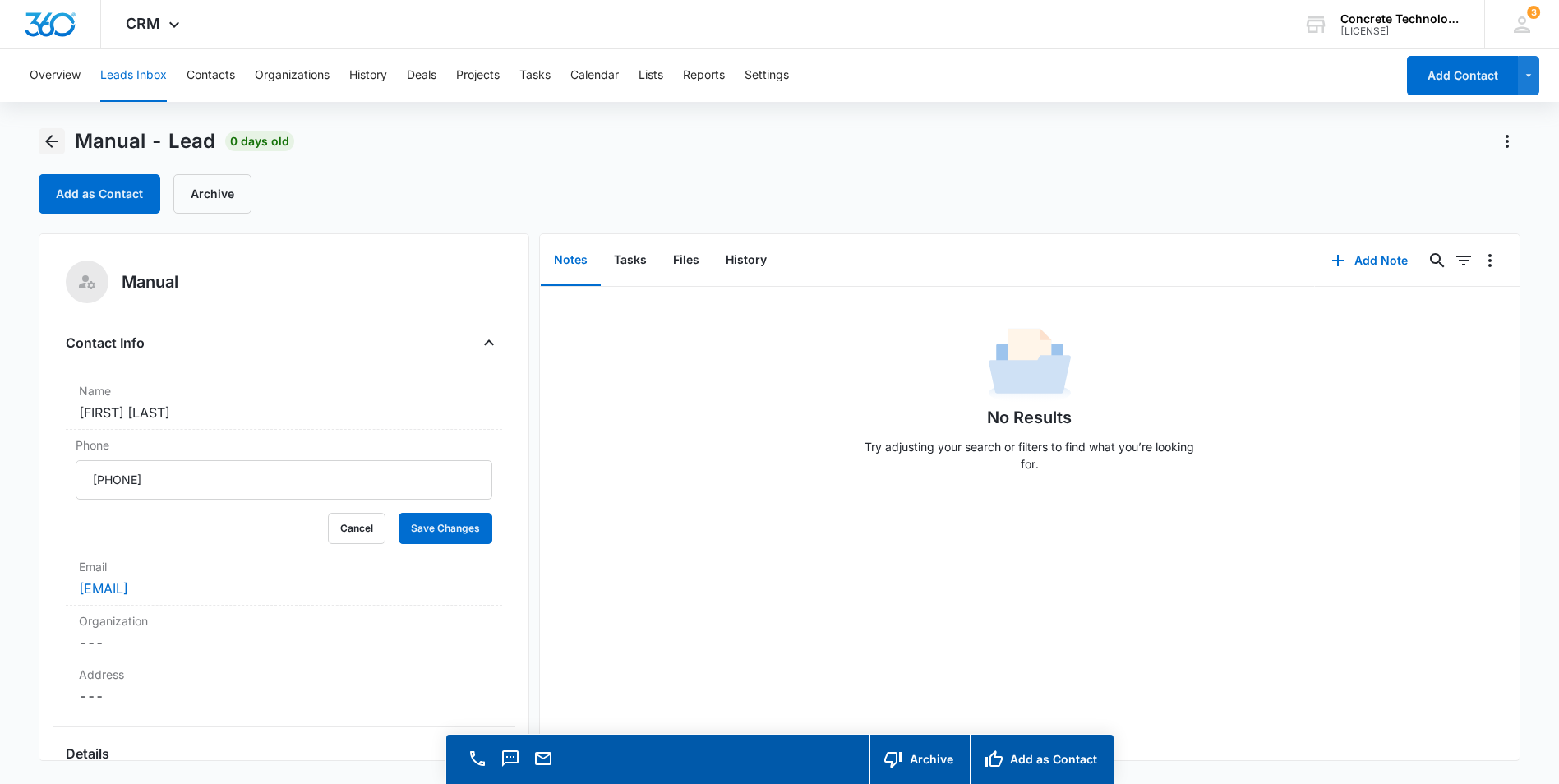 click at bounding box center [52, 141] 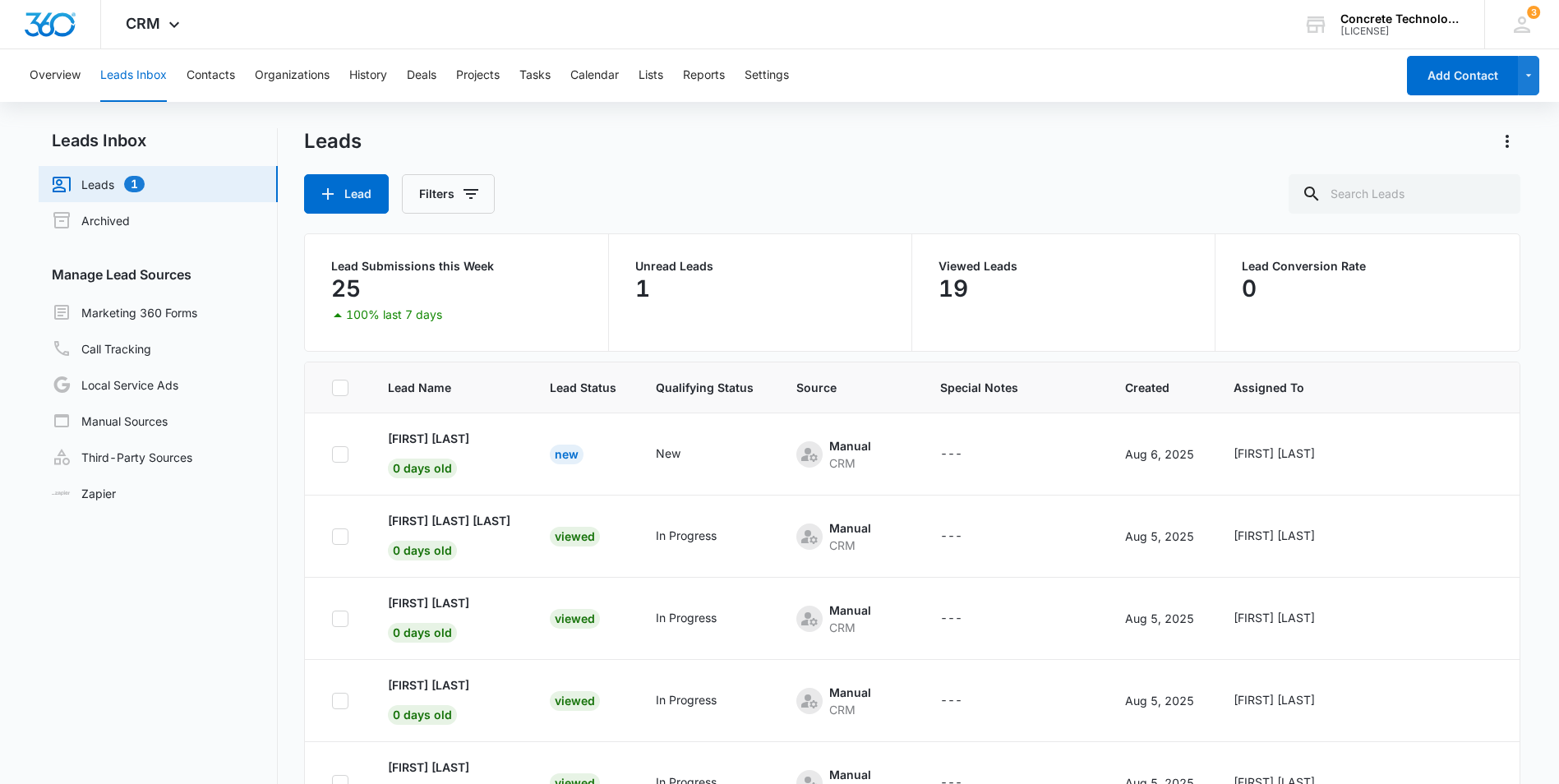scroll, scrollTop: 311, scrollLeft: 0, axis: vertical 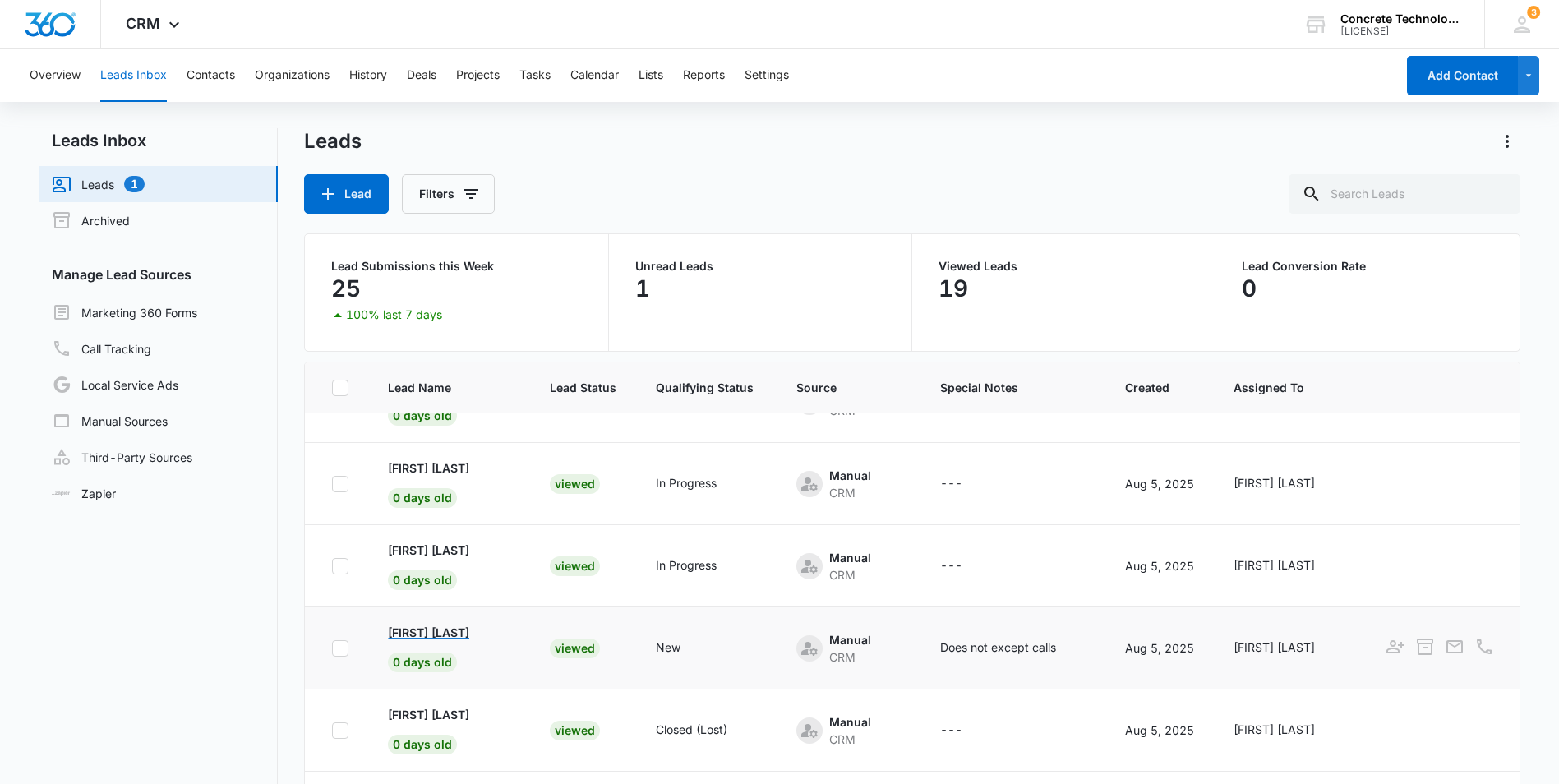 click on "[FIRST] [LAST]" at bounding box center [428, 632] 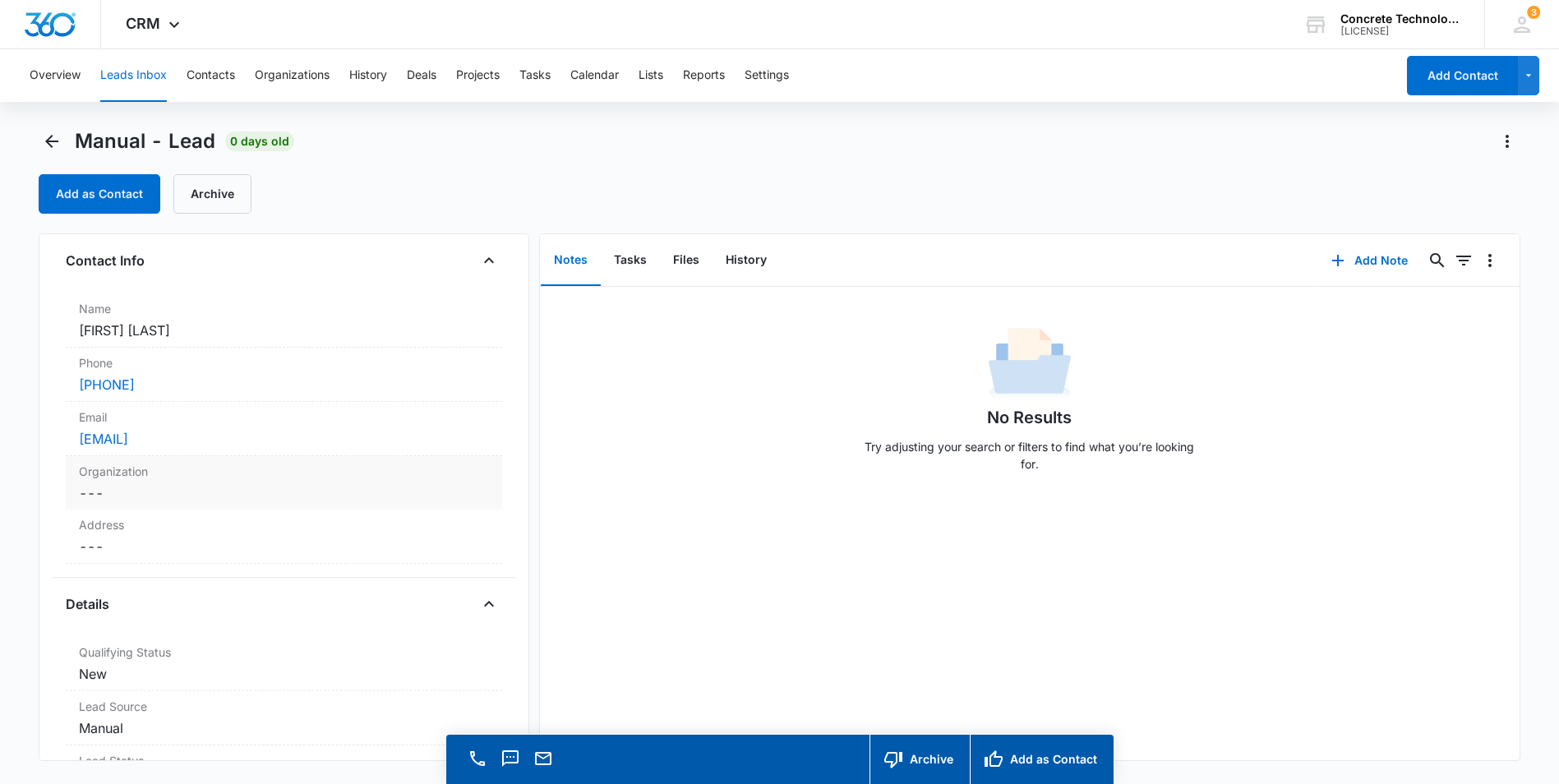 scroll, scrollTop: 0, scrollLeft: 0, axis: both 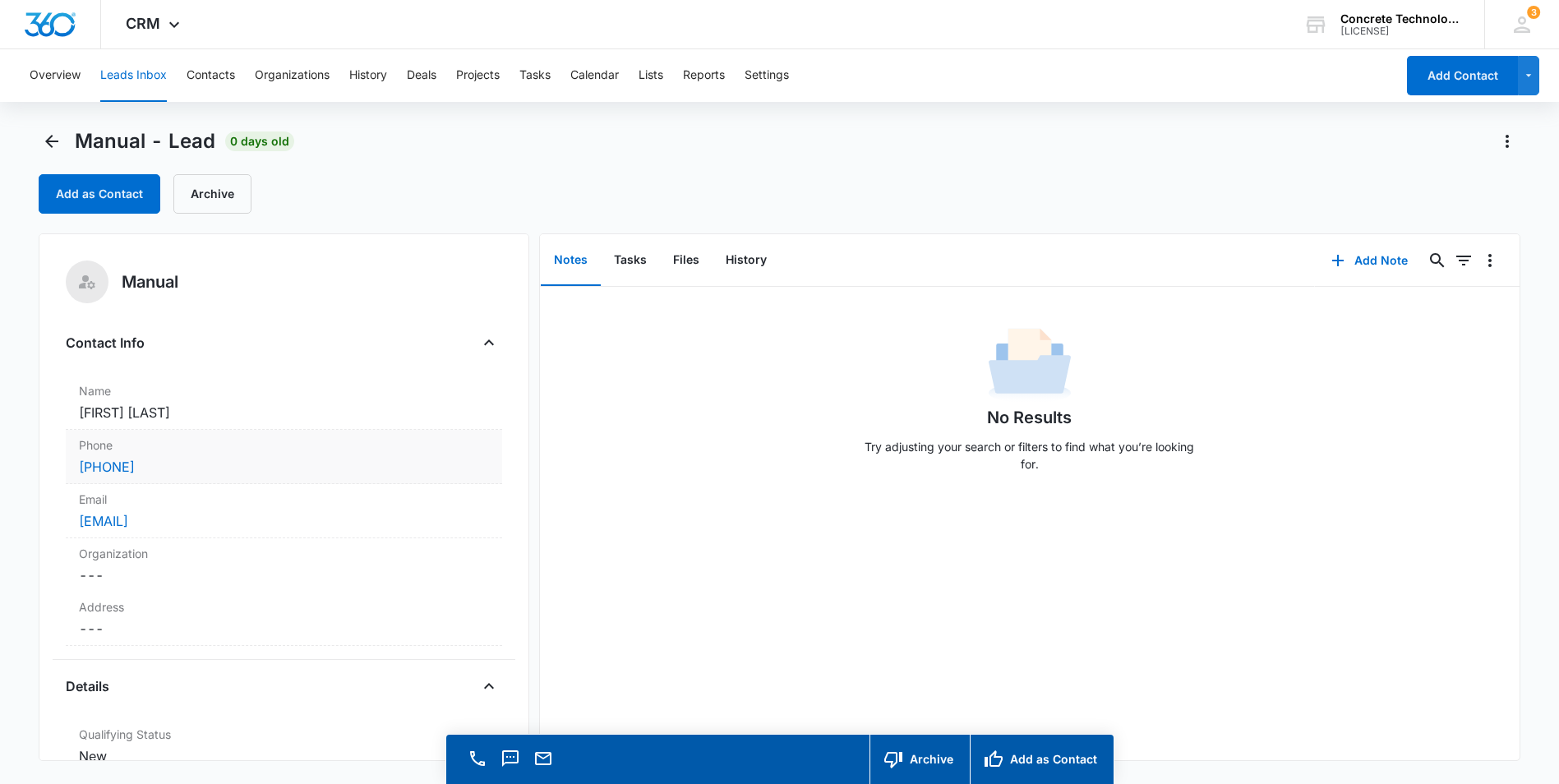 click on "[PHONE]" at bounding box center [284, 467] 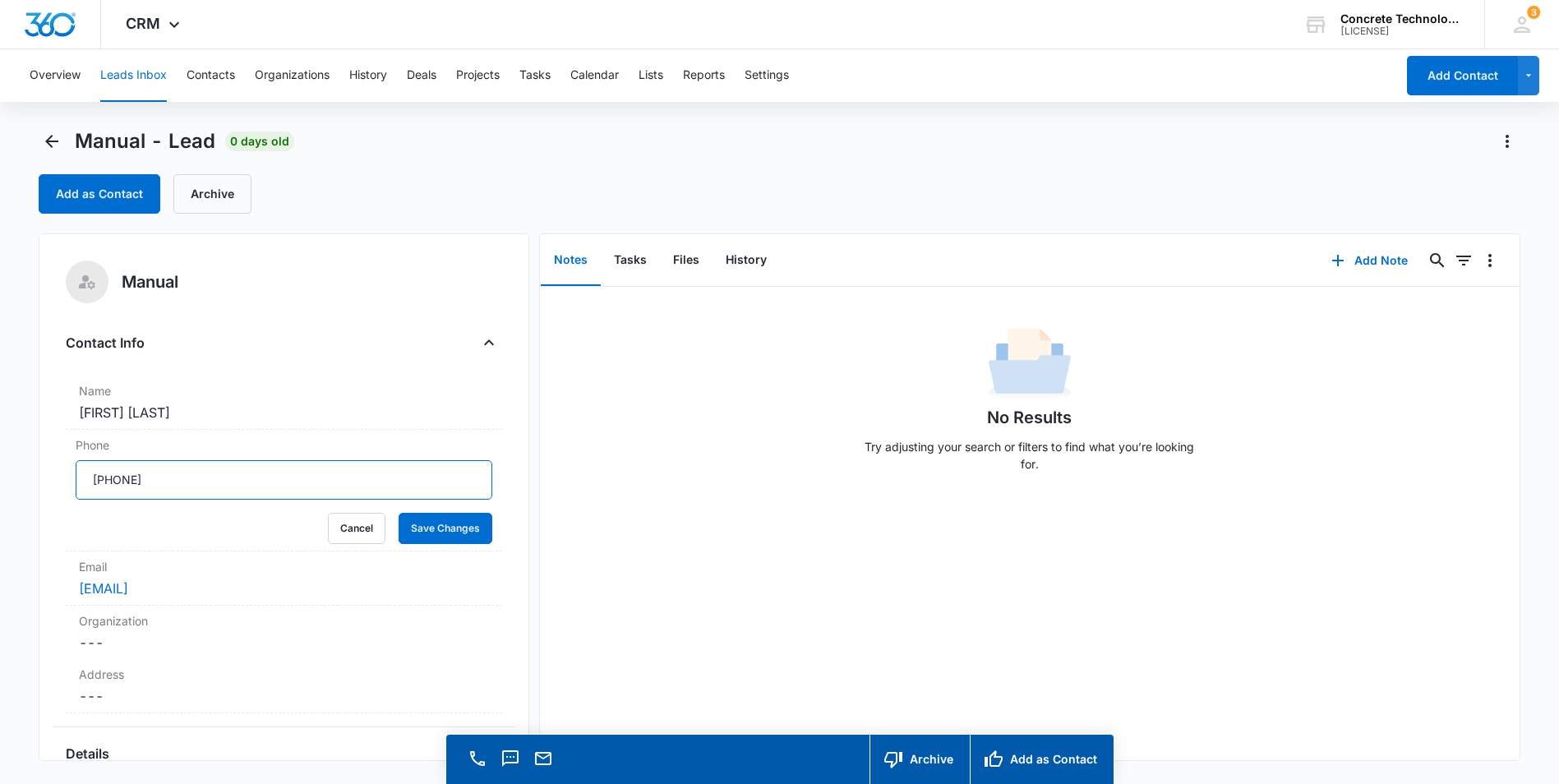 drag, startPoint x: 189, startPoint y: 483, endPoint x: 22, endPoint y: 469, distance: 167.5858 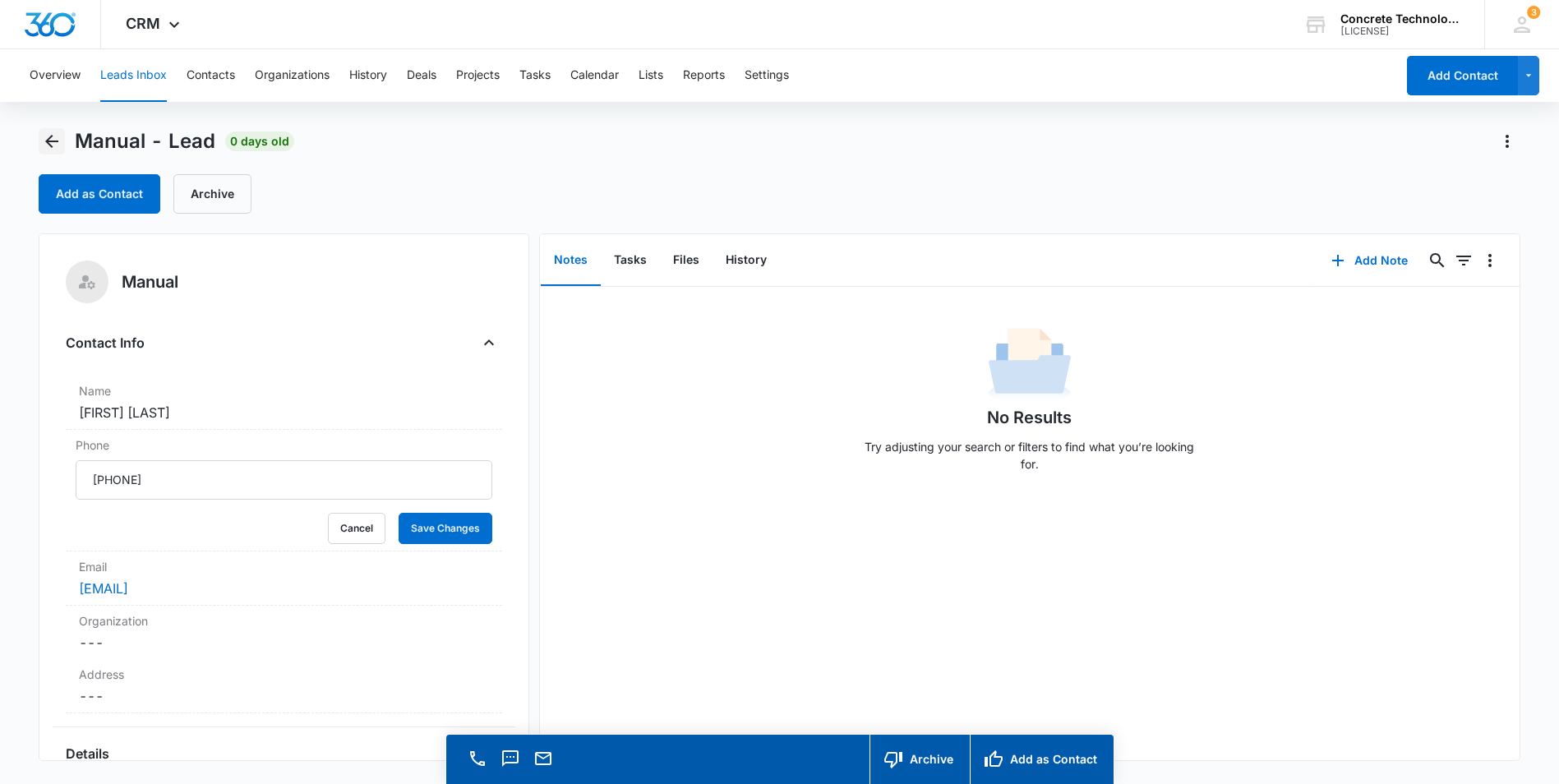 click 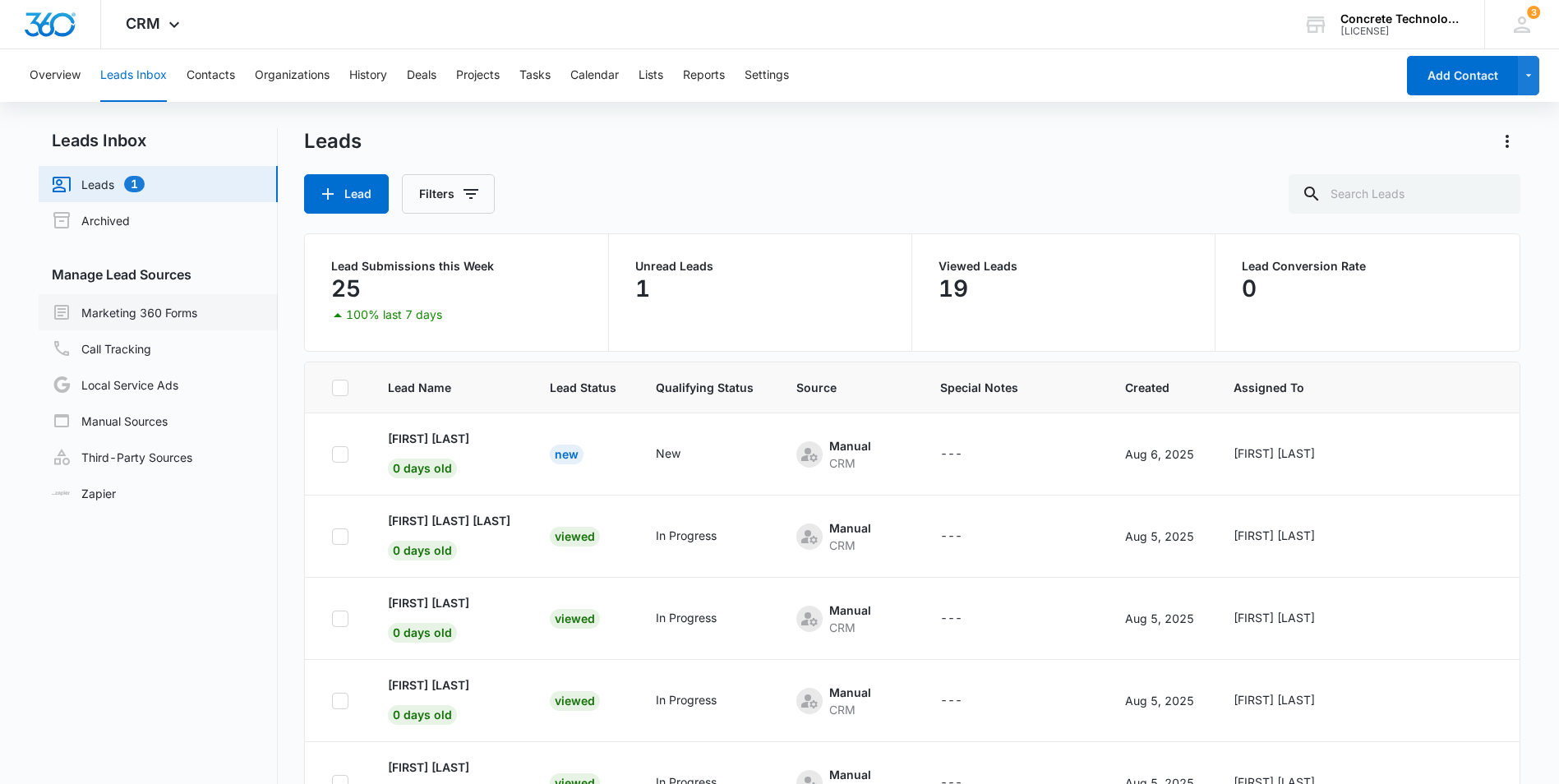 scroll, scrollTop: 311, scrollLeft: 0, axis: vertical 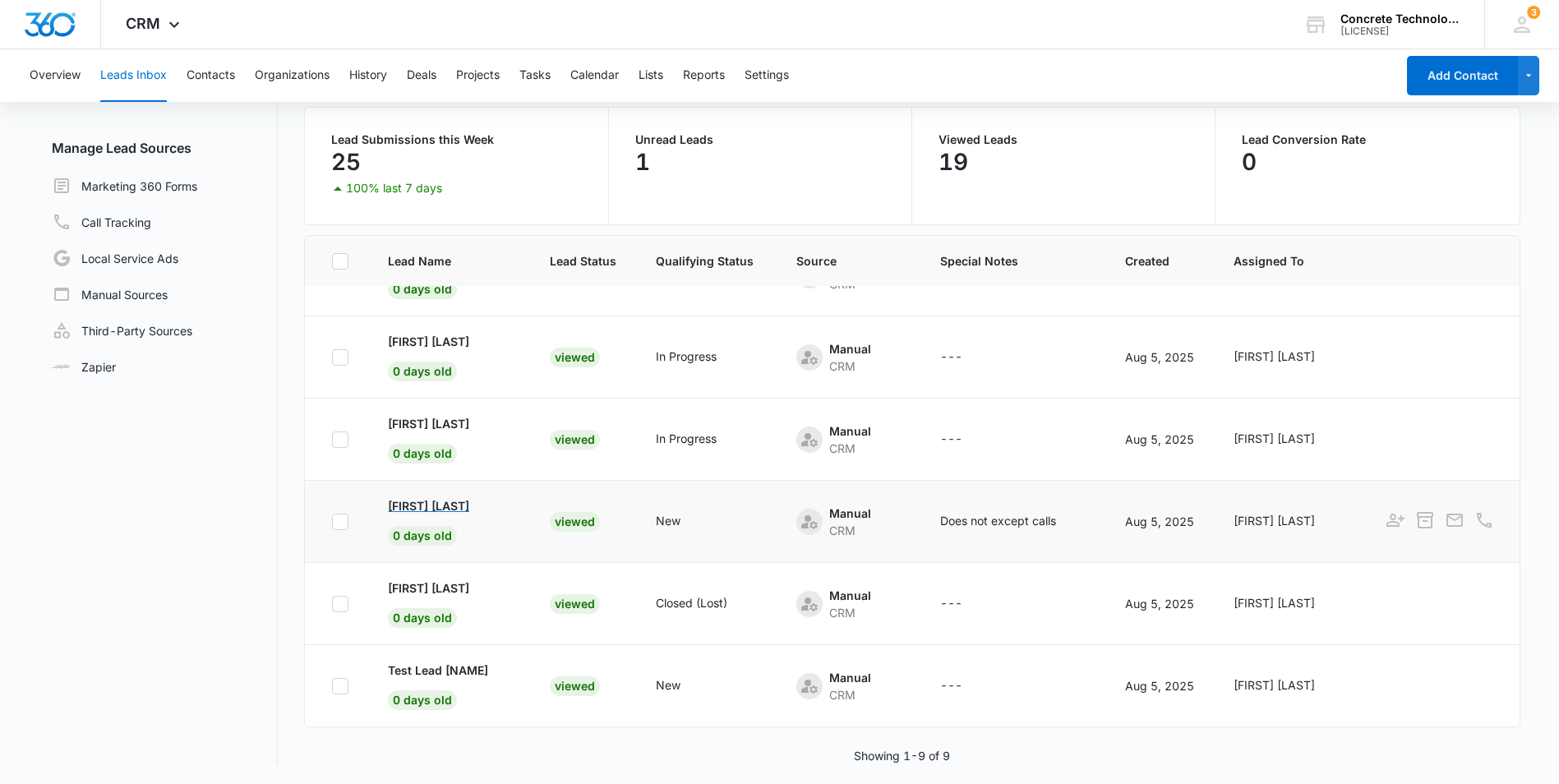 click on "[FIRST] [LAST]" at bounding box center (428, 505) 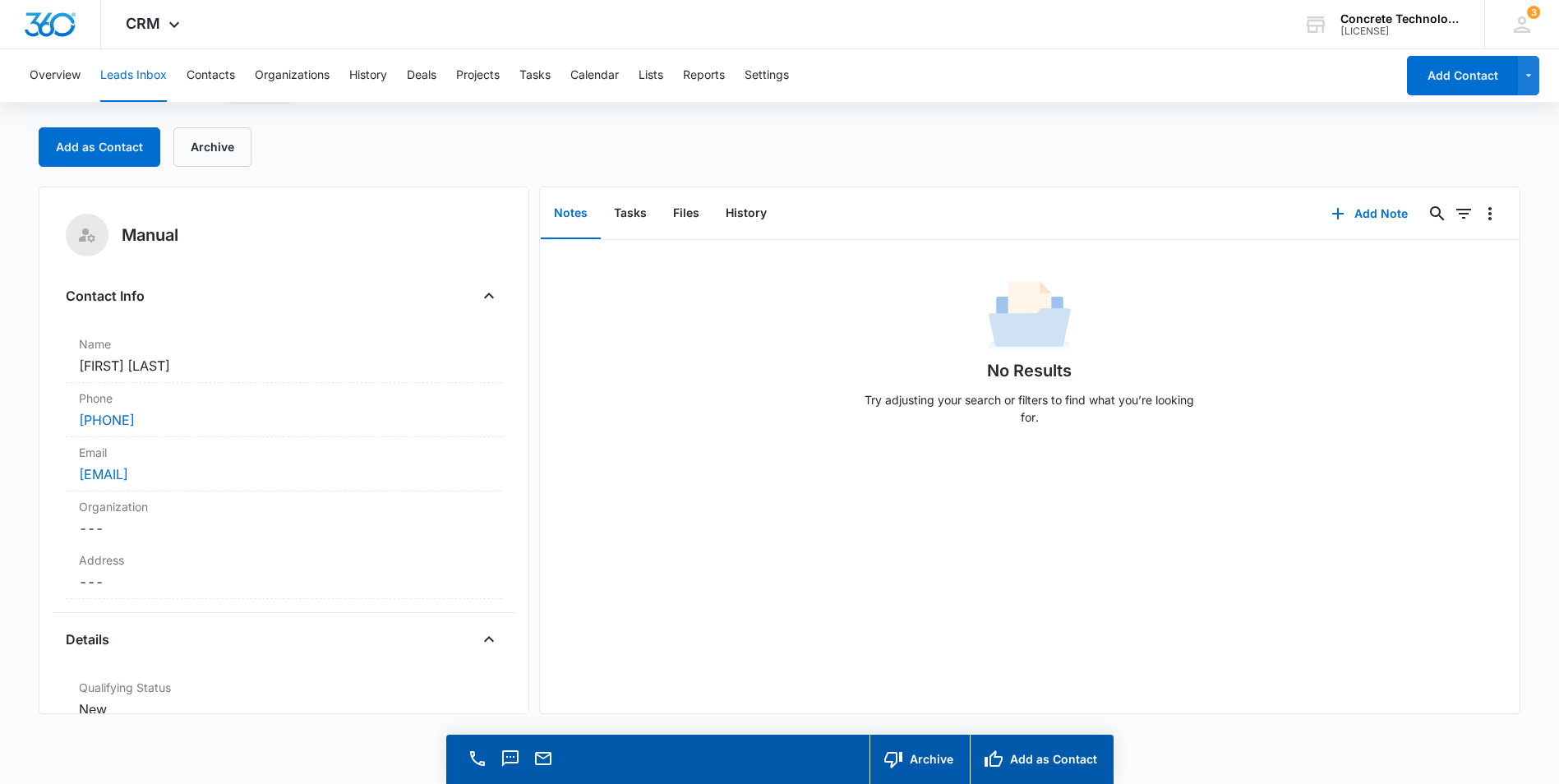 scroll, scrollTop: 0, scrollLeft: 0, axis: both 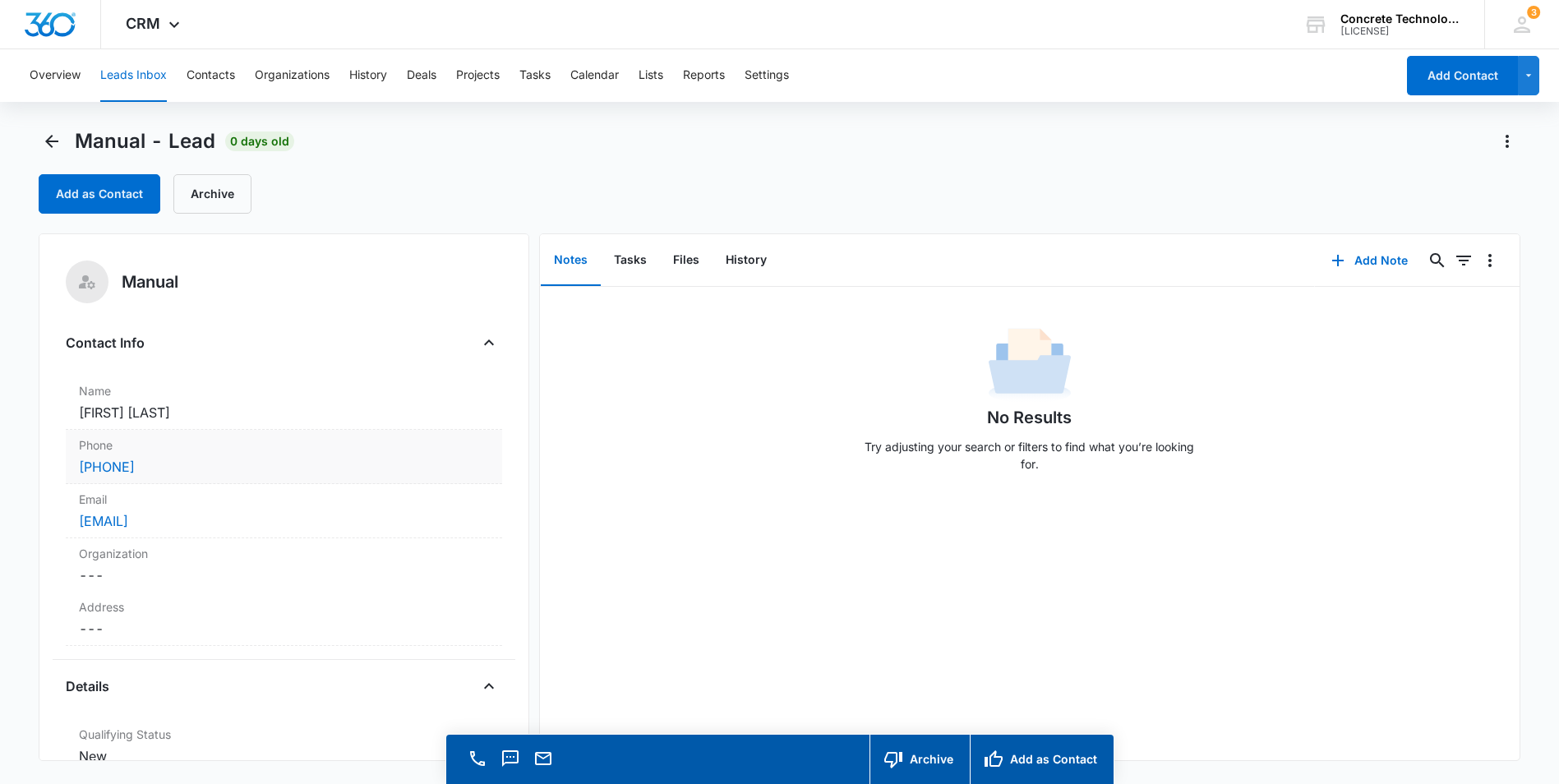 click on "[PHONE]" at bounding box center (284, 467) 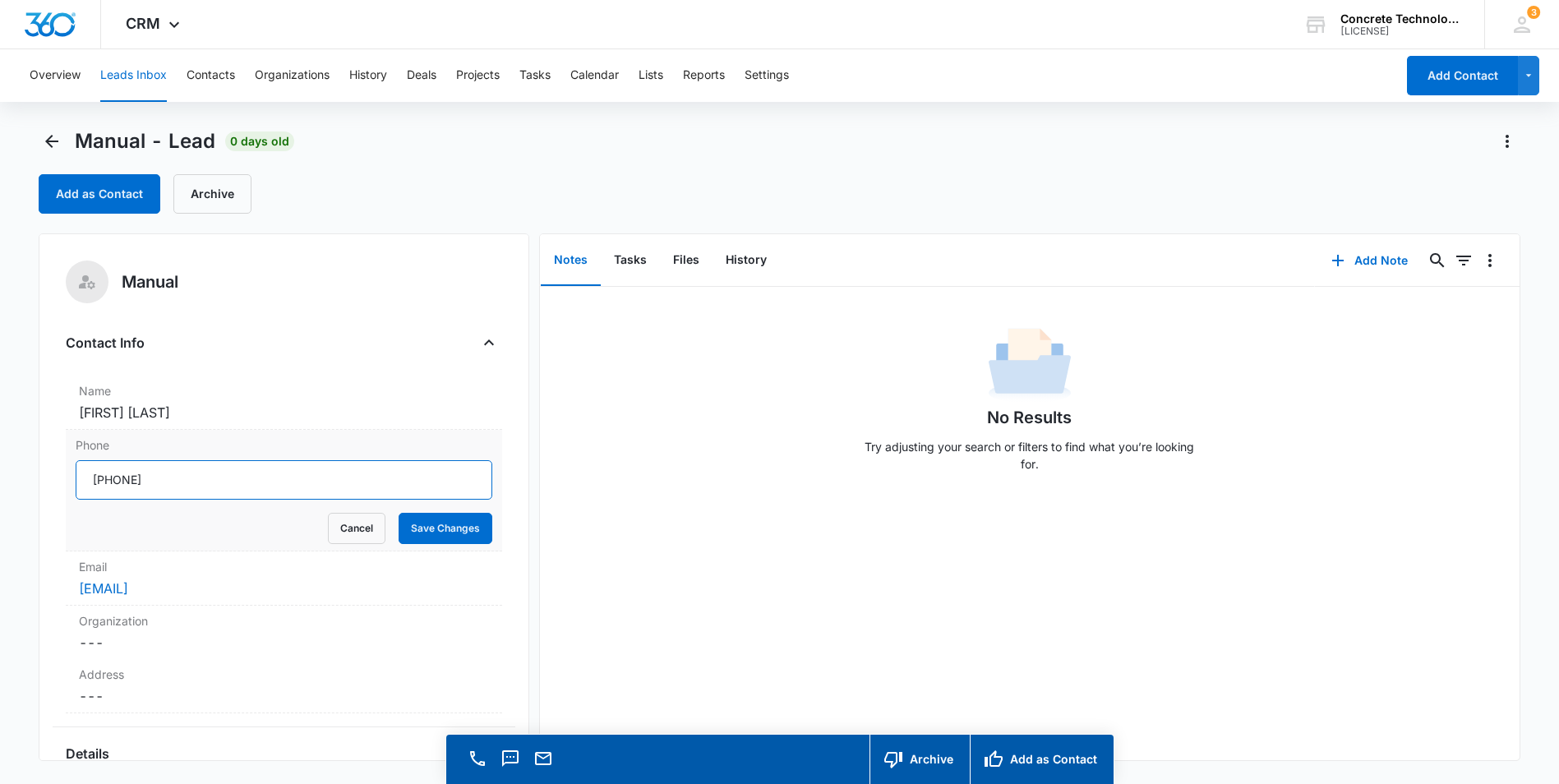 drag, startPoint x: 188, startPoint y: 481, endPoint x: 90, endPoint y: 477, distance: 98.081599 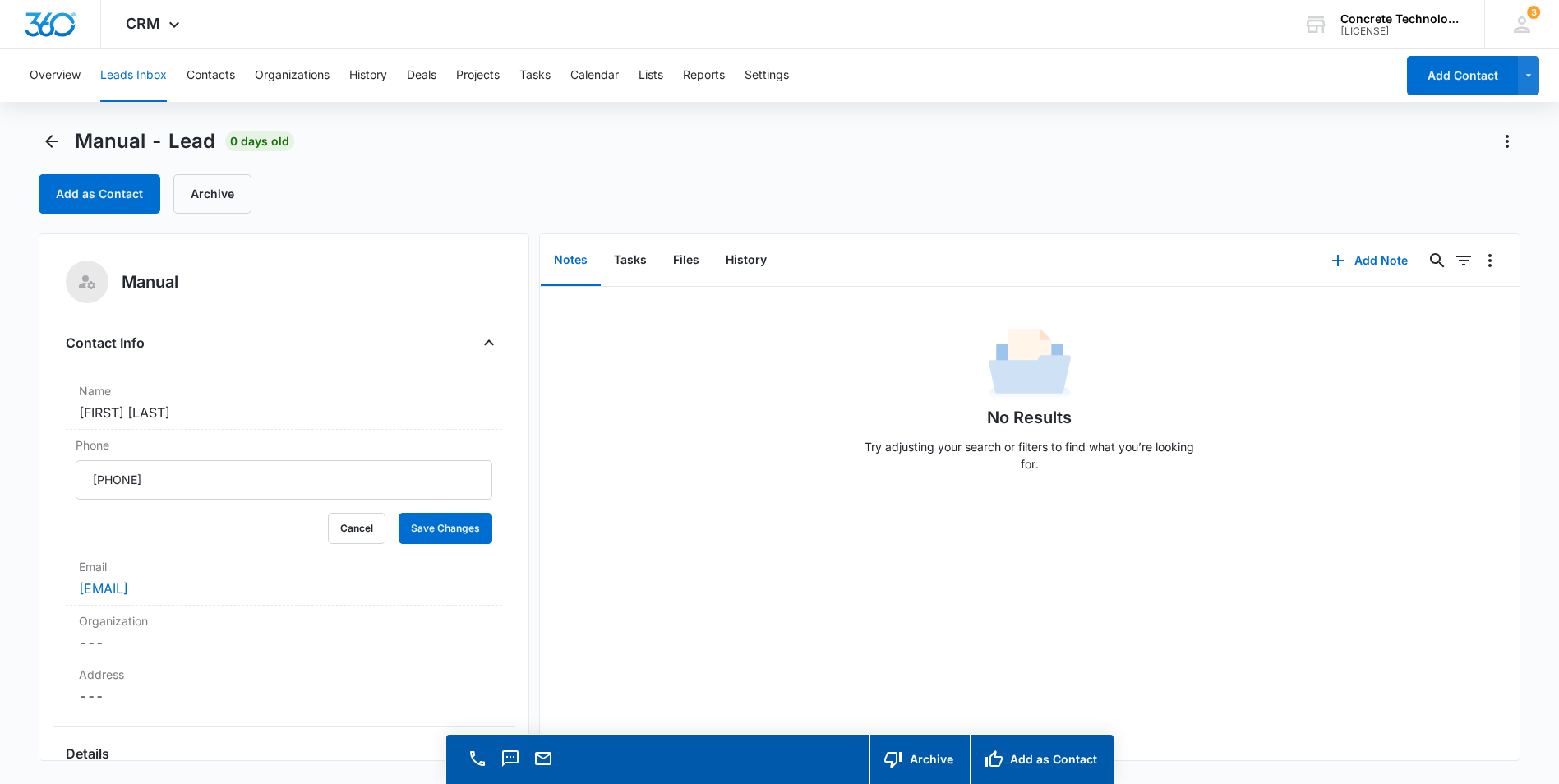 click on "Leads Inbox" at bounding box center (133, 76) 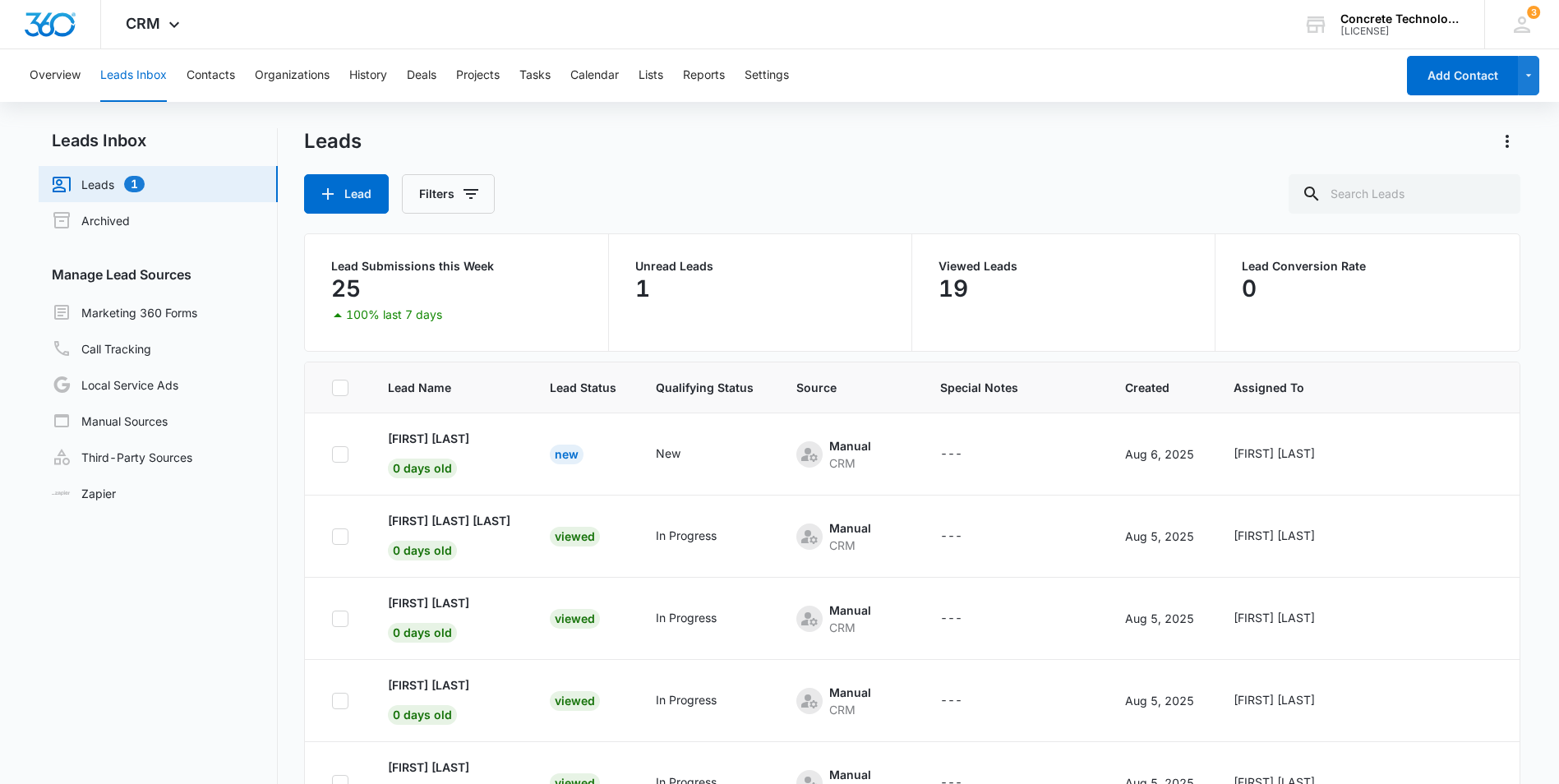 scroll, scrollTop: 311, scrollLeft: 0, axis: vertical 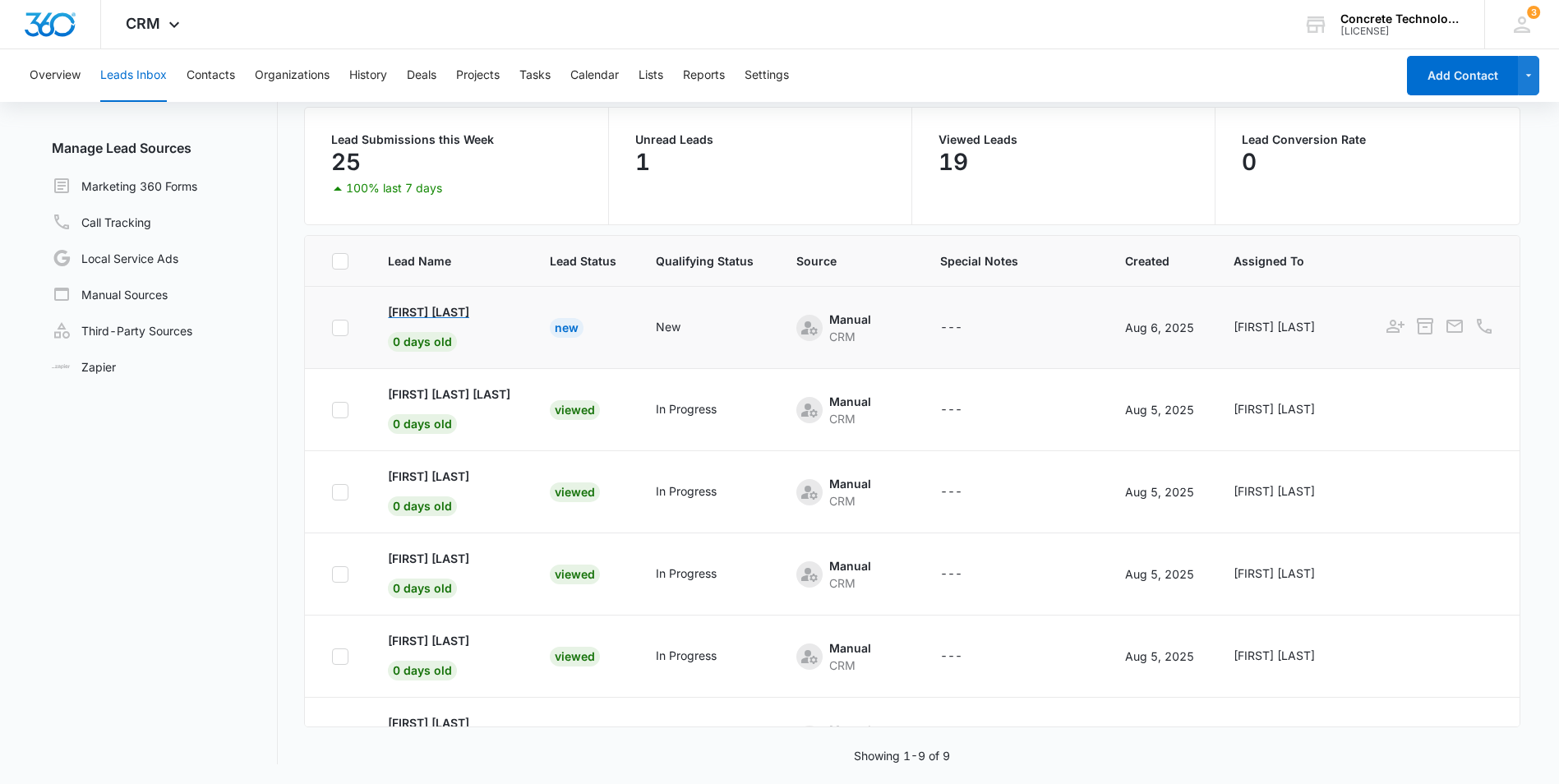 click on "[FIRST] [LAST]" at bounding box center (428, 311) 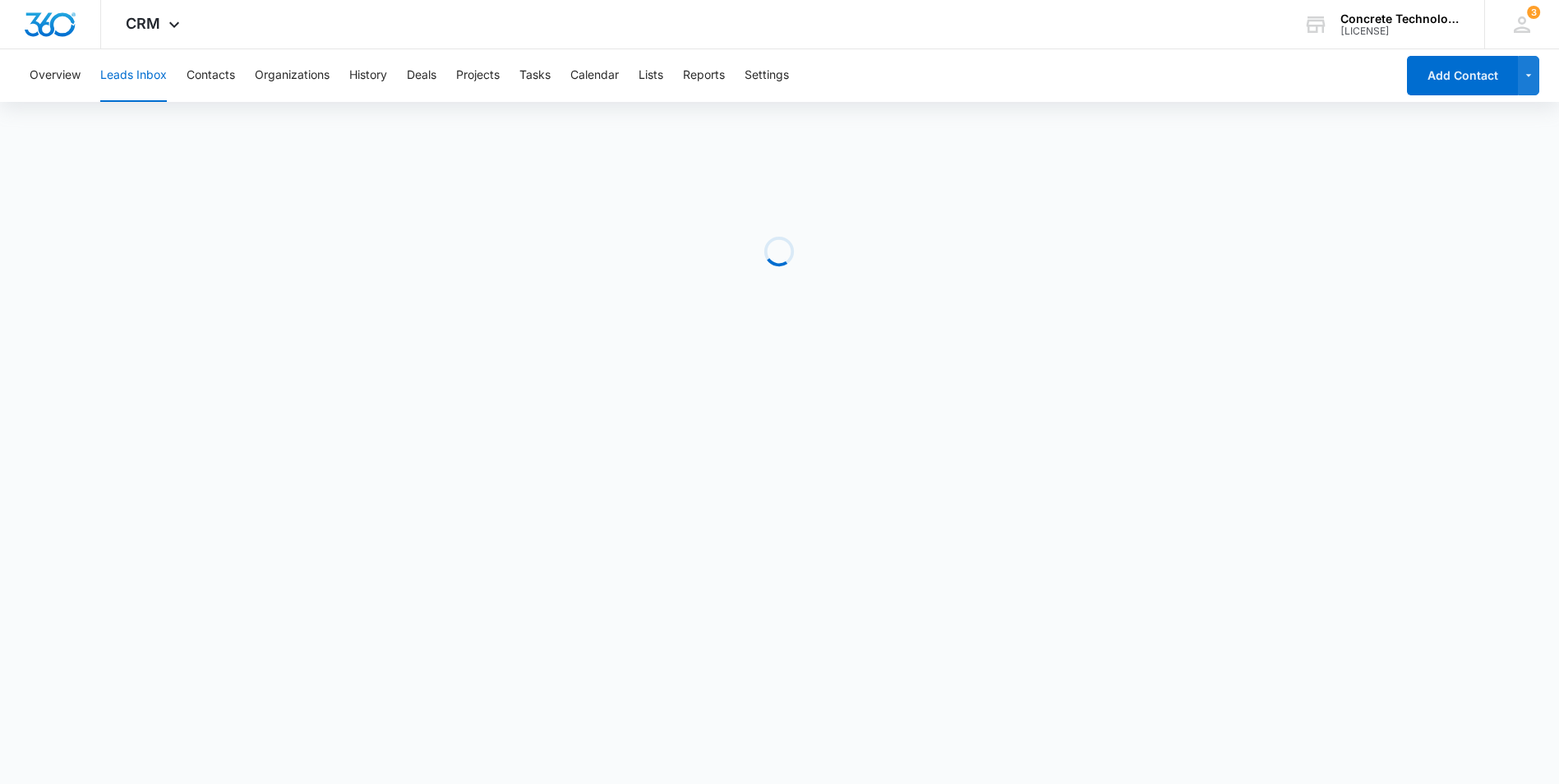 scroll, scrollTop: 0, scrollLeft: 0, axis: both 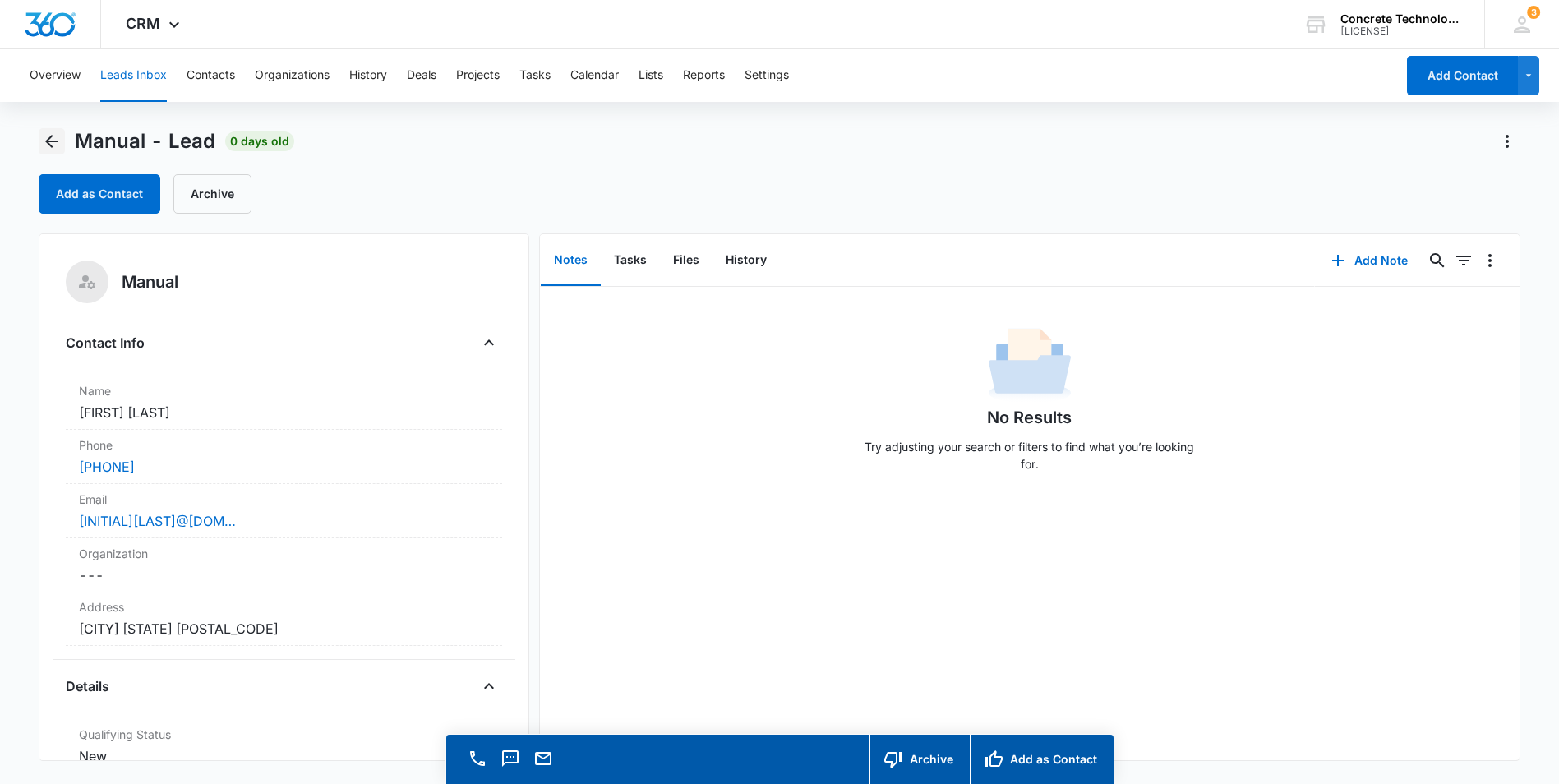 click 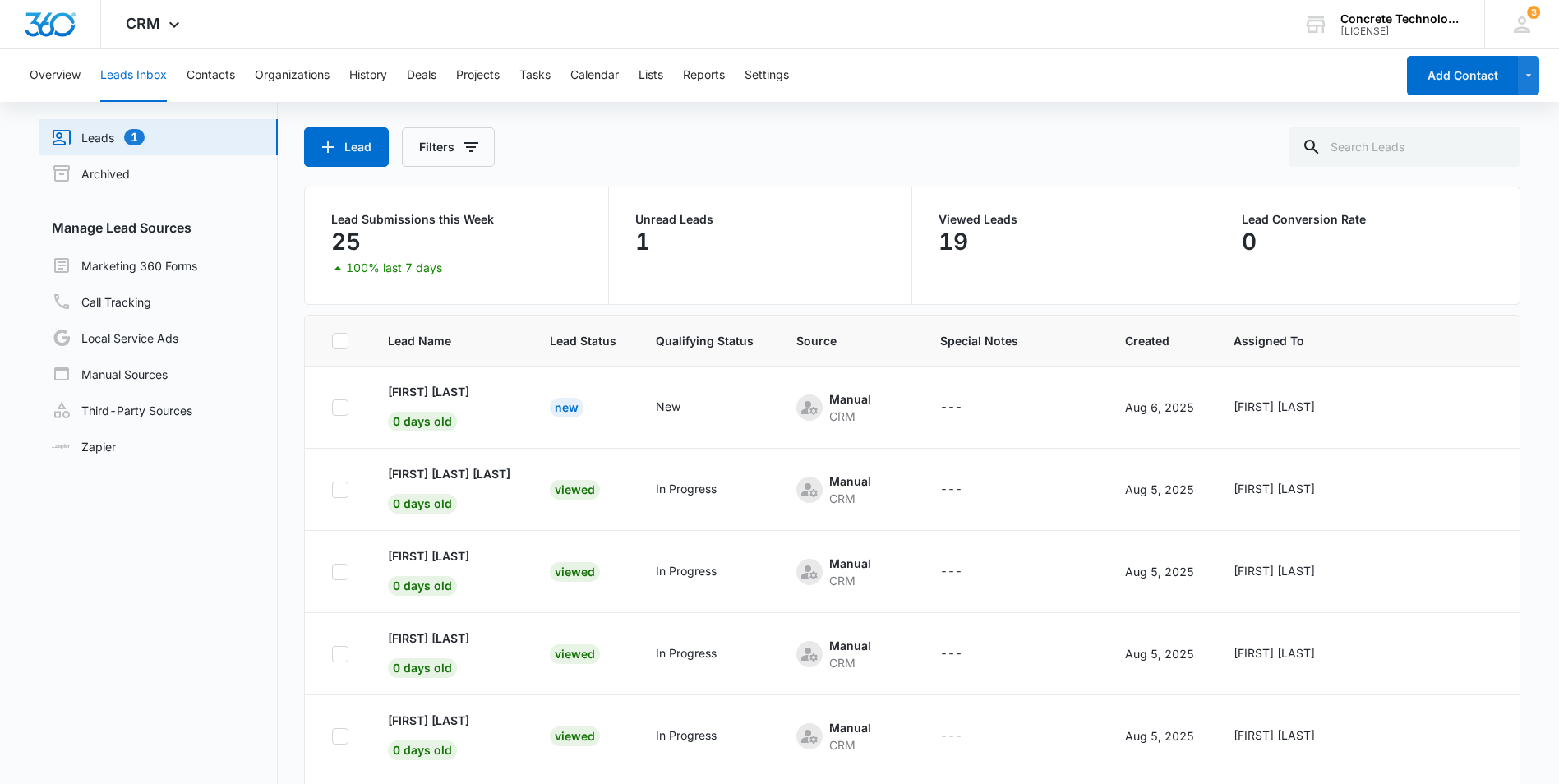 scroll, scrollTop: 0, scrollLeft: 0, axis: both 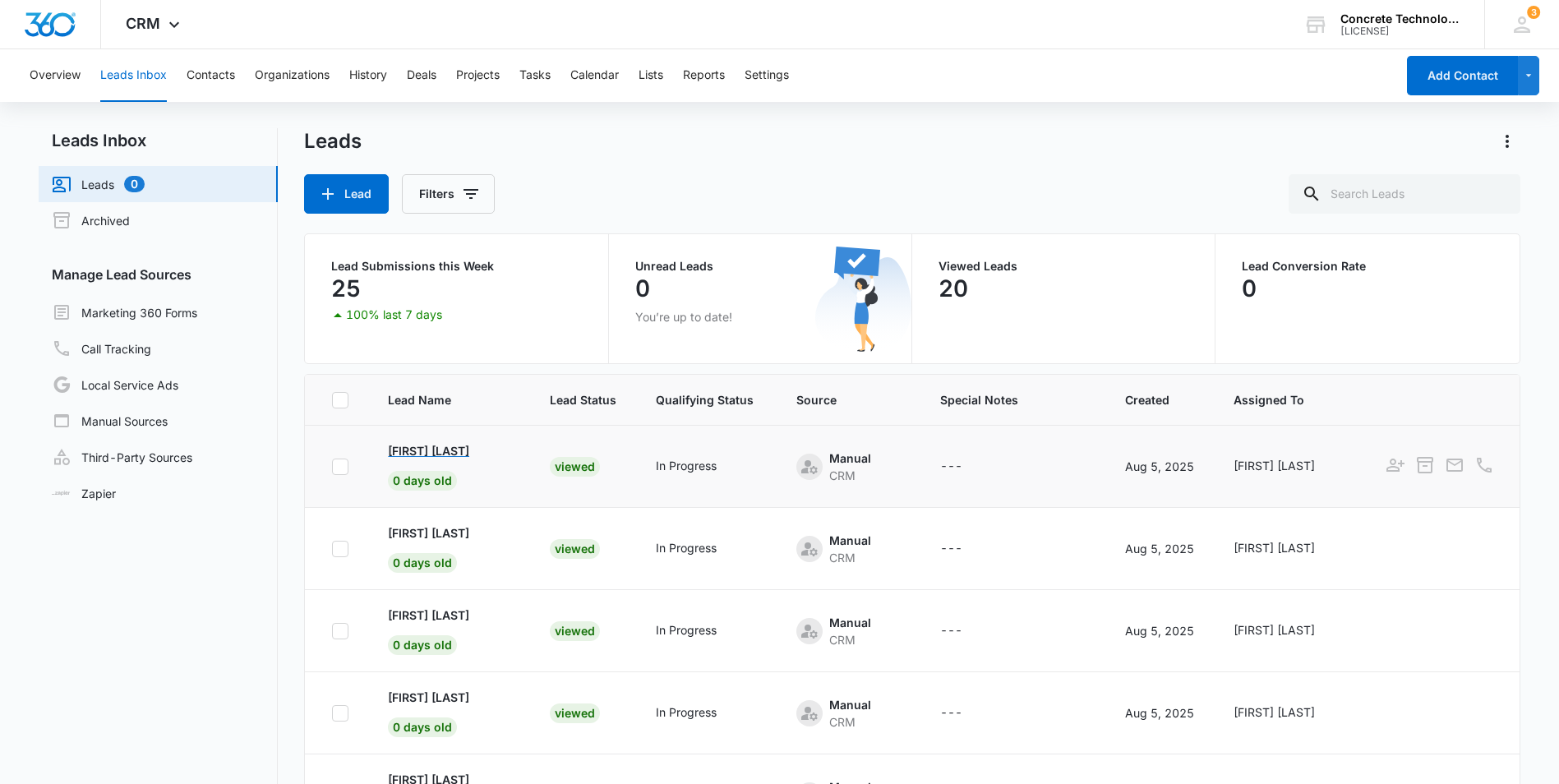 click on "[FIRST] [LAST]" at bounding box center [428, 450] 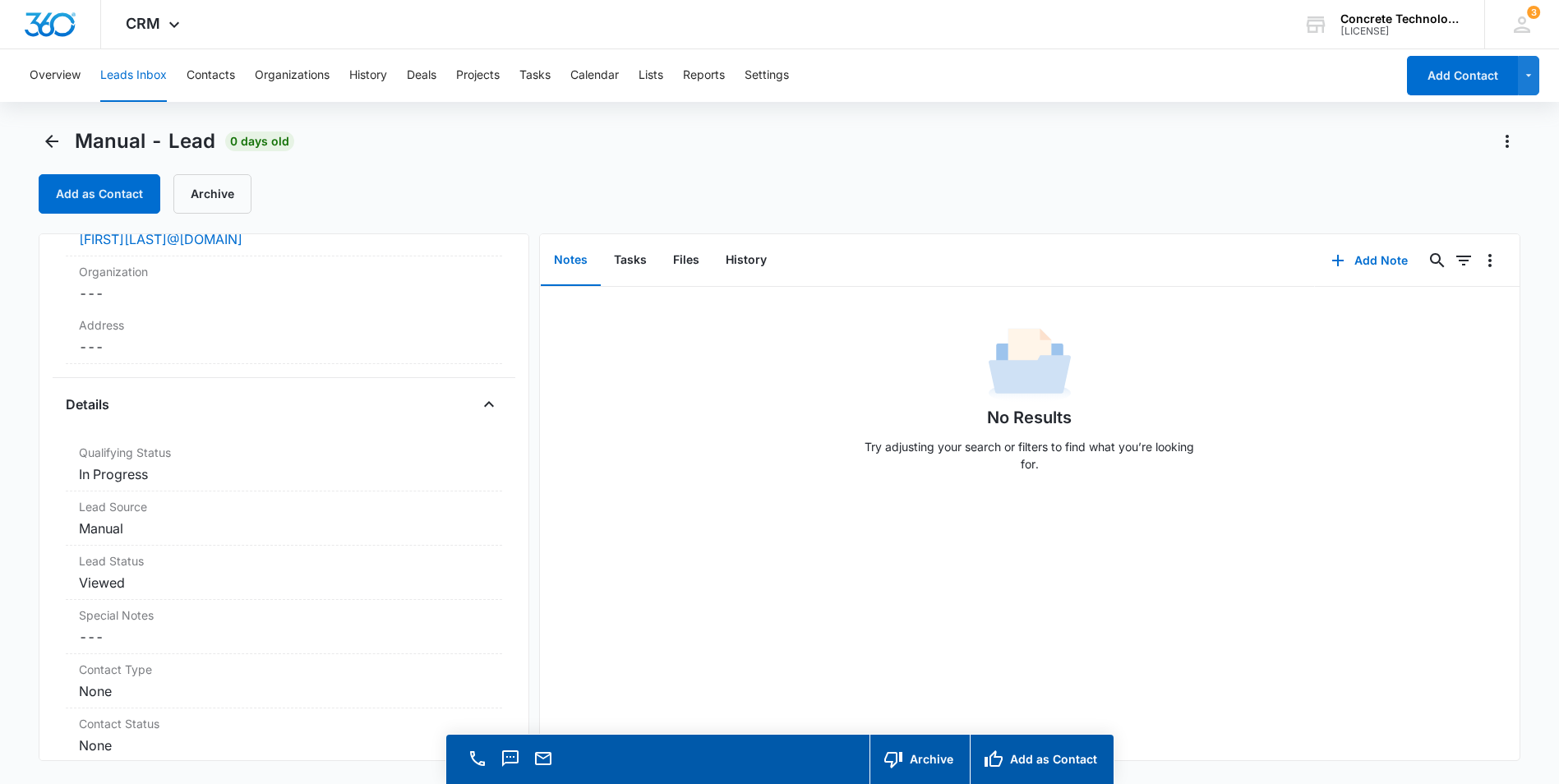 scroll, scrollTop: 0, scrollLeft: 0, axis: both 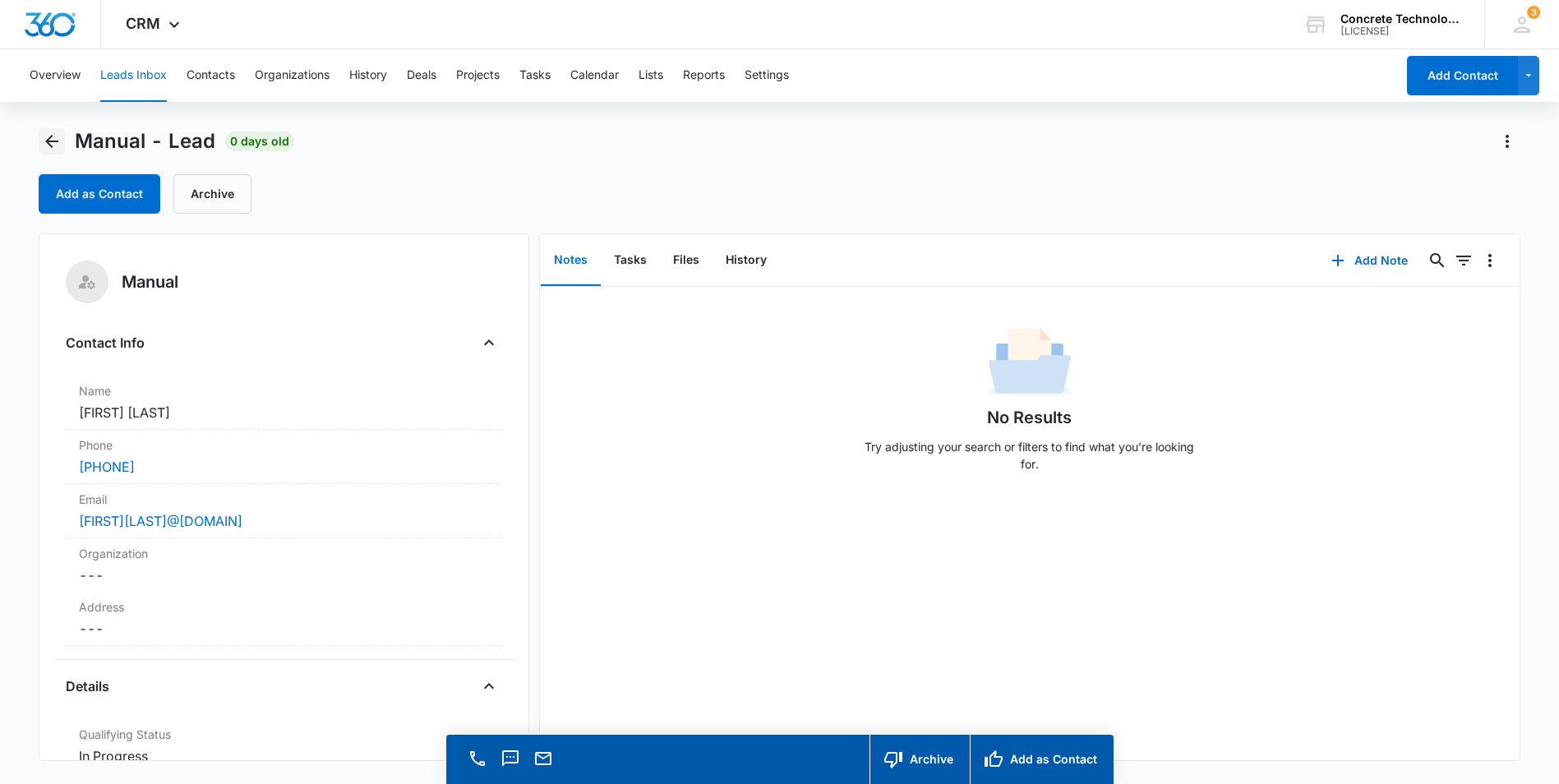 click 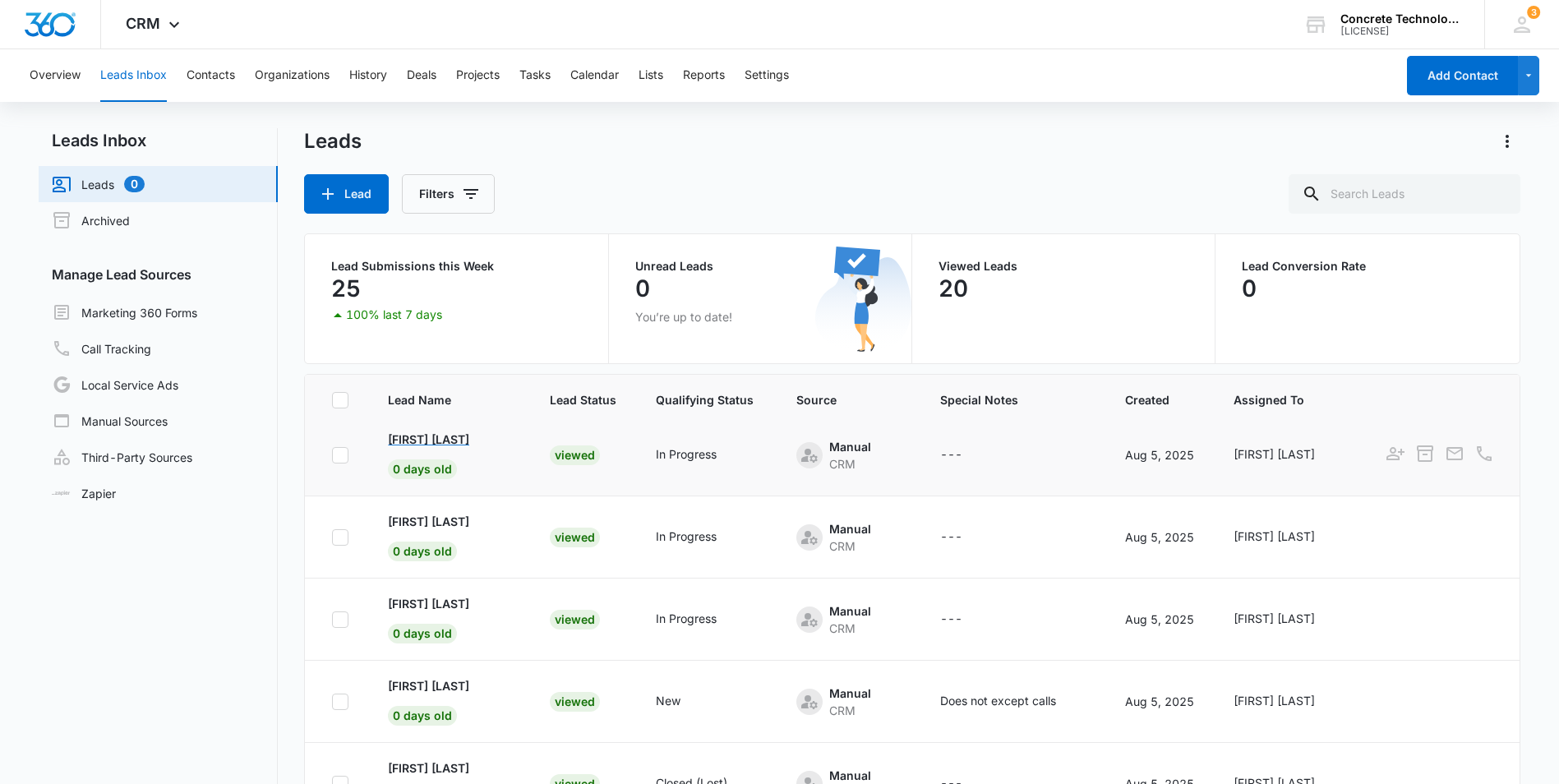 scroll, scrollTop: 229, scrollLeft: 0, axis: vertical 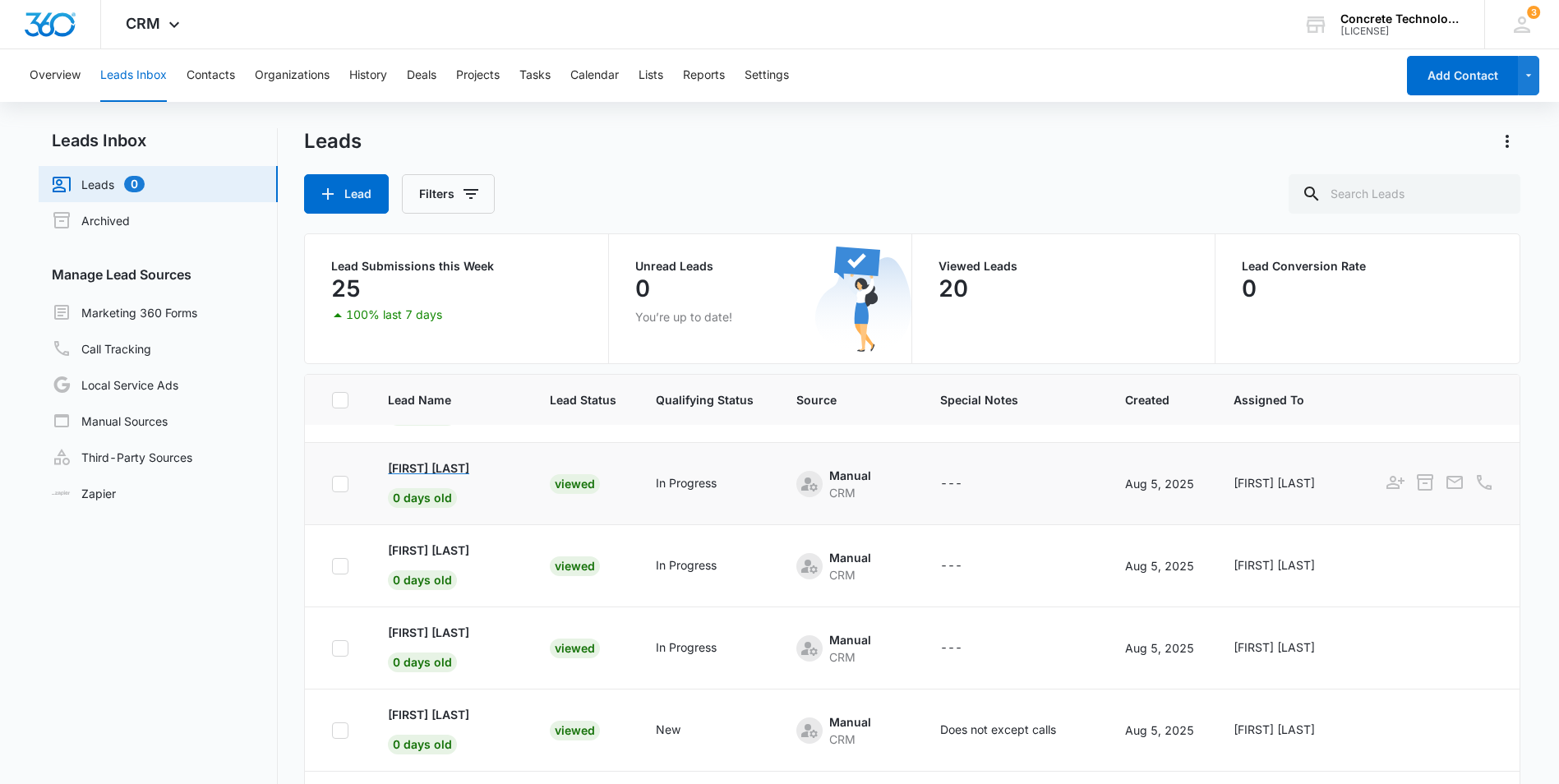 click on "[FIRST] [LAST]" at bounding box center [428, 468] 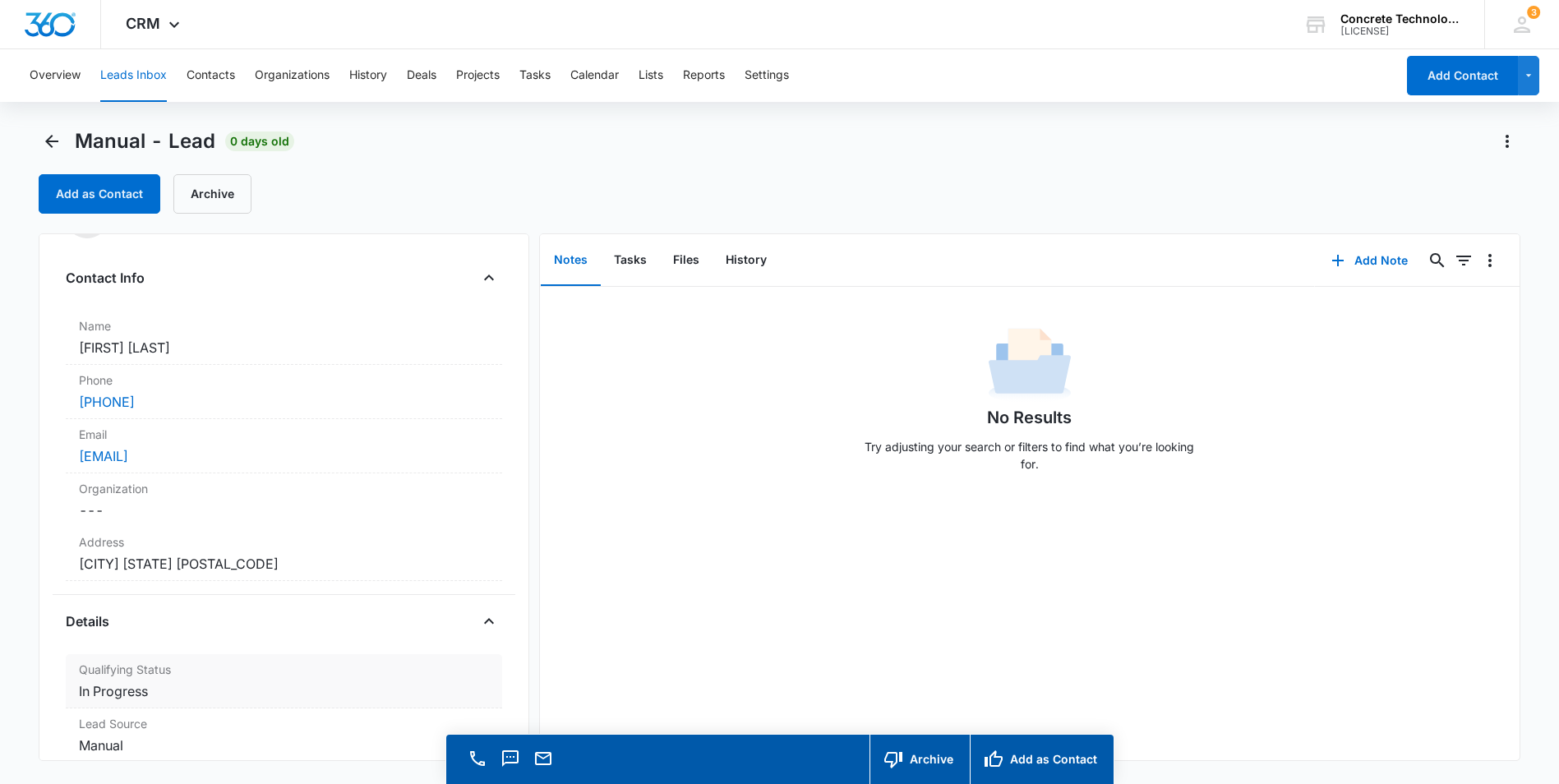 scroll, scrollTop: 0, scrollLeft: 0, axis: both 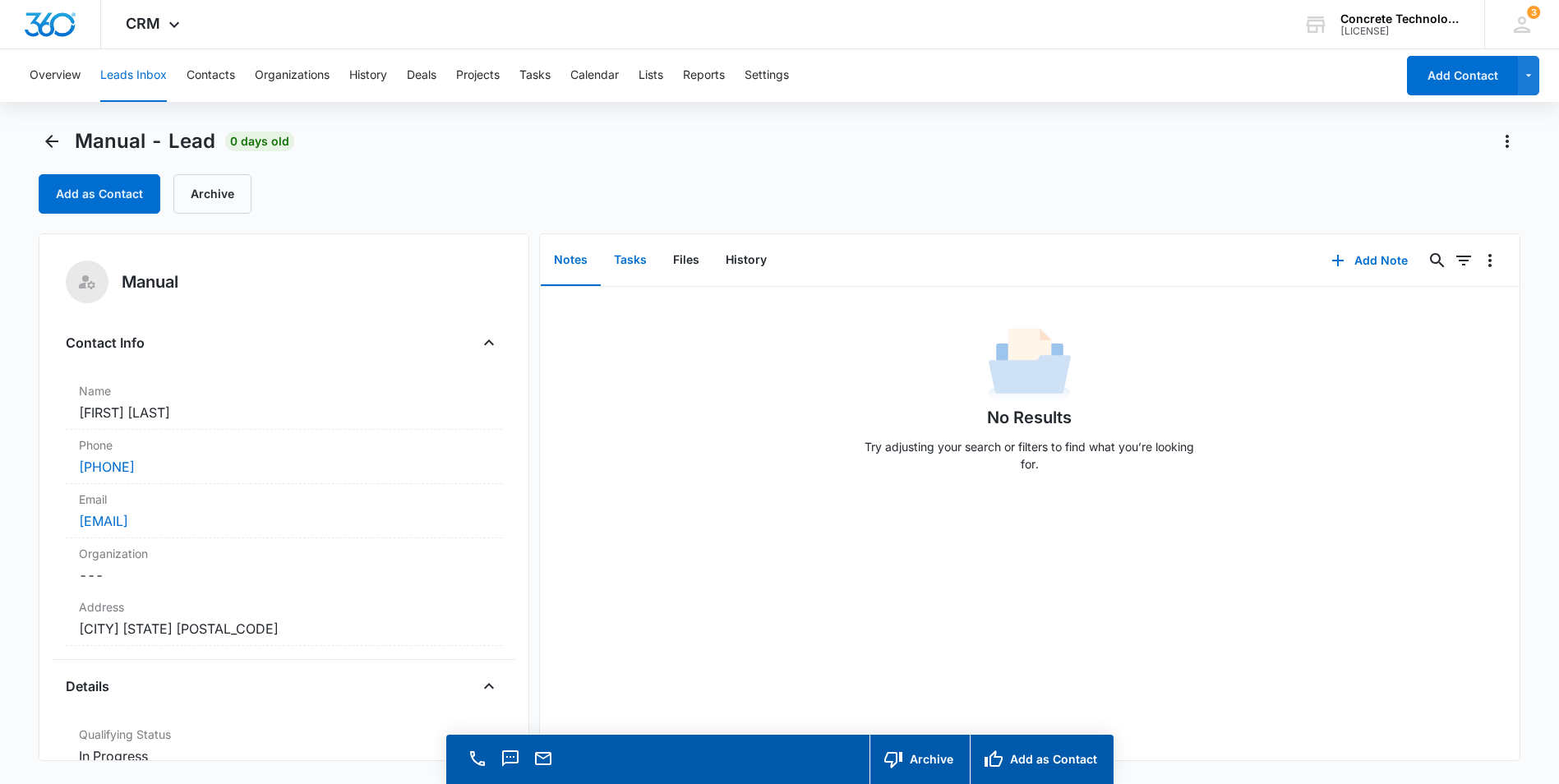 click on "Tasks" at bounding box center [630, 261] 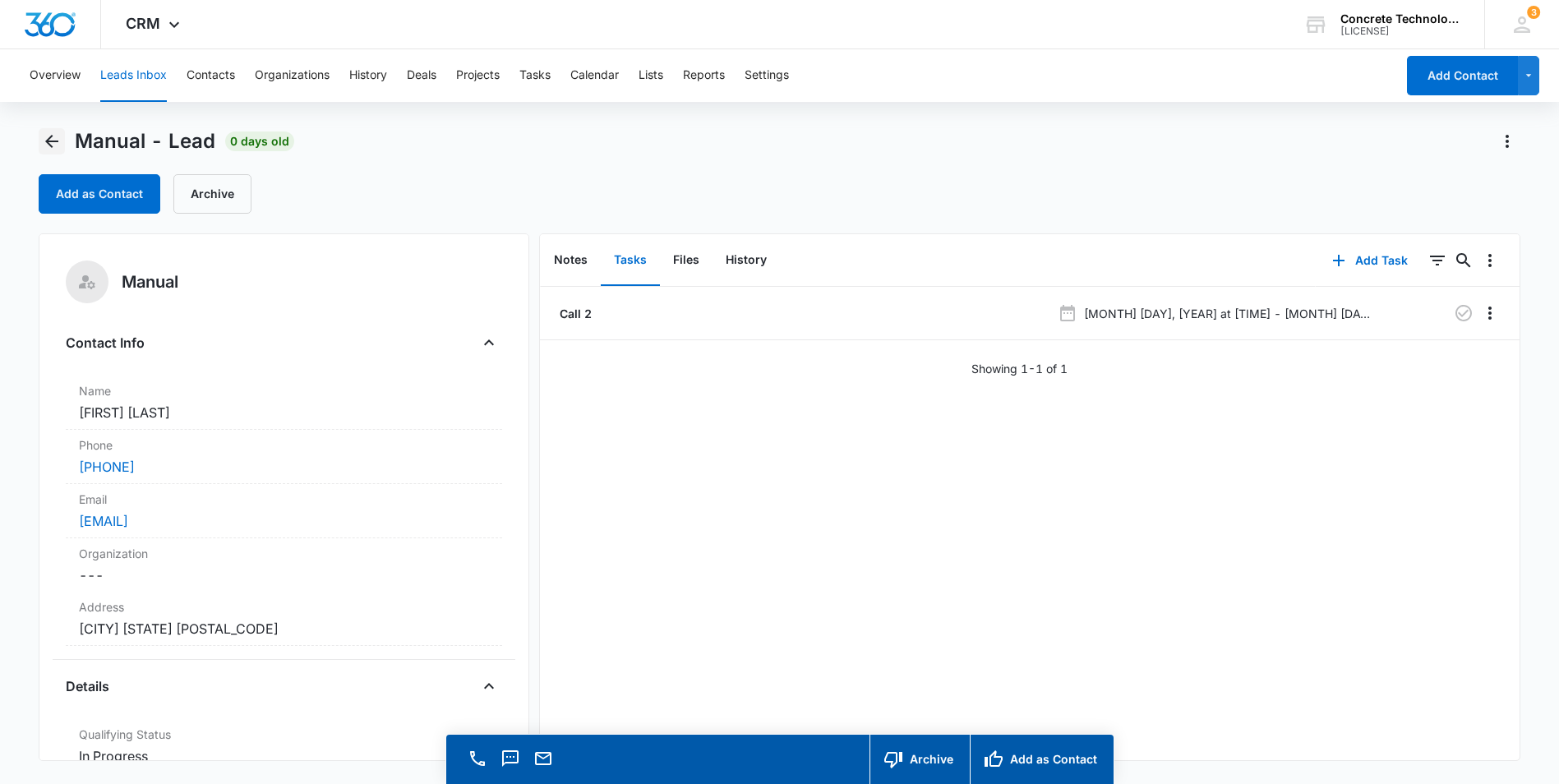 click 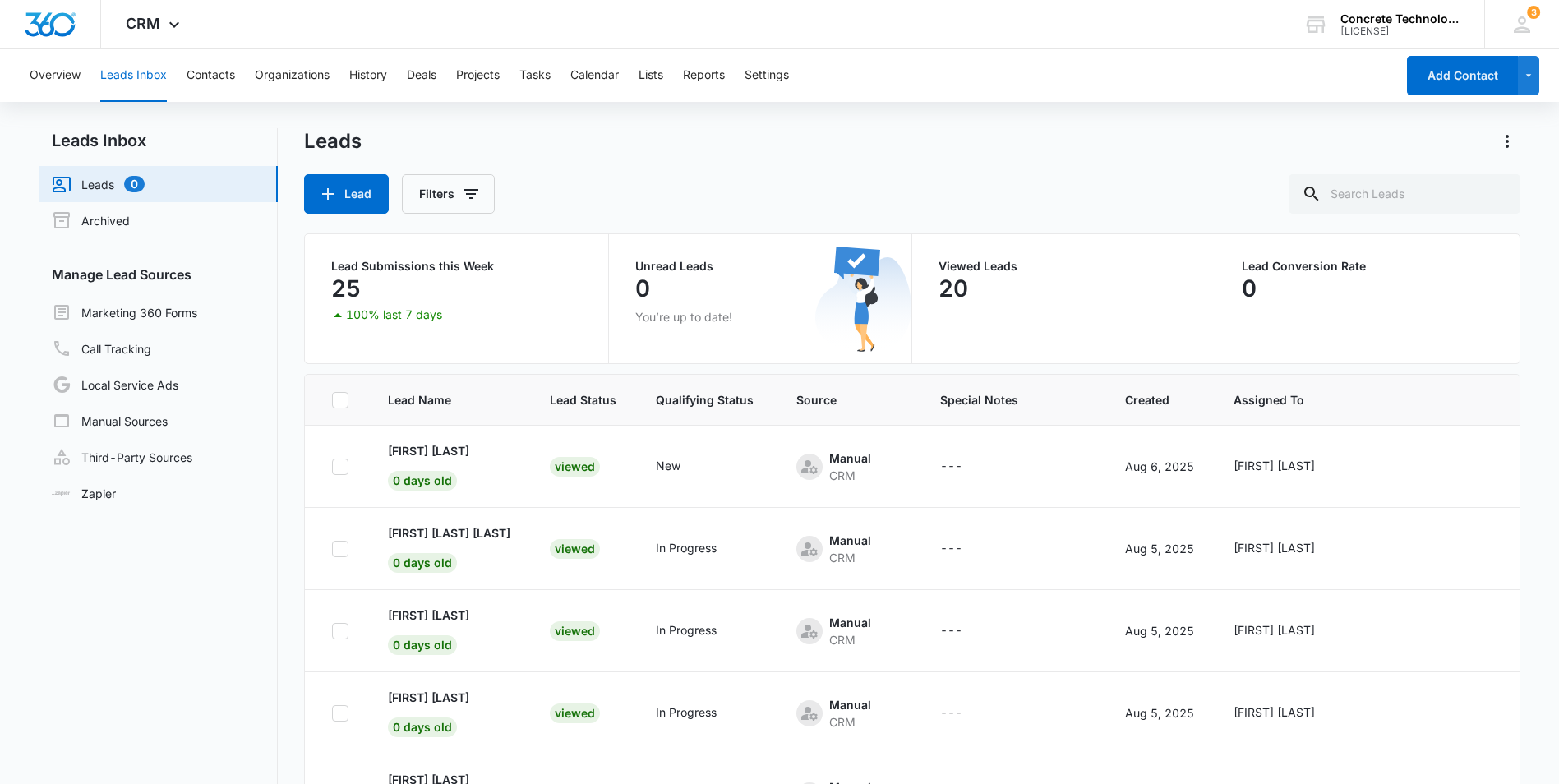 scroll, scrollTop: 229, scrollLeft: 0, axis: vertical 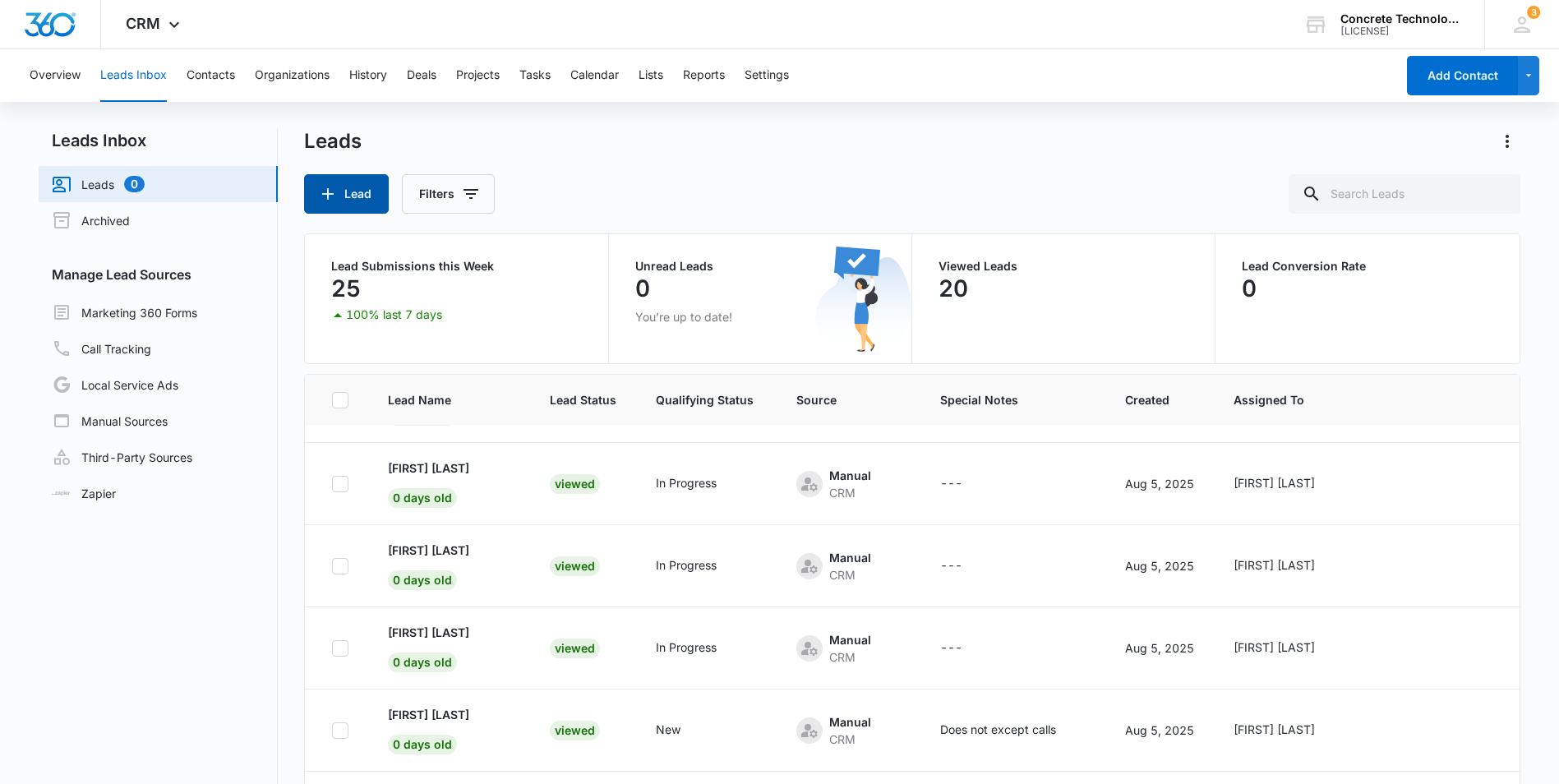 click on "Lead" at bounding box center [346, 194] 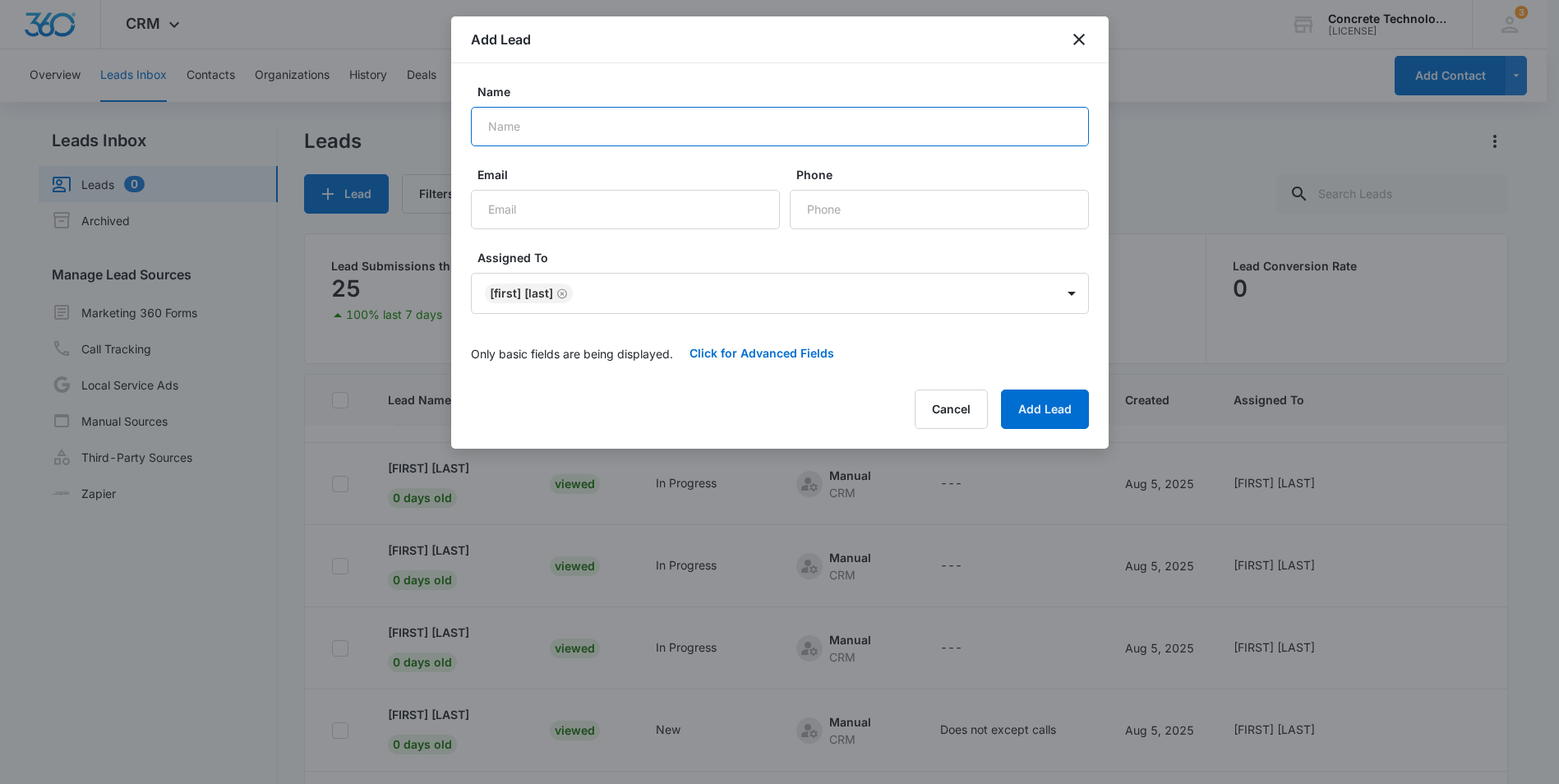 click on "Name" at bounding box center (780, 127) 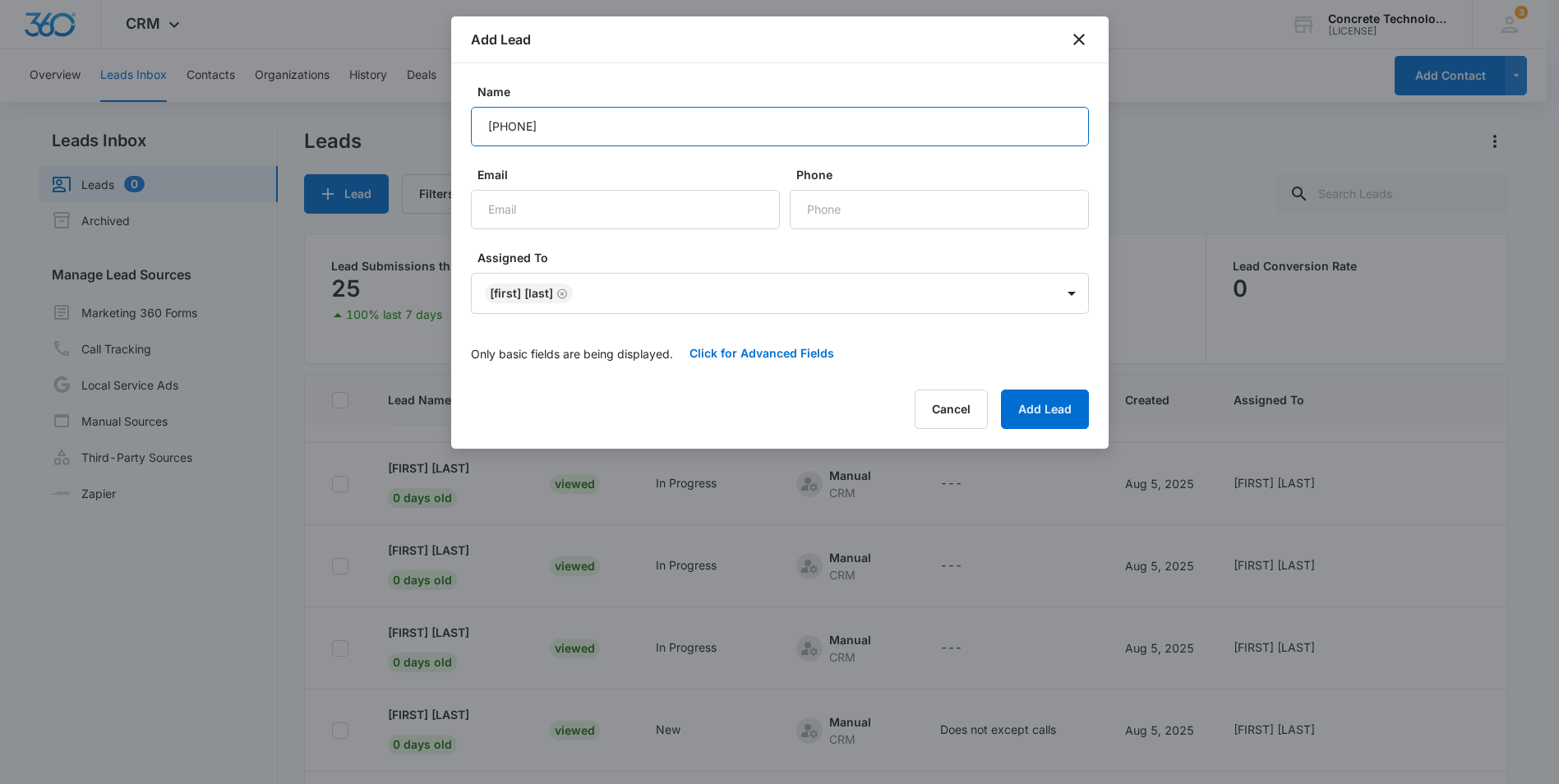 type on "[PHONE]" 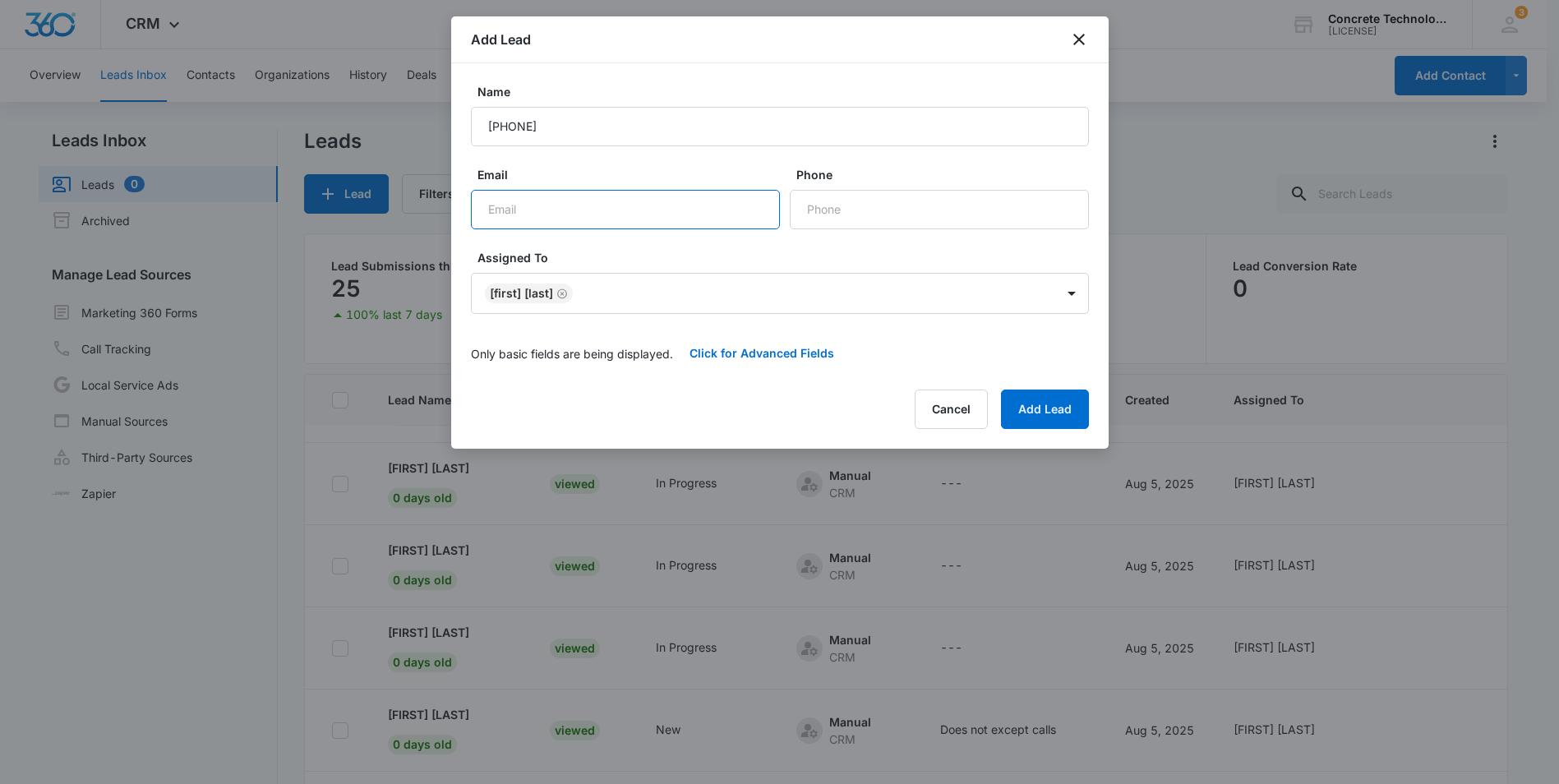 click on "Email" at bounding box center [625, 210] 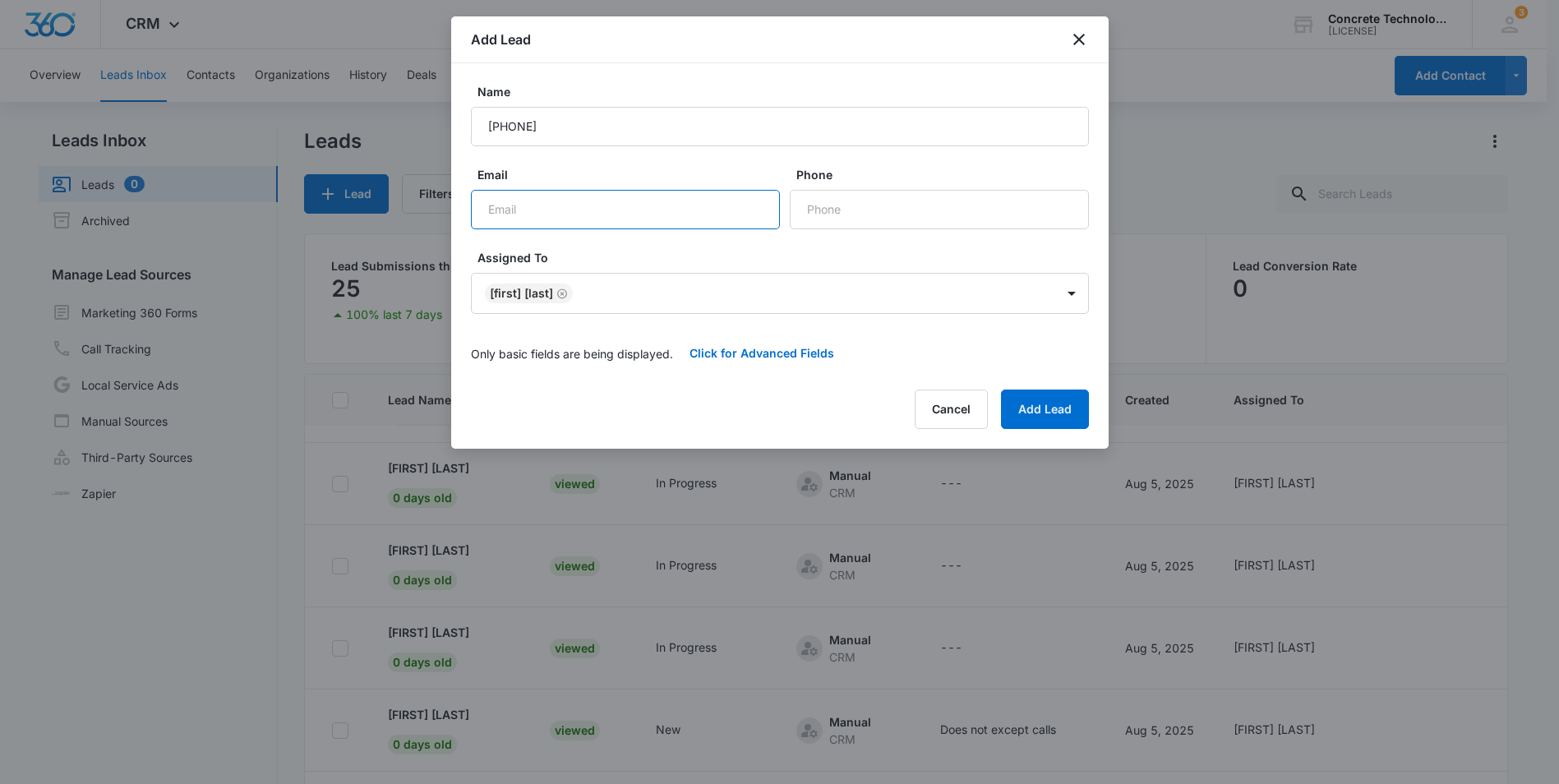 paste on "[FIRST] [LAST]" 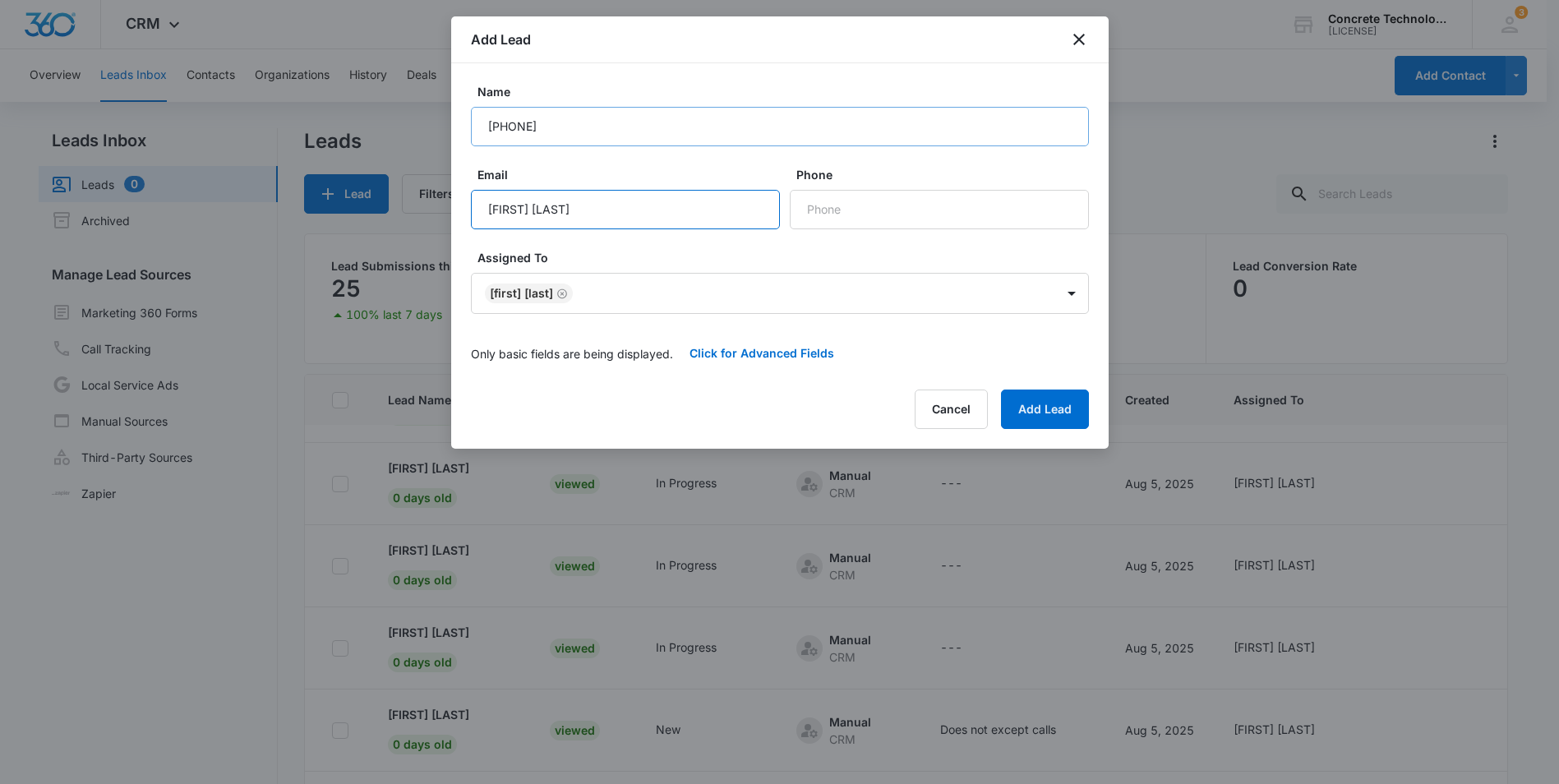 type on "[FIRST] [LAST]" 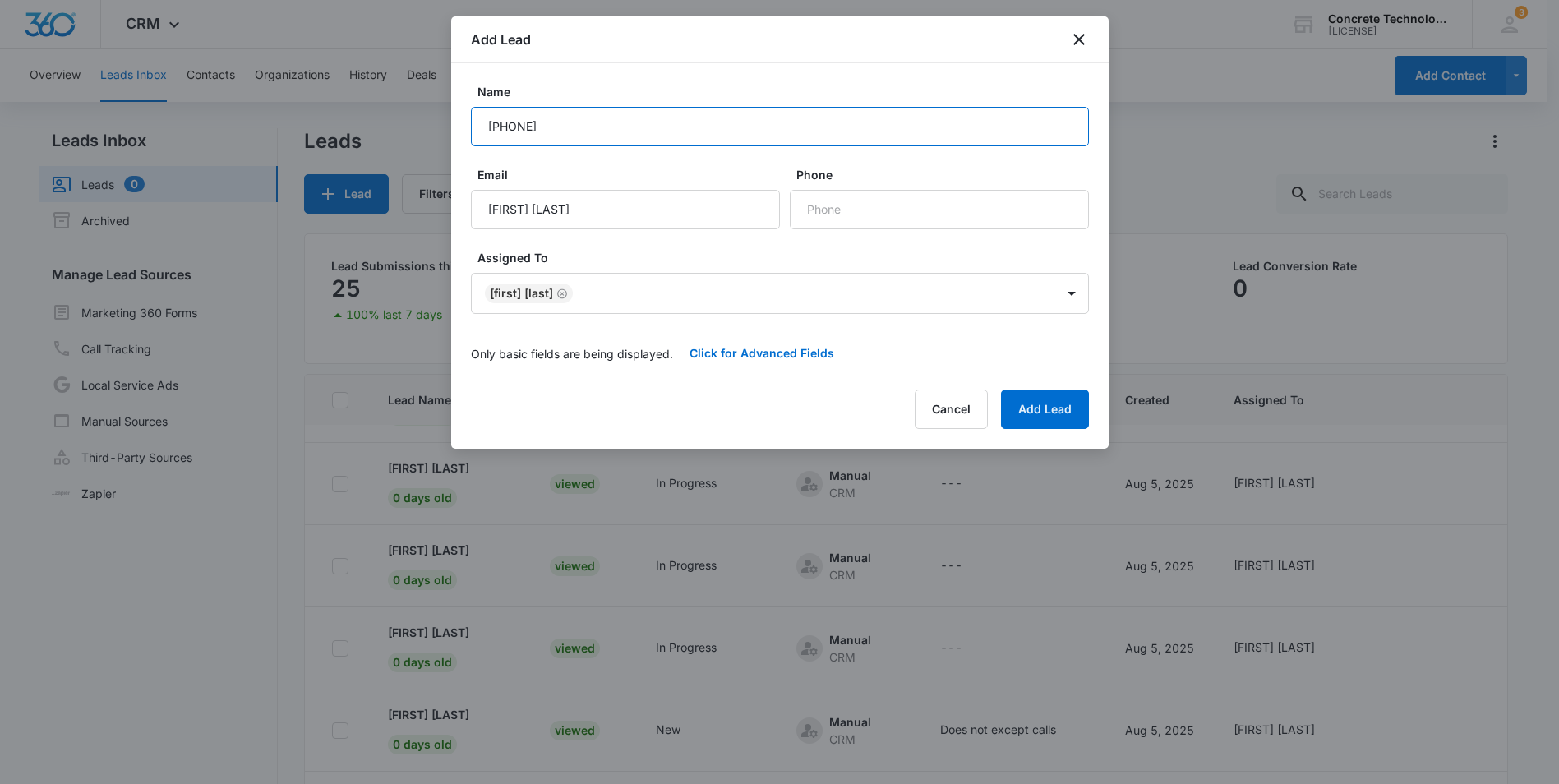 drag, startPoint x: 576, startPoint y: 127, endPoint x: 485, endPoint y: 128, distance: 91.0055 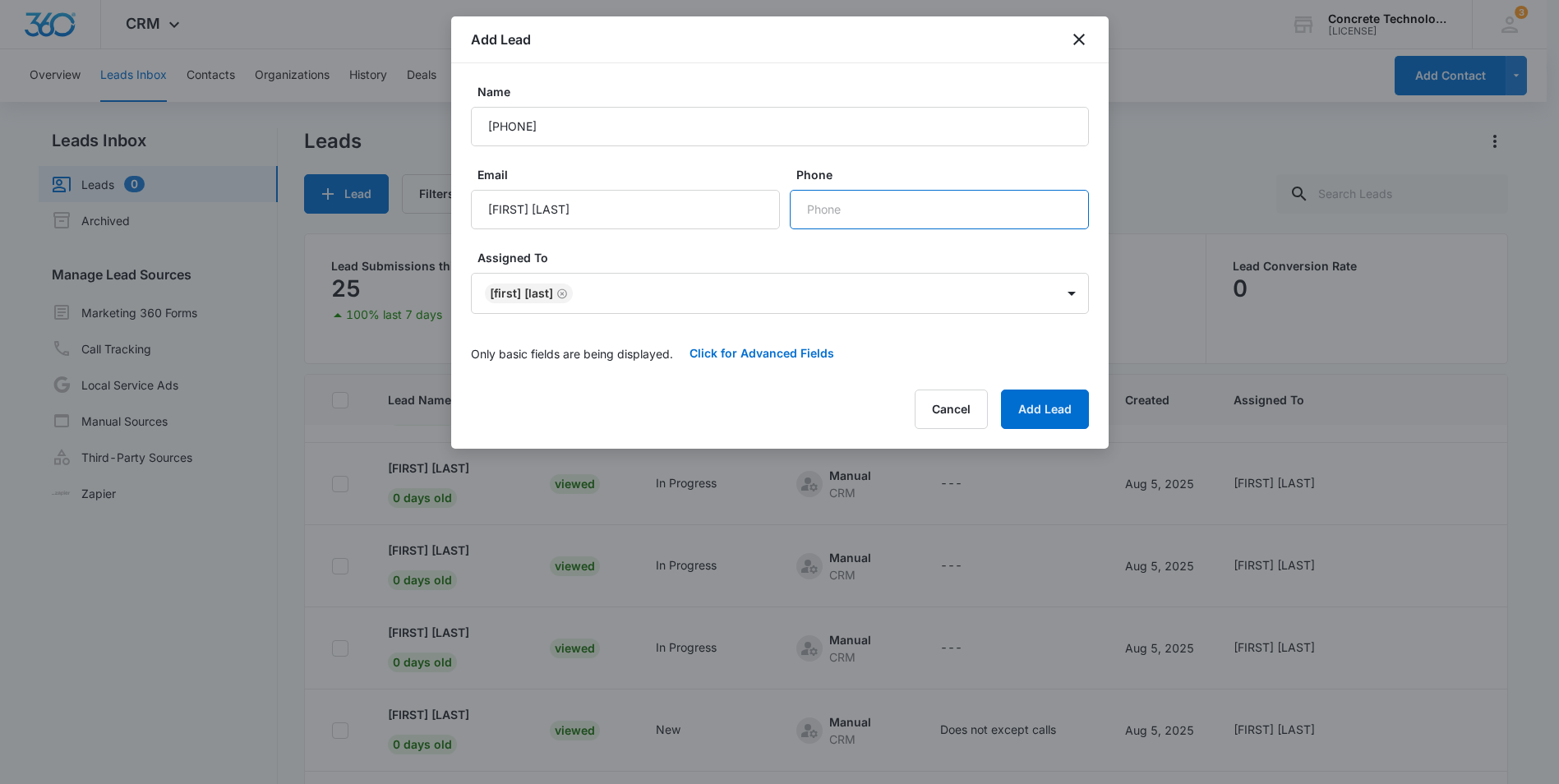 click on "Phone" at bounding box center (939, 210) 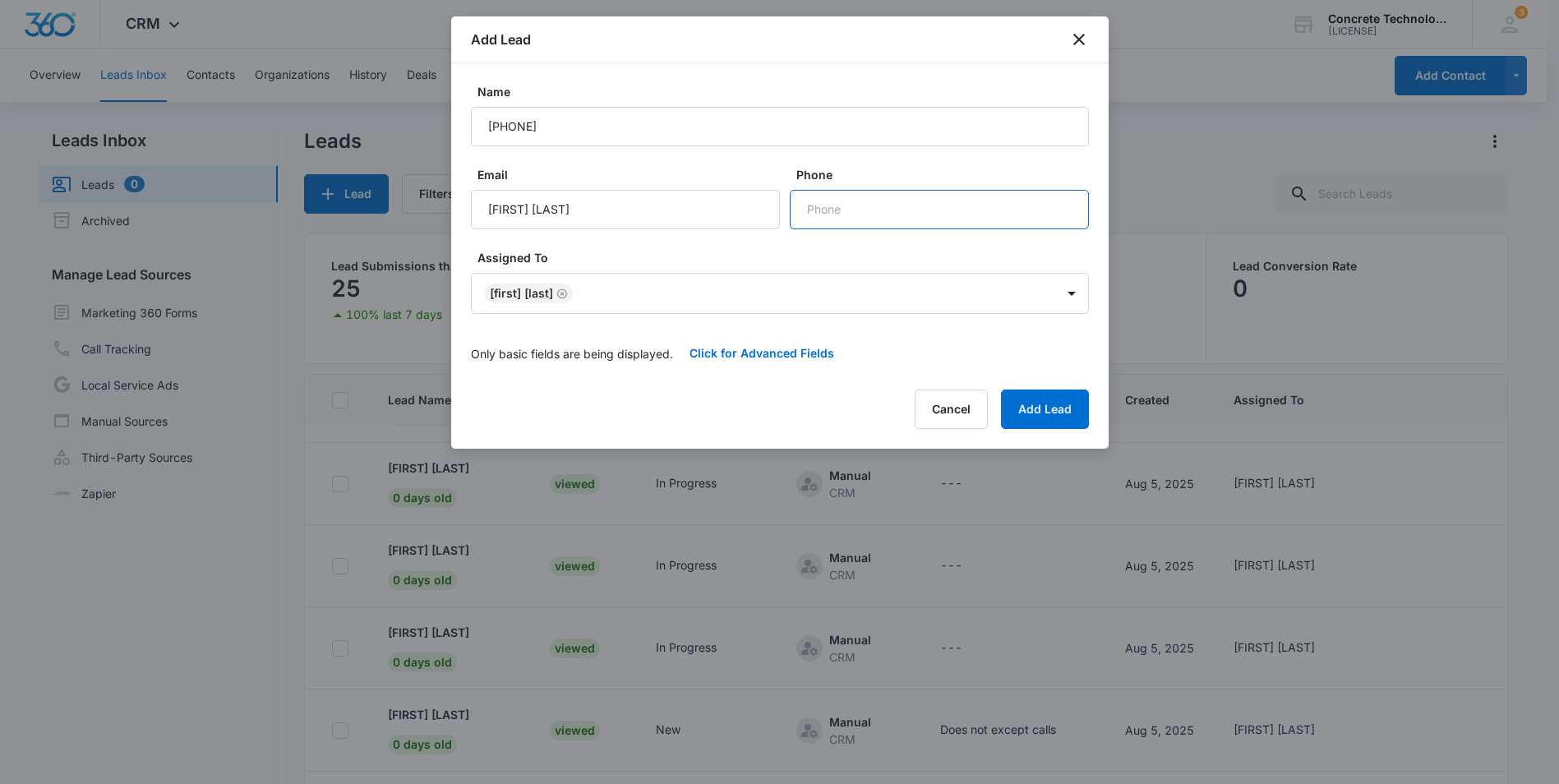 paste on "[PHONE]" 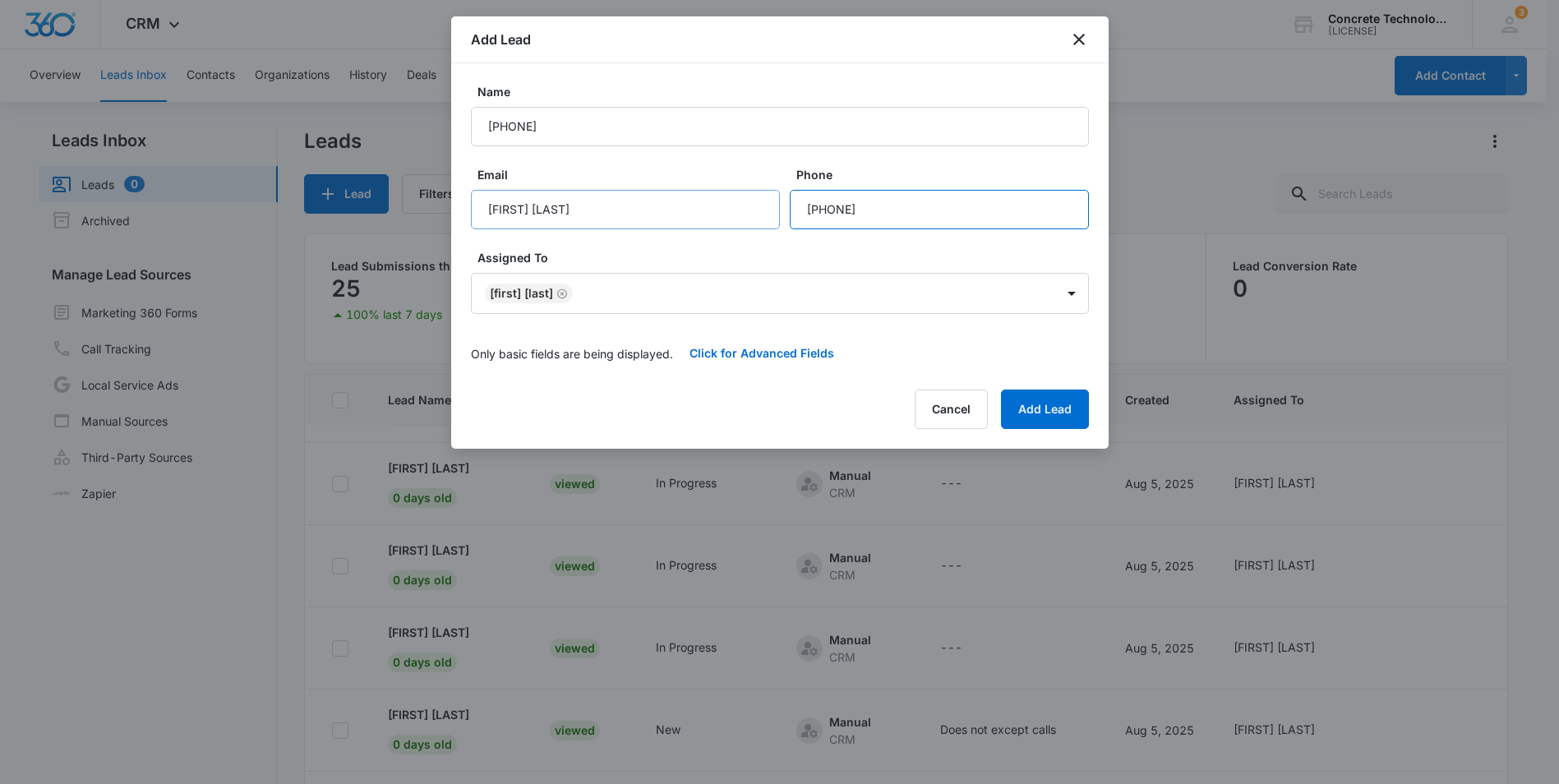 type on "[PHONE]" 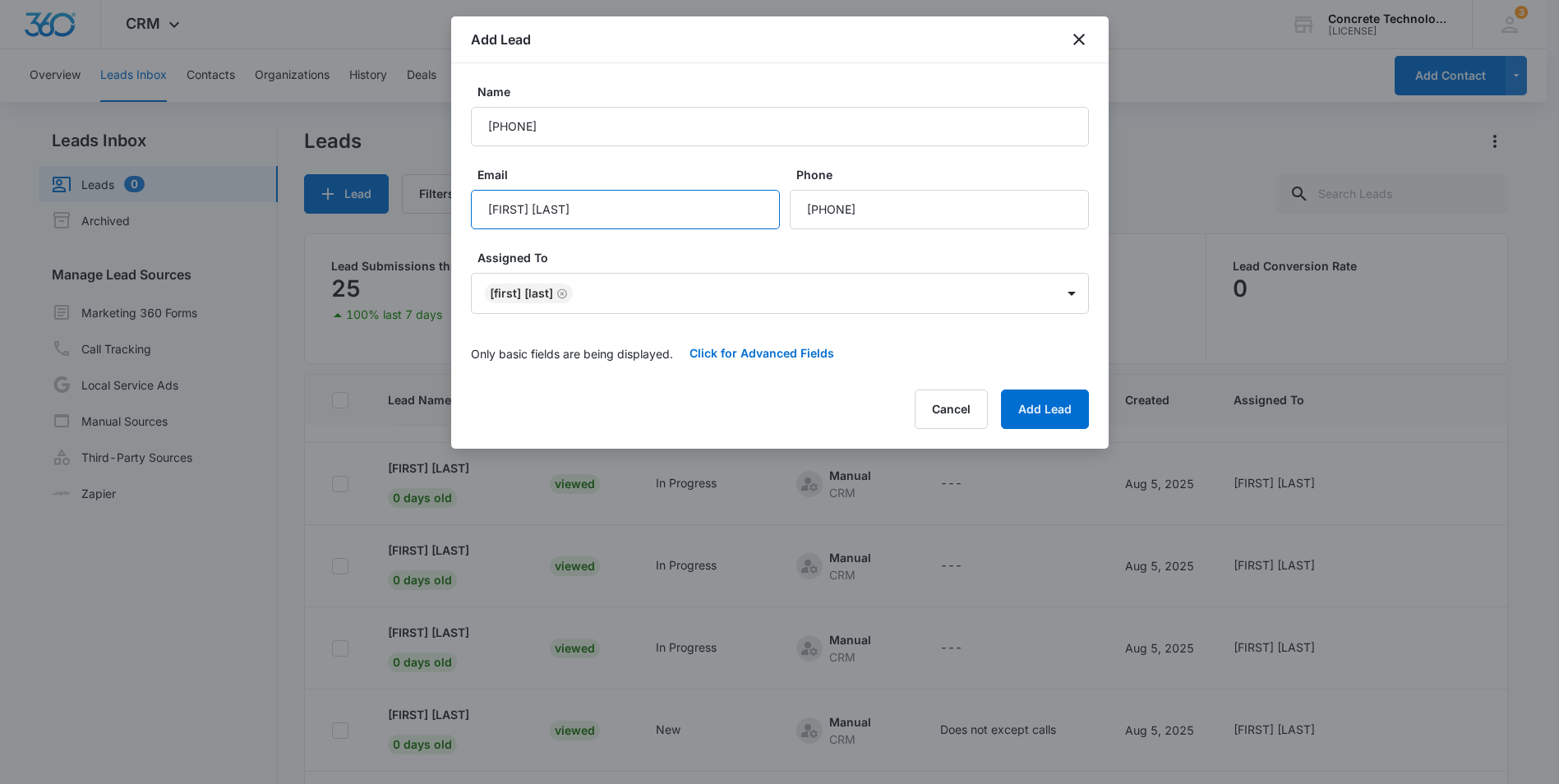 drag, startPoint x: 607, startPoint y: 216, endPoint x: 478, endPoint y: 216, distance: 129 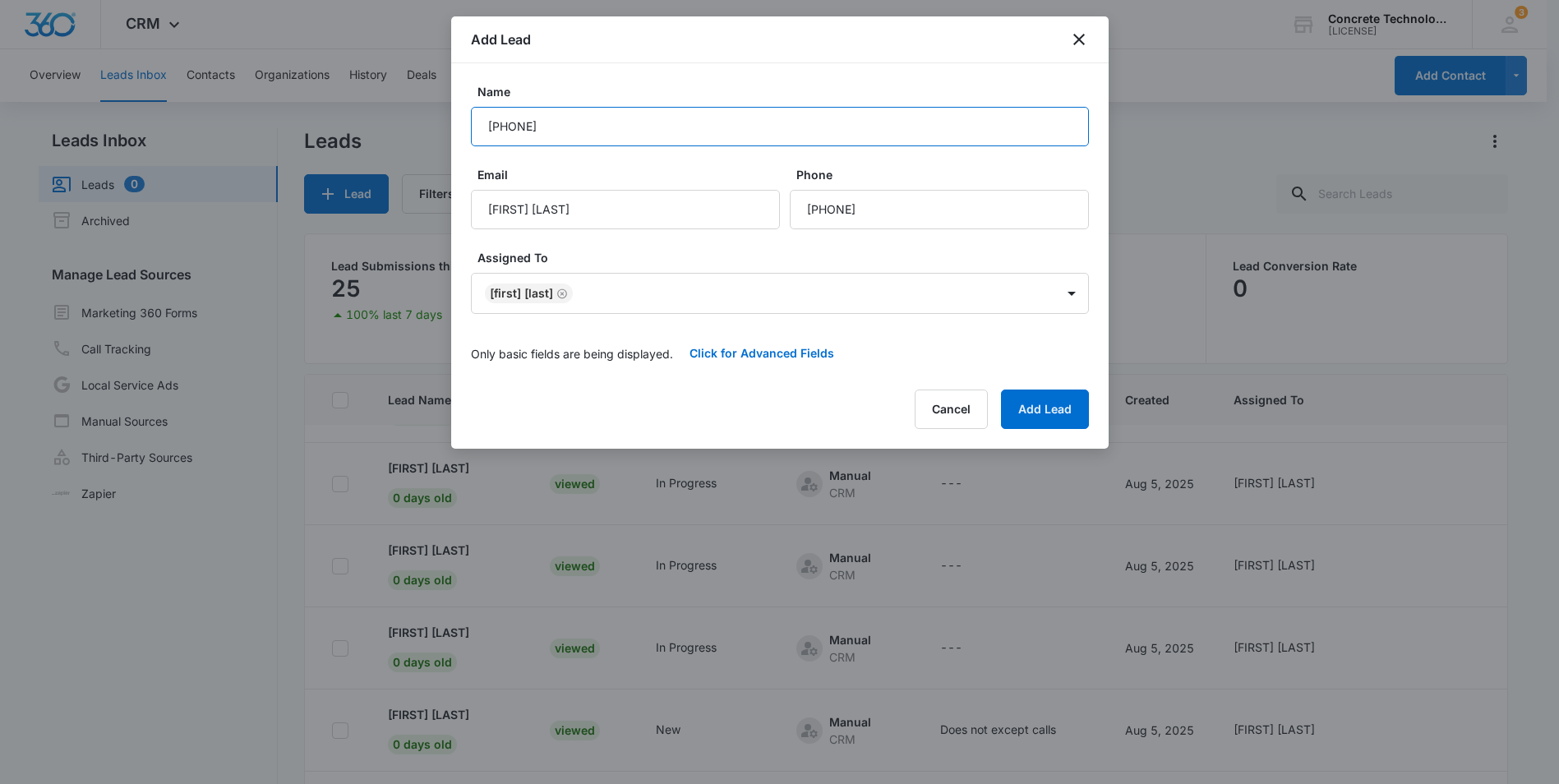 drag, startPoint x: 574, startPoint y: 128, endPoint x: 454, endPoint y: 136, distance: 120.26637 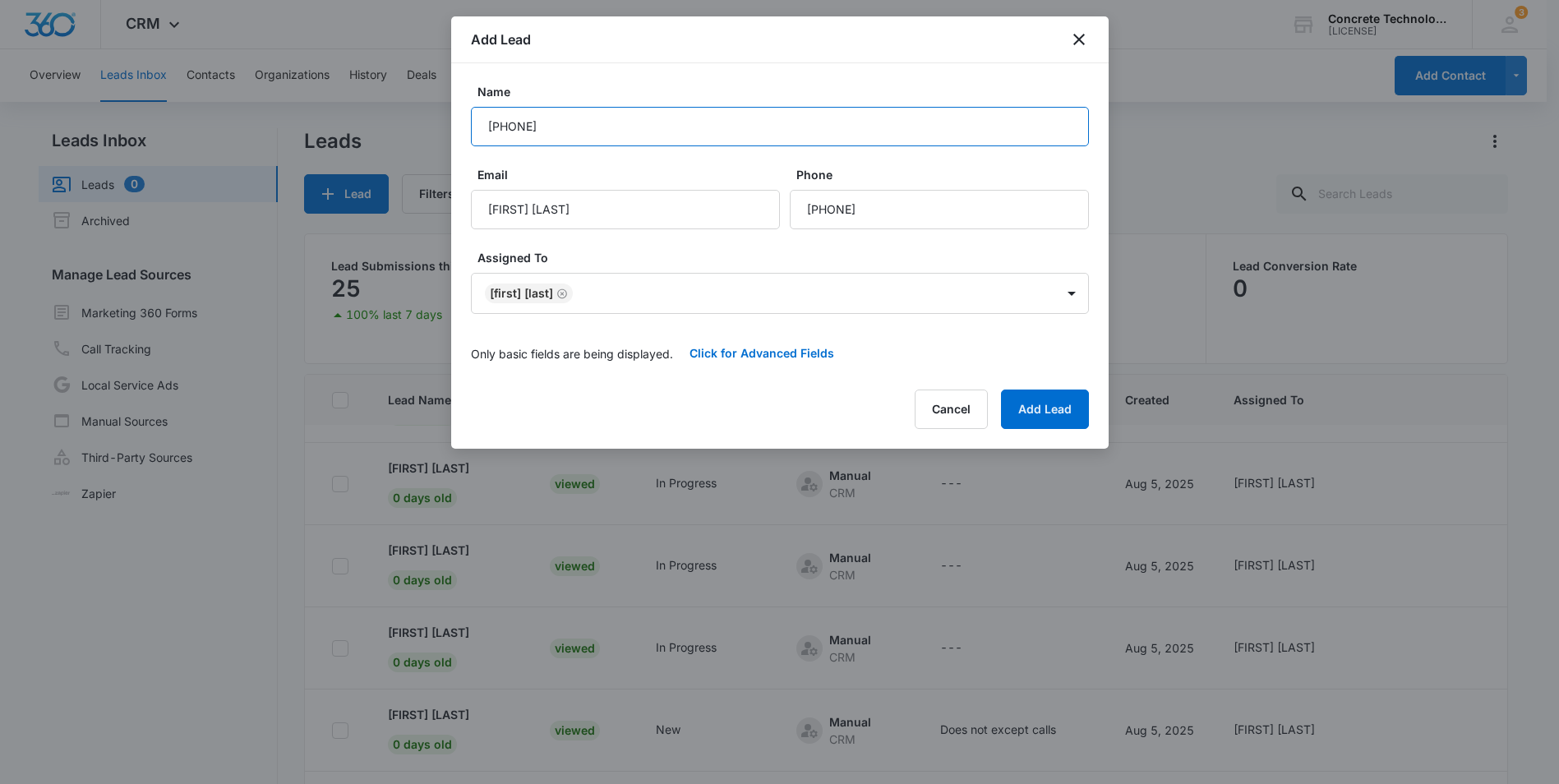 paste on "[FIRST] [LAST]" 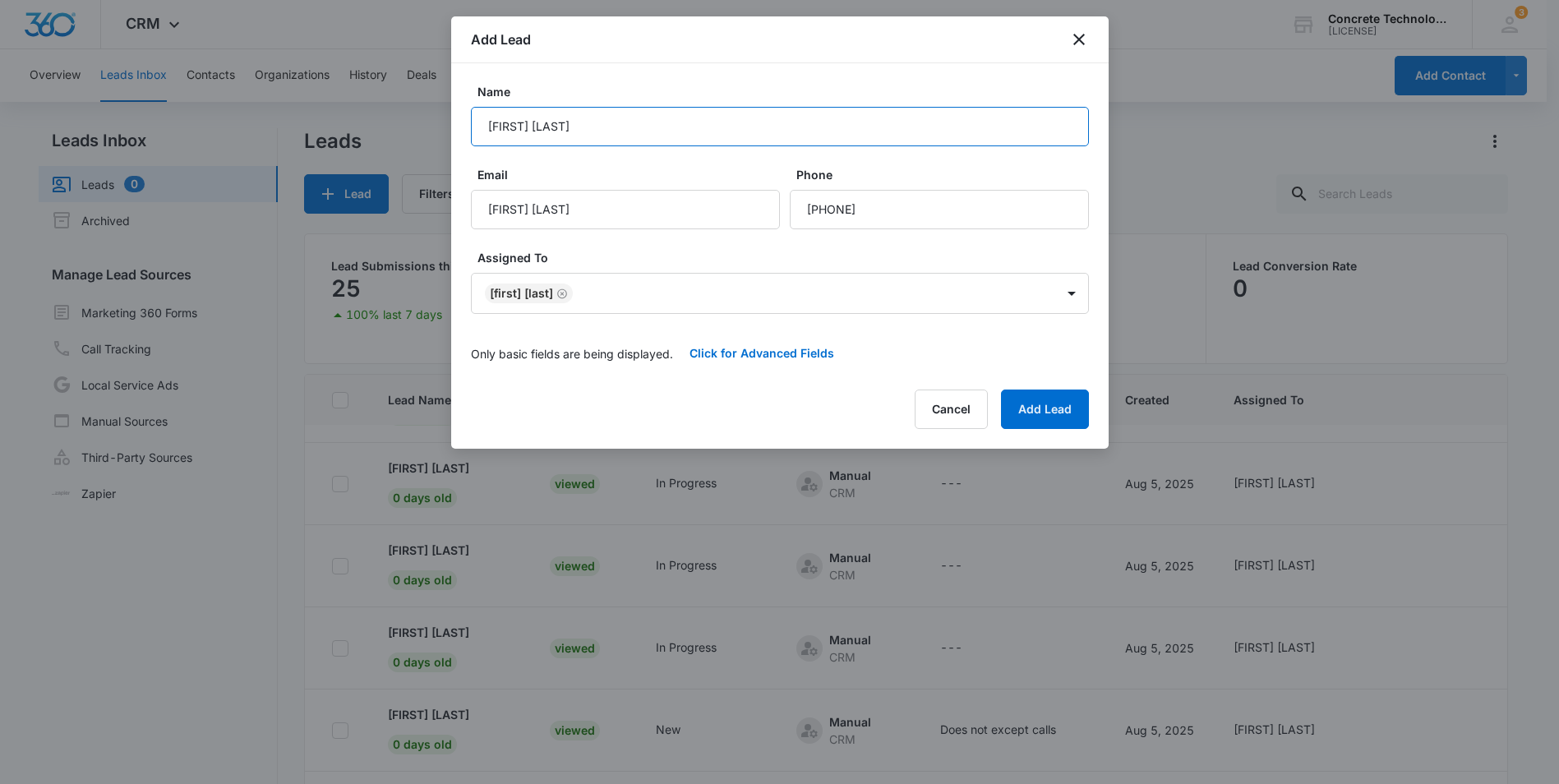 type on "[FIRST] [LAST]" 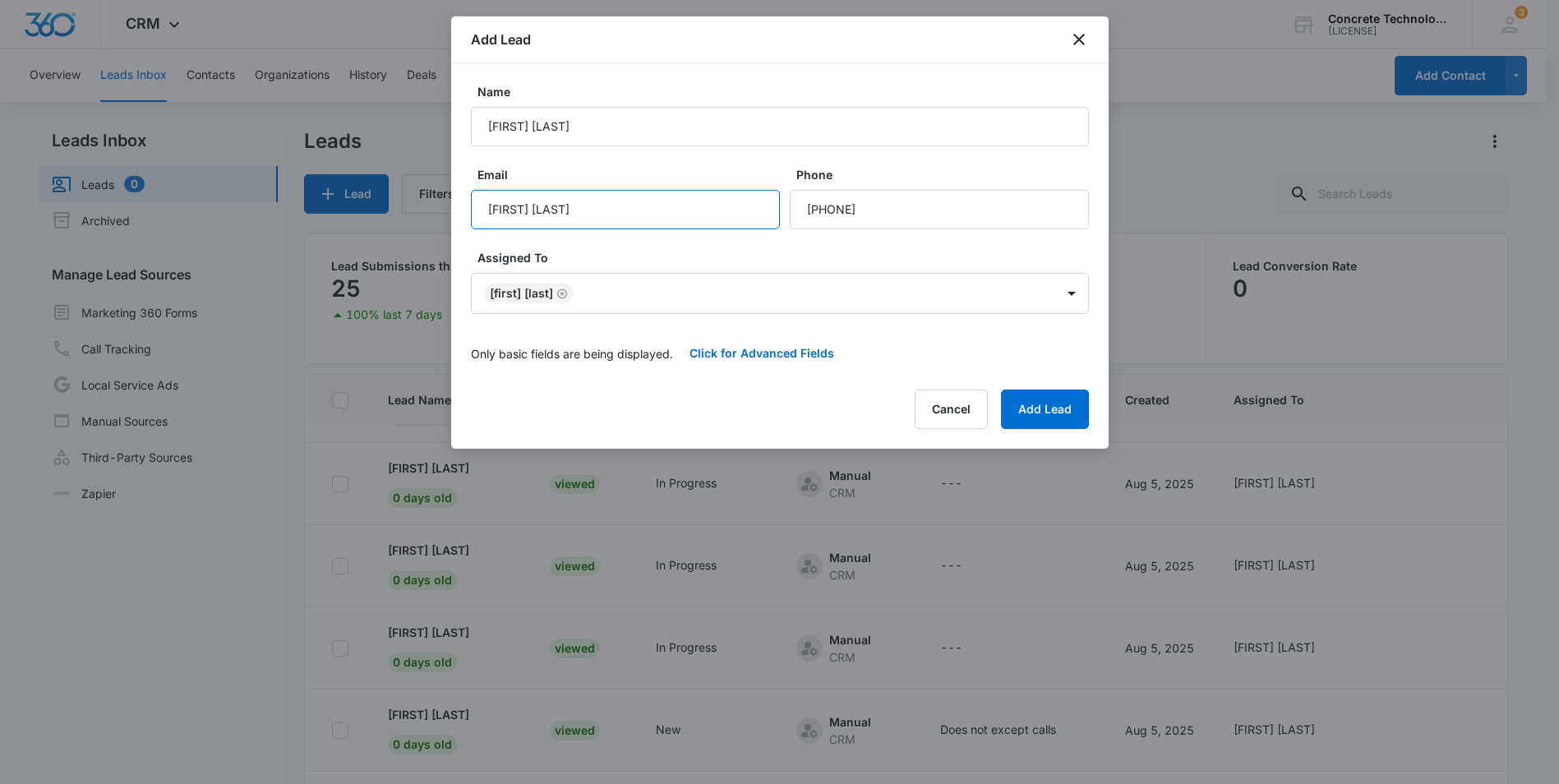 drag, startPoint x: 616, startPoint y: 210, endPoint x: 467, endPoint y: 208, distance: 149.01342 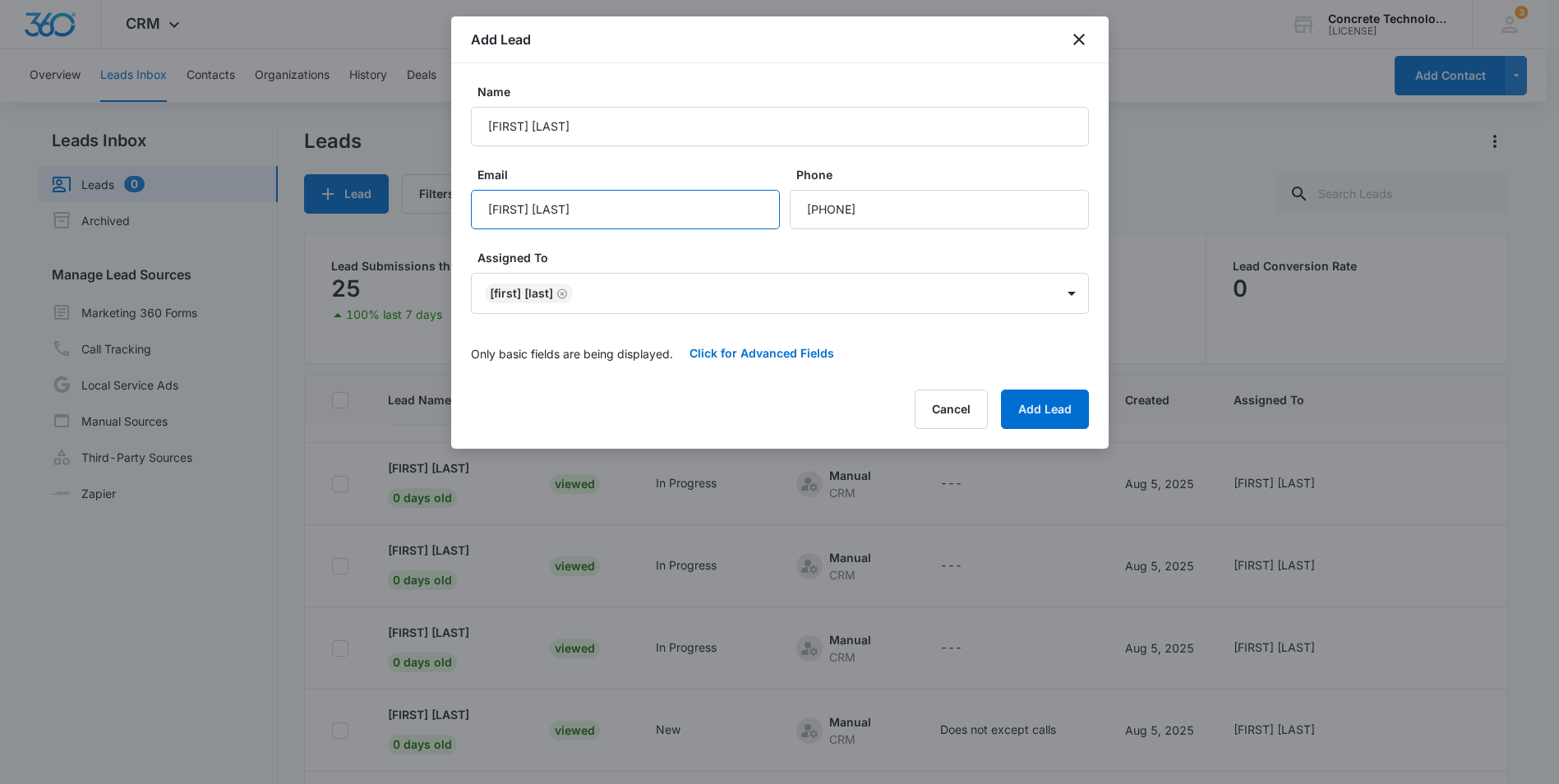 paste on "[EMAIL]" 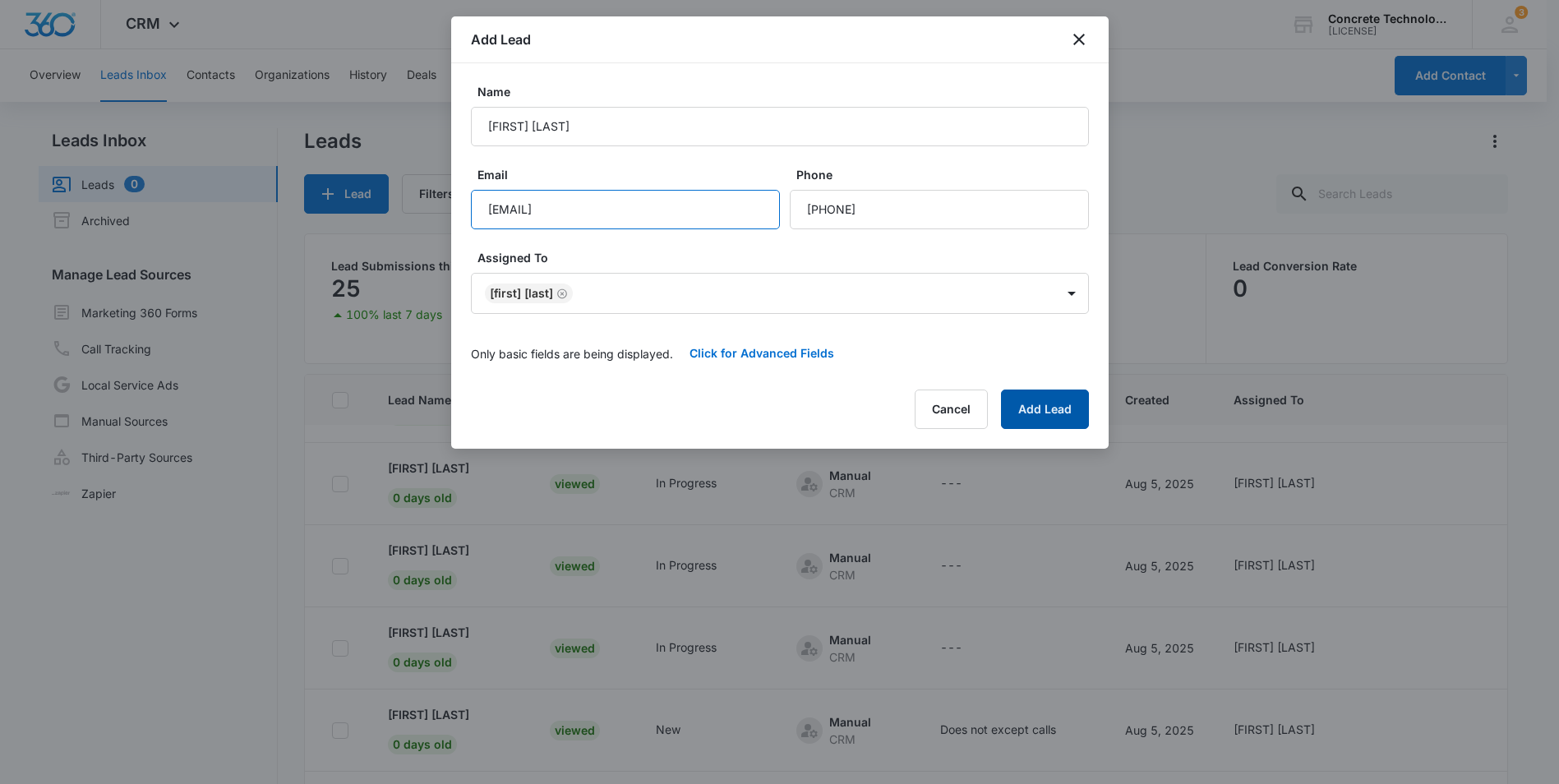 type on "[EMAIL]" 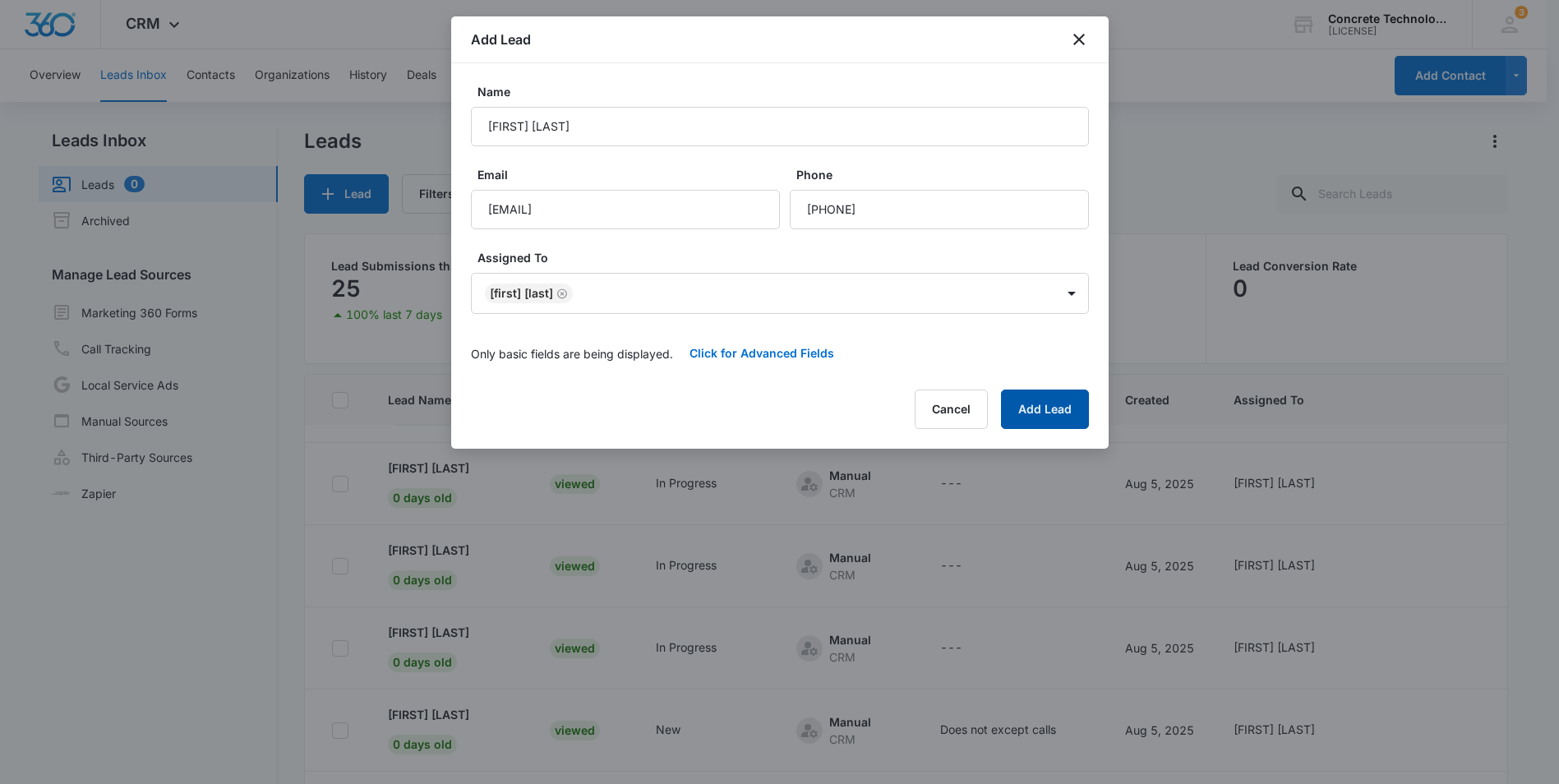 click on "Add Lead" at bounding box center (1045, 409) 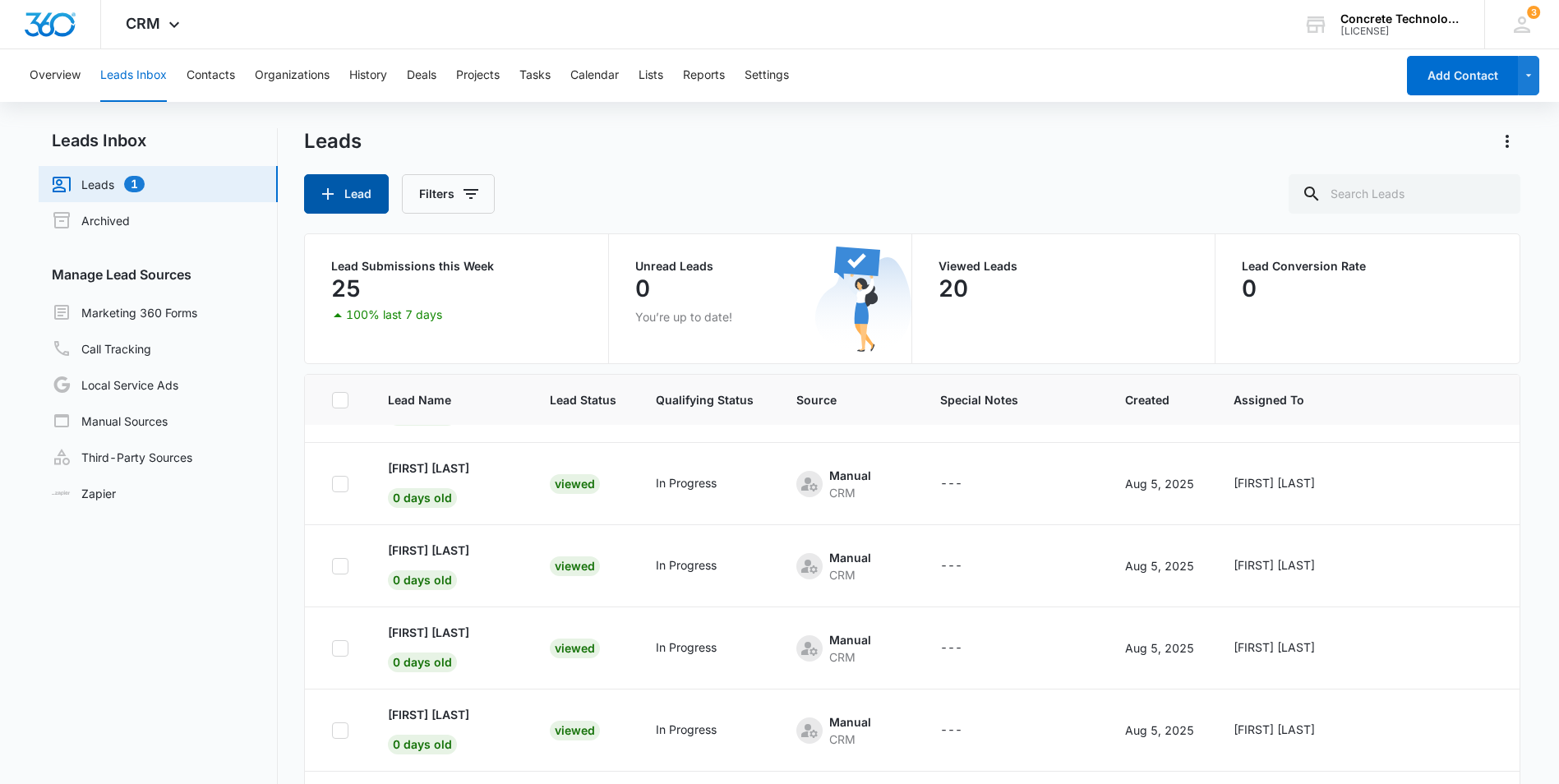 scroll, scrollTop: 311, scrollLeft: 0, axis: vertical 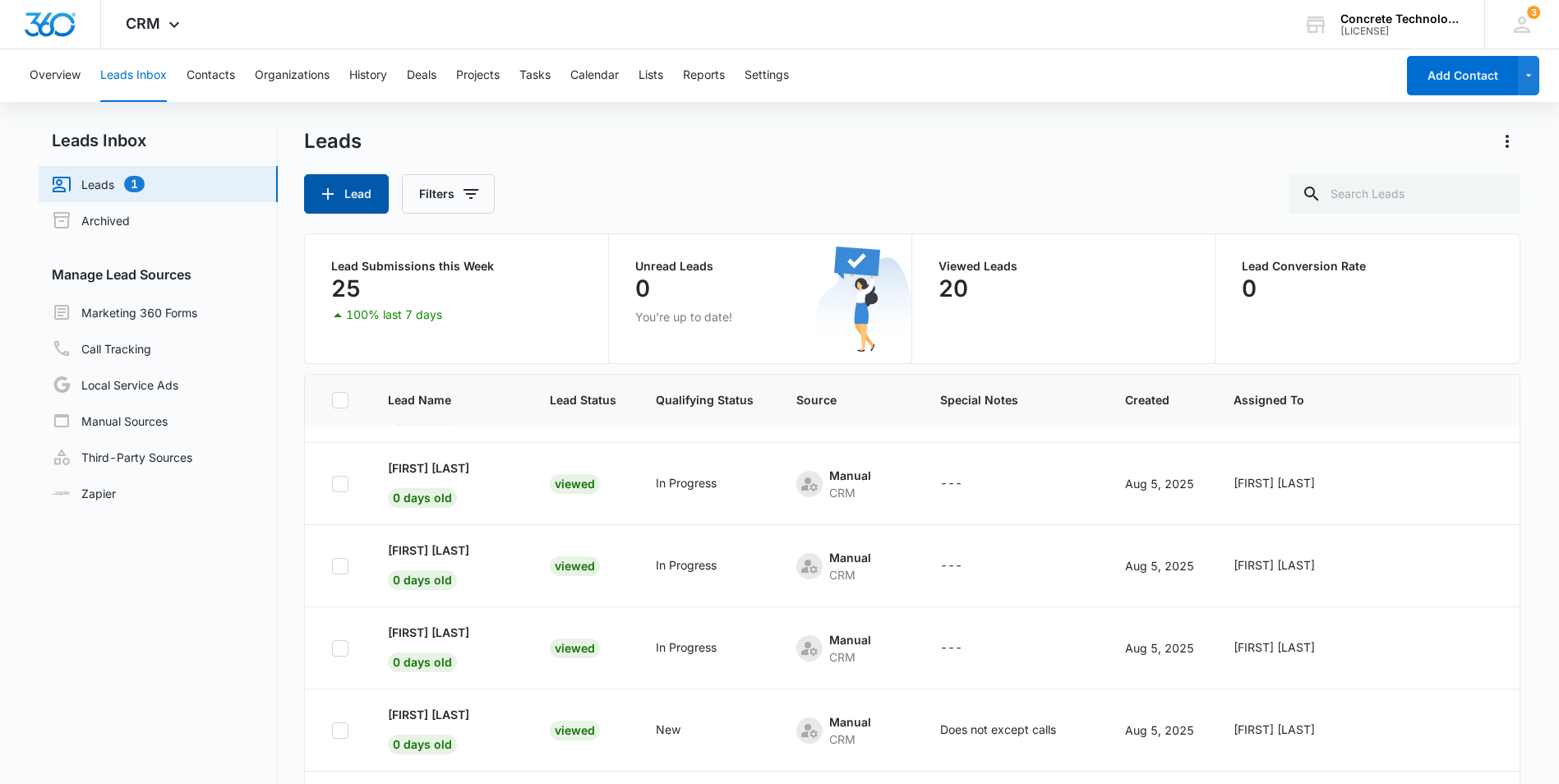 click 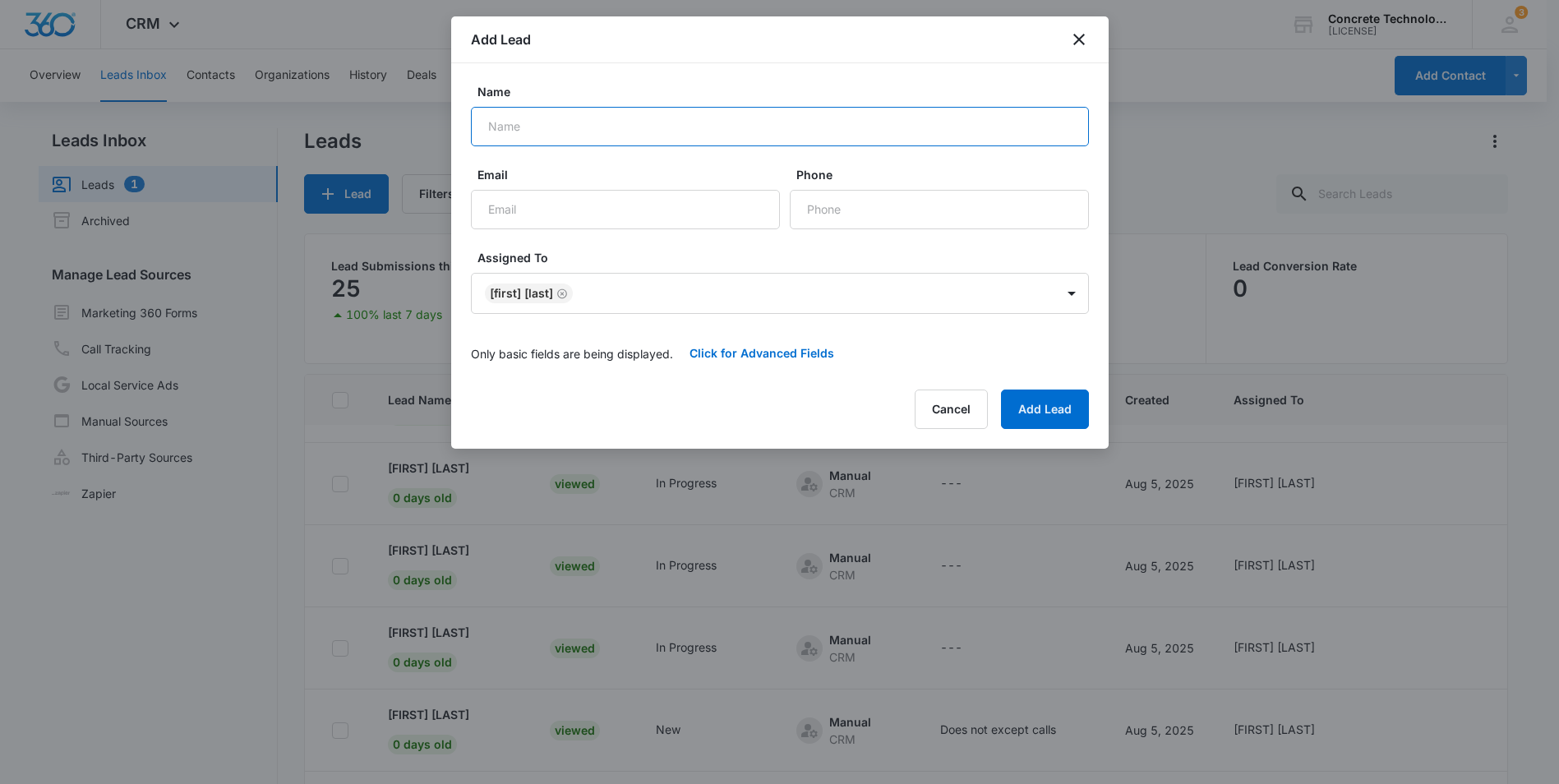 click on "Name" at bounding box center (780, 127) 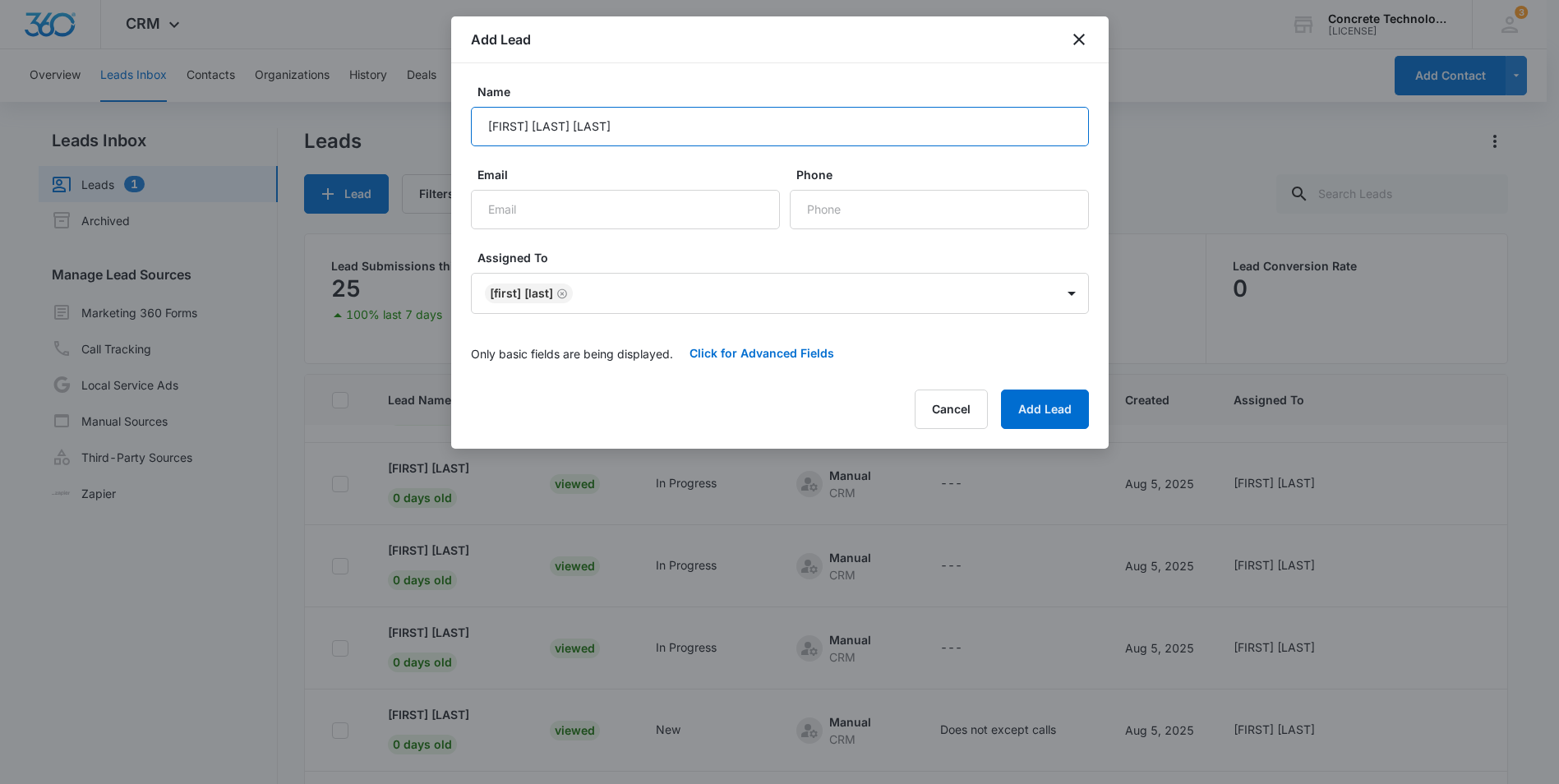 type on "[FIRST] [LAST] [LAST]" 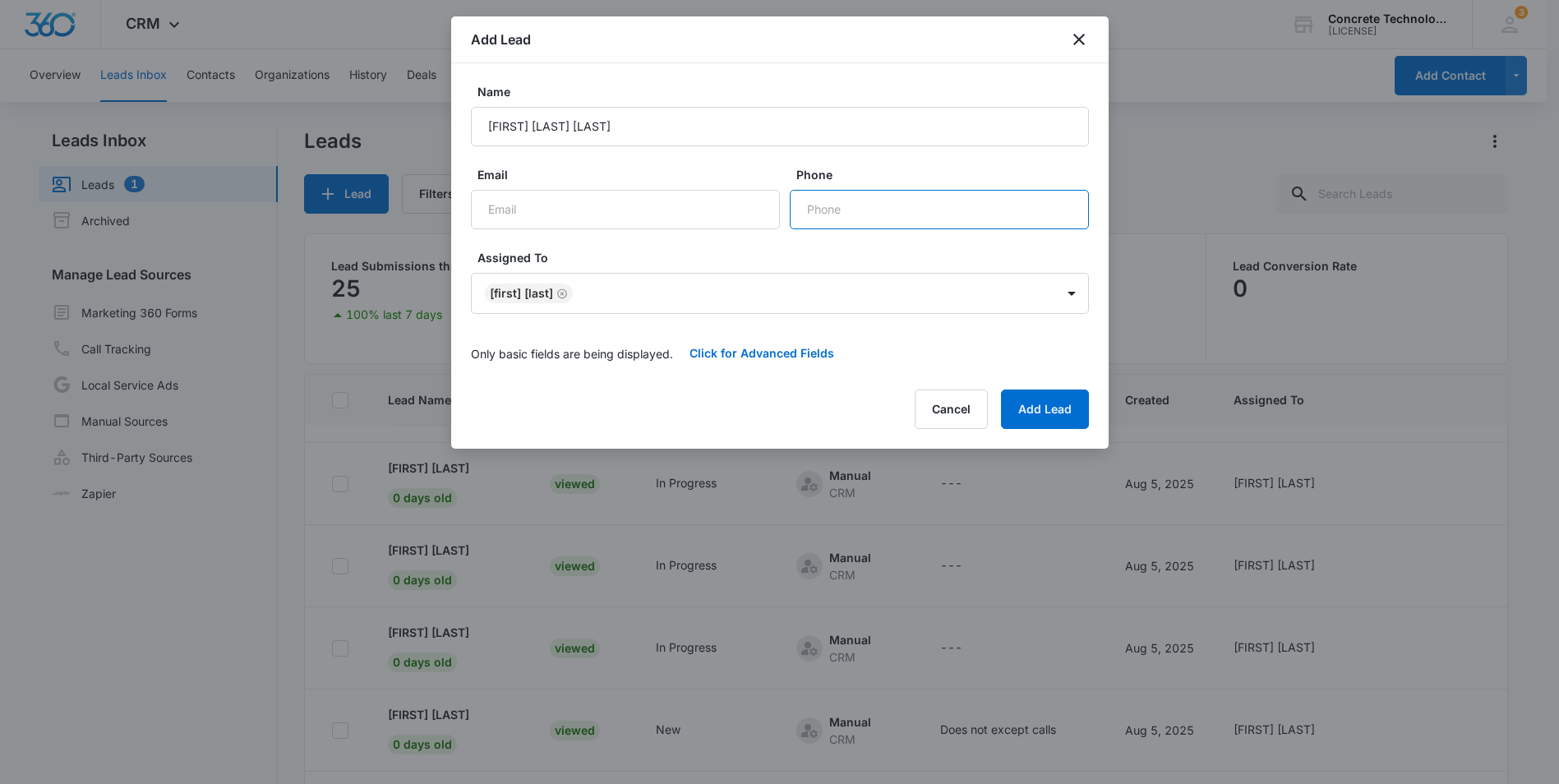 click on "Phone" at bounding box center (939, 210) 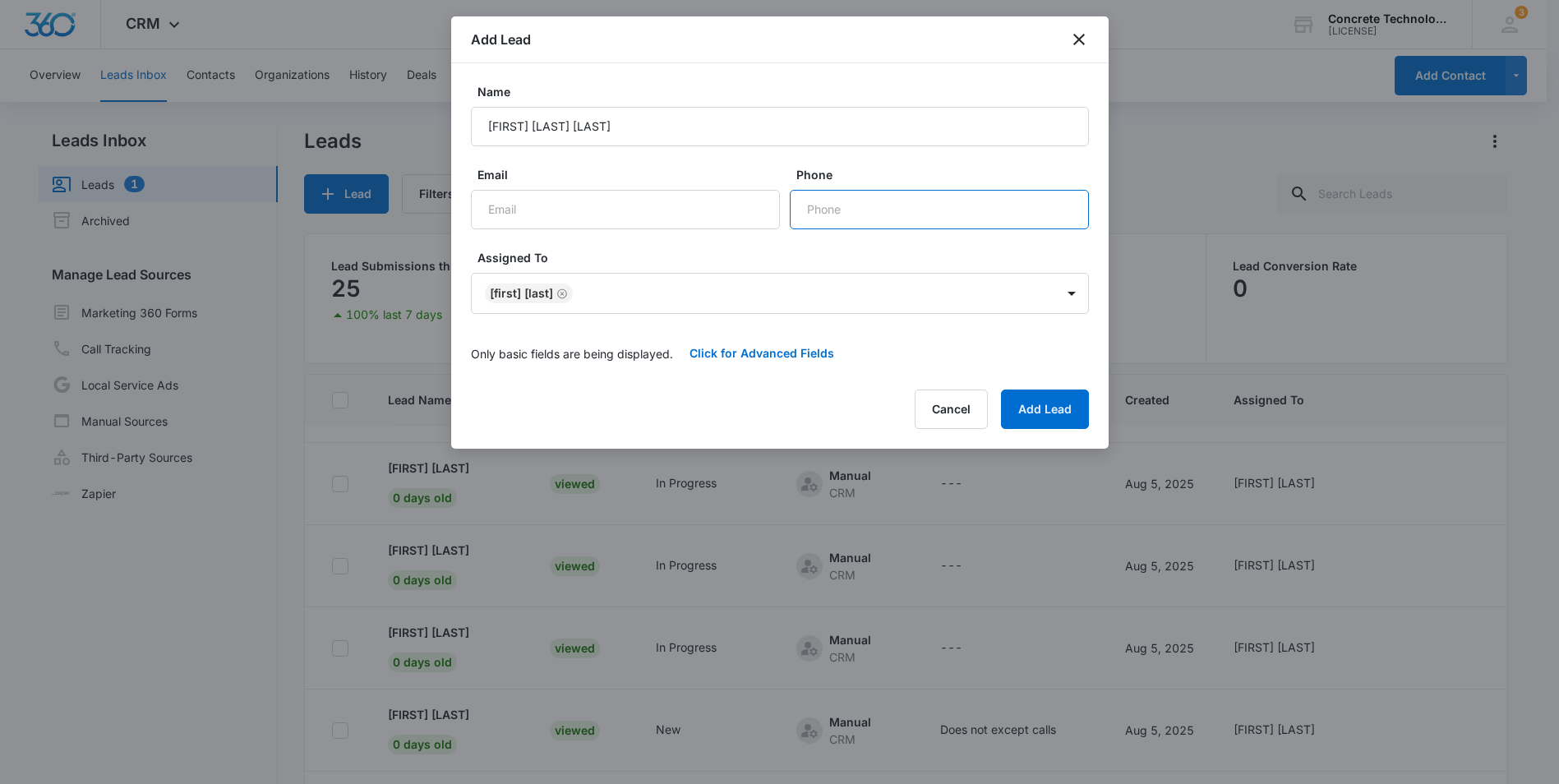 paste on "[PHONE]" 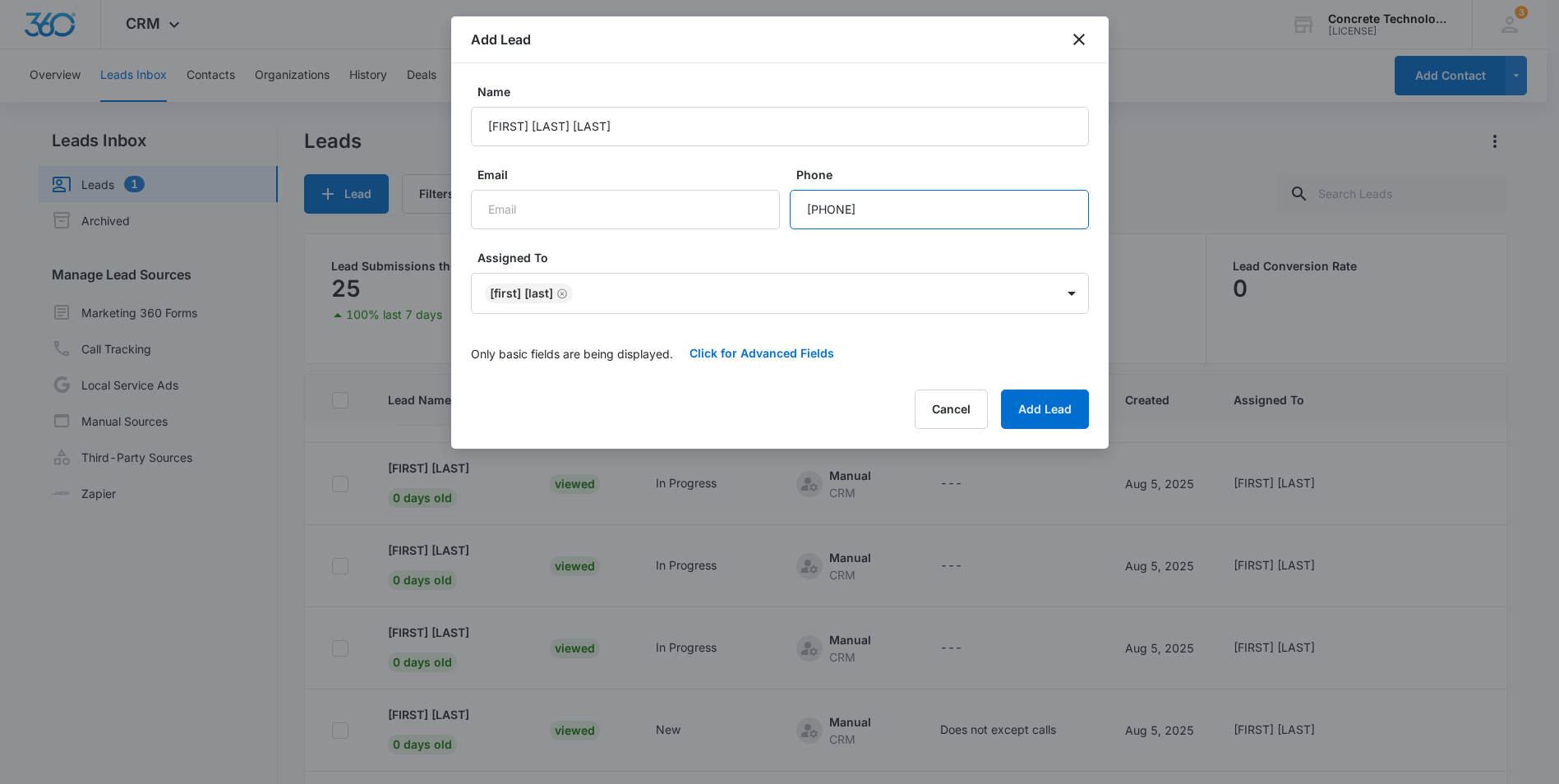 type on "[PHONE]" 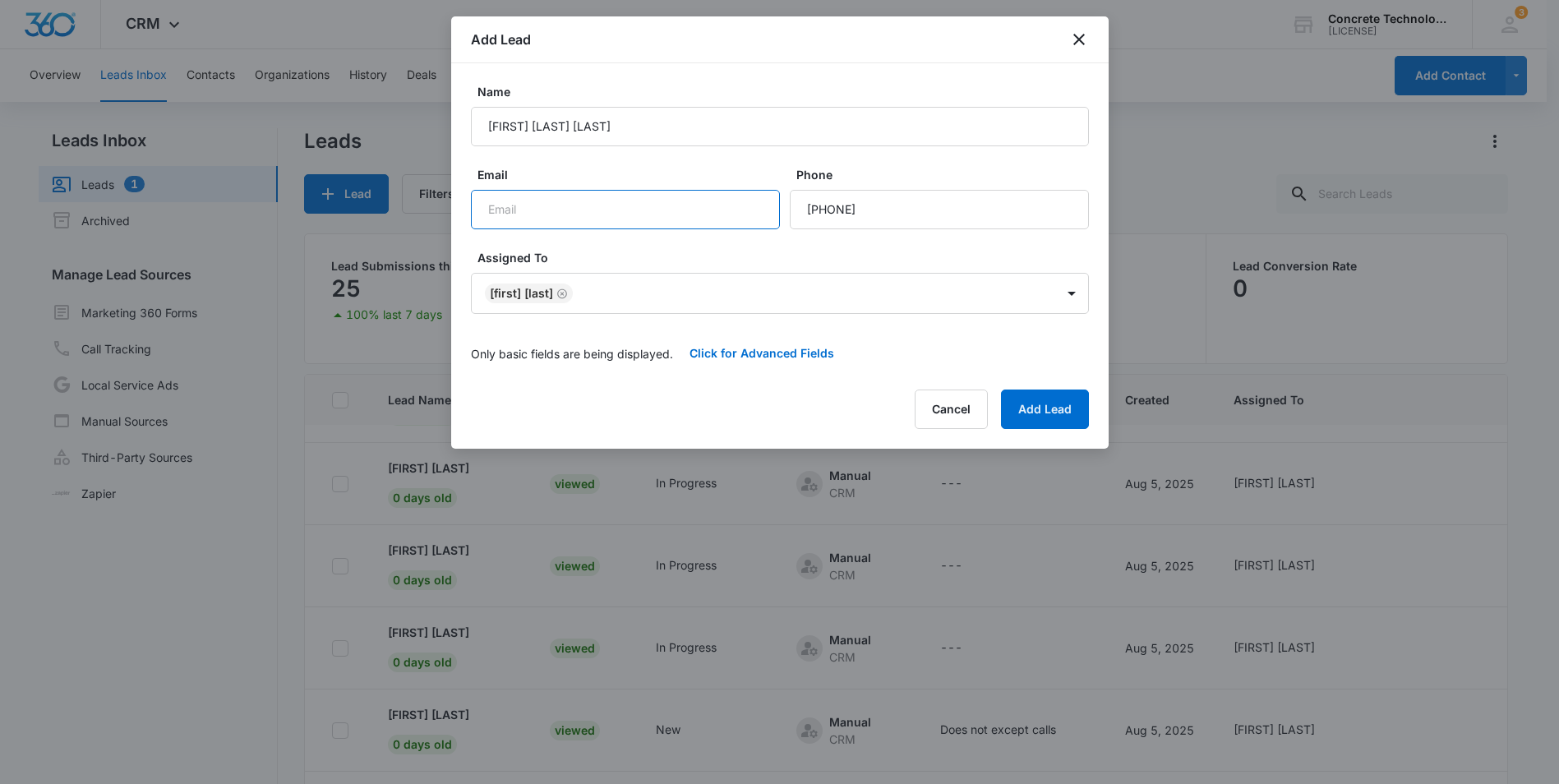 click on "Email" at bounding box center (625, 210) 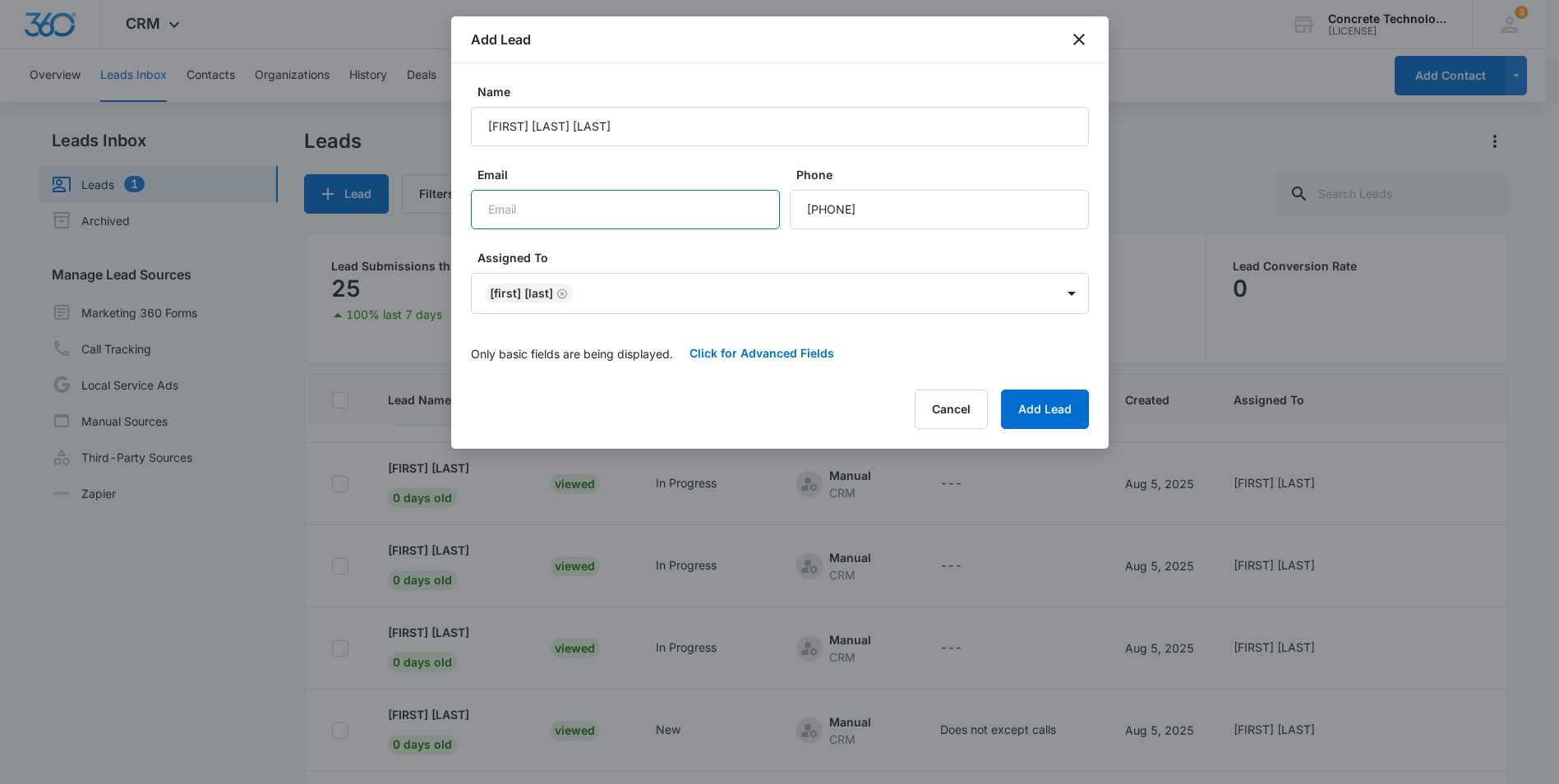 paste on "[EMAIL]" 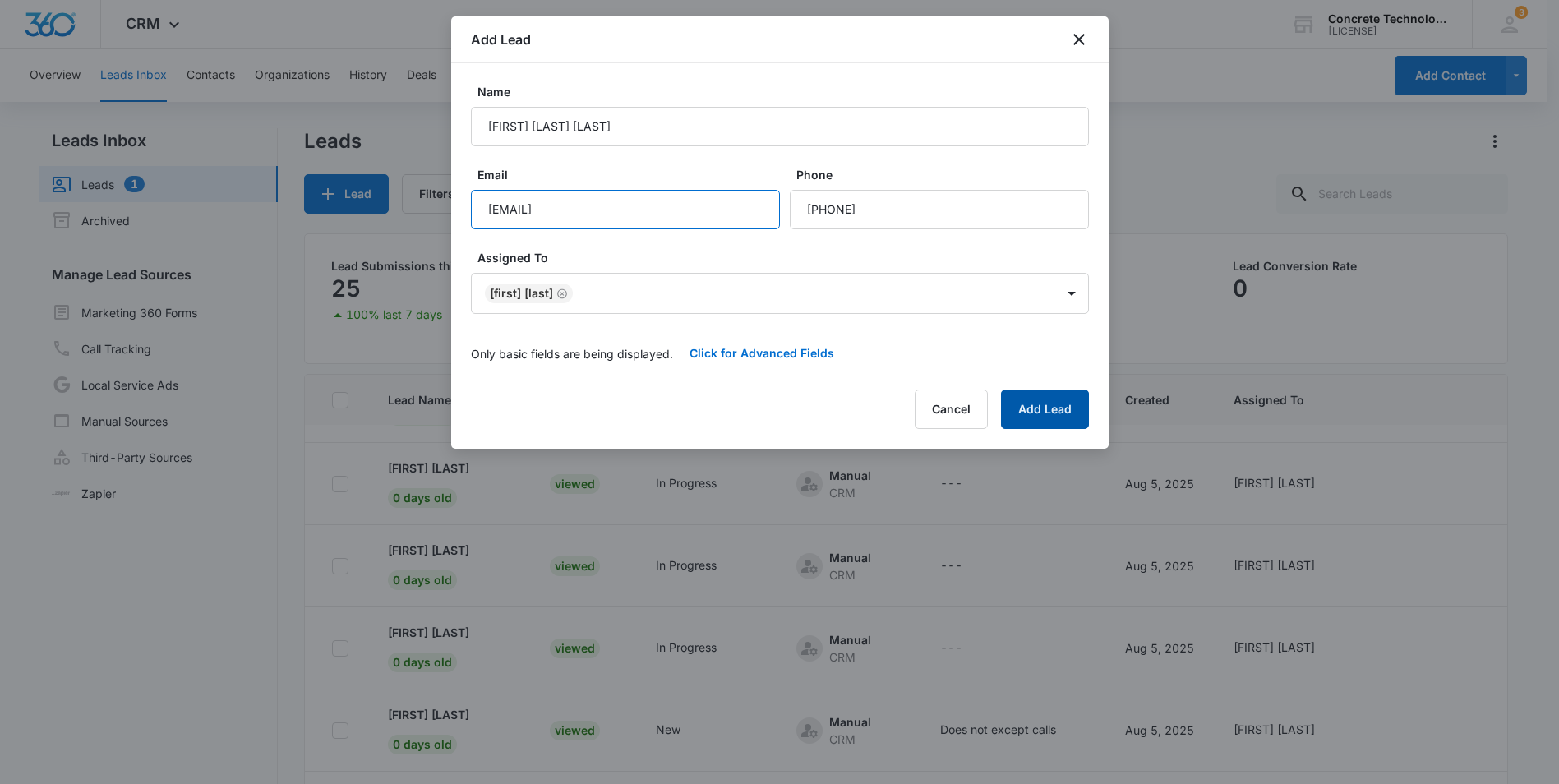 type on "[EMAIL]" 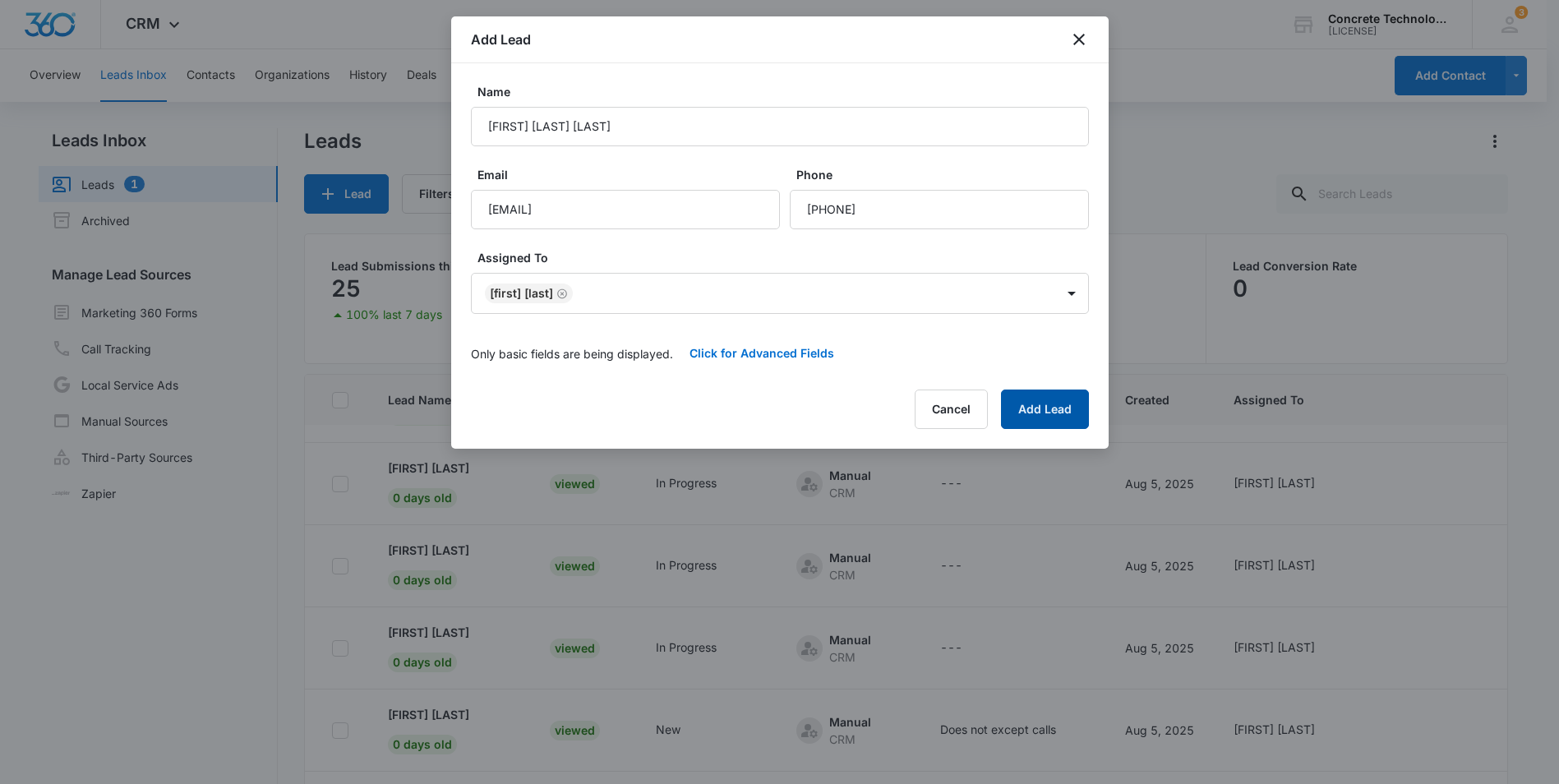 click on "Add Lead" at bounding box center (1045, 409) 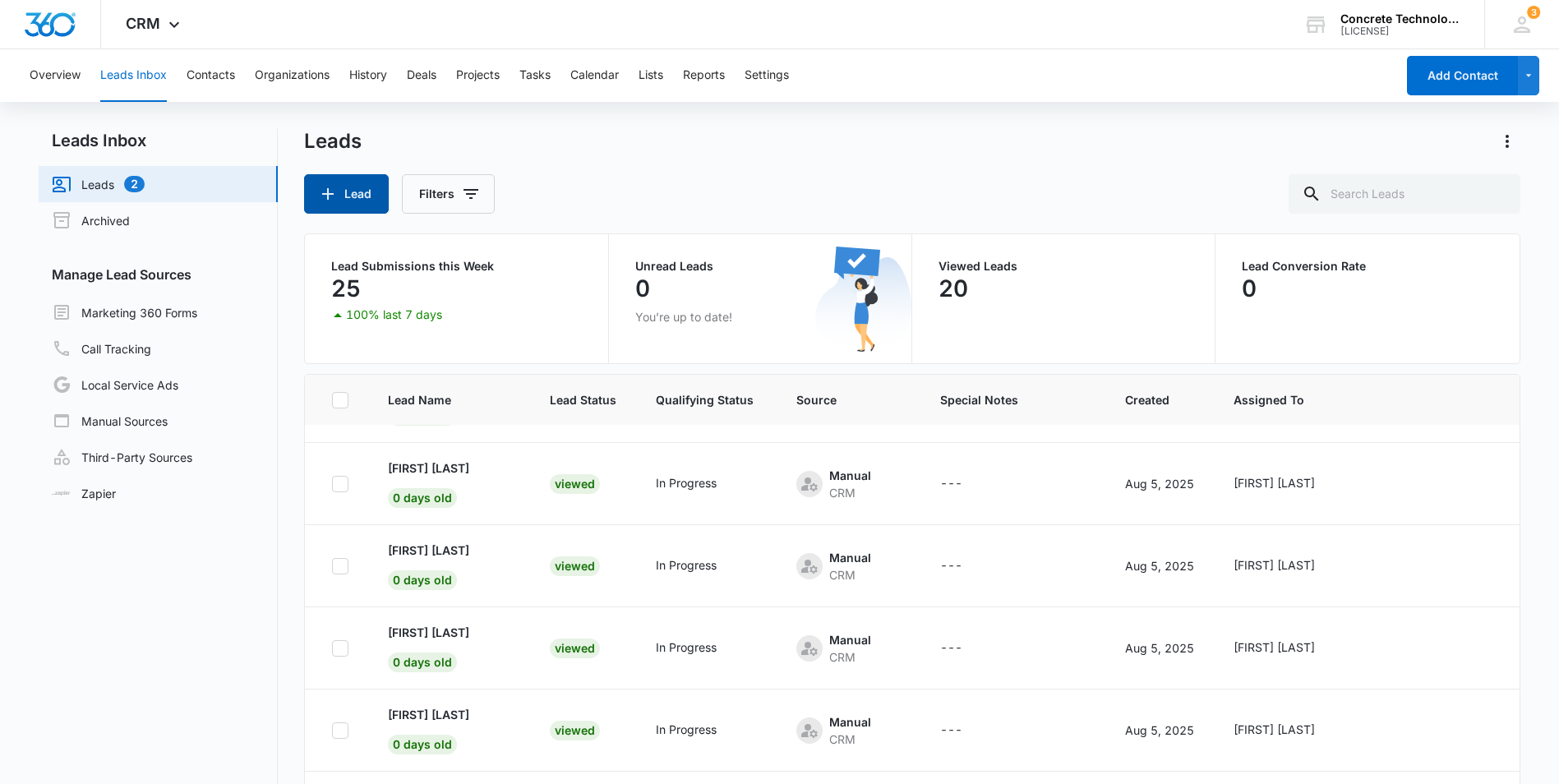scroll, scrollTop: 394, scrollLeft: 0, axis: vertical 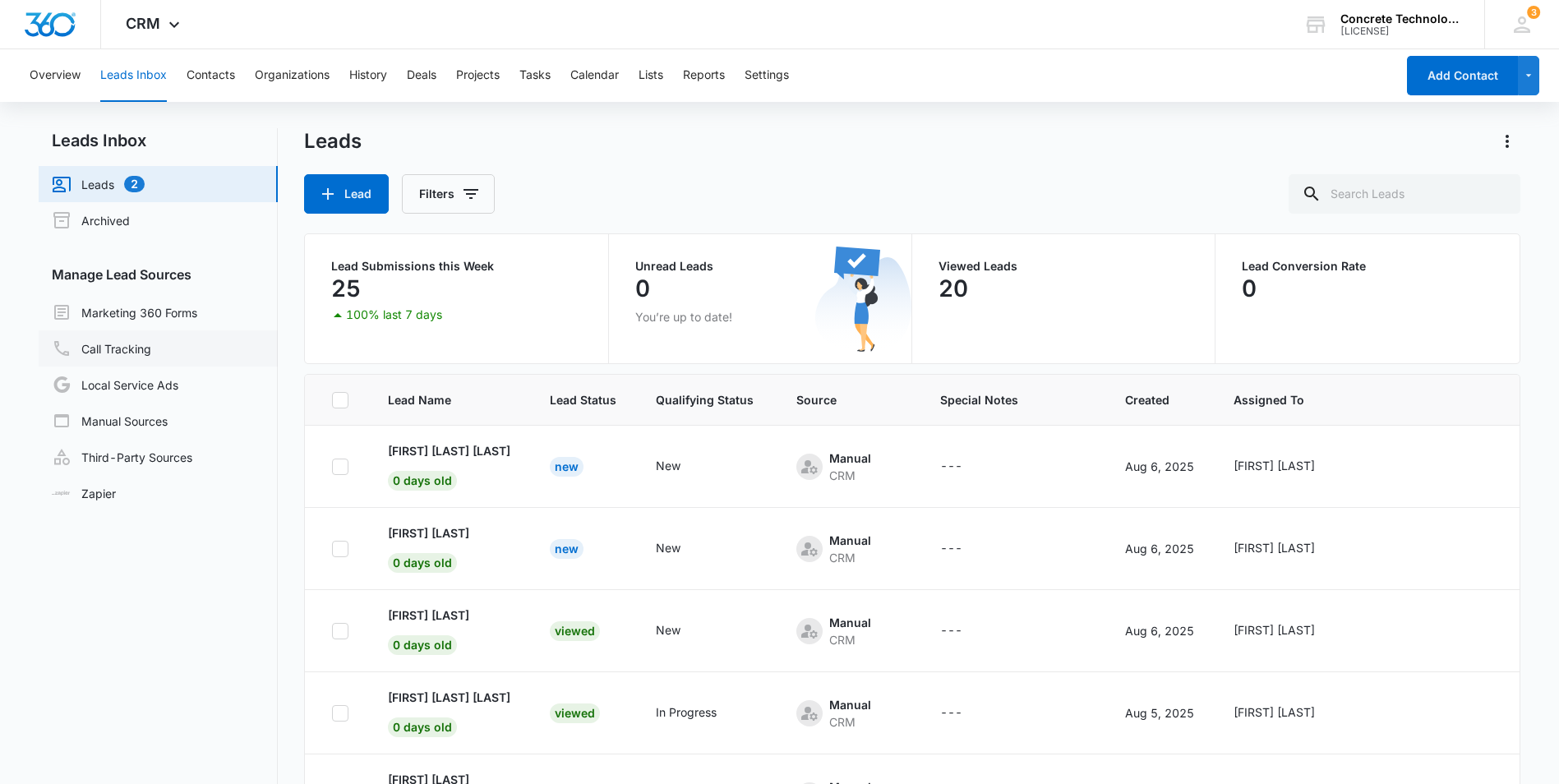 click on "Call Tracking" at bounding box center (101, 348) 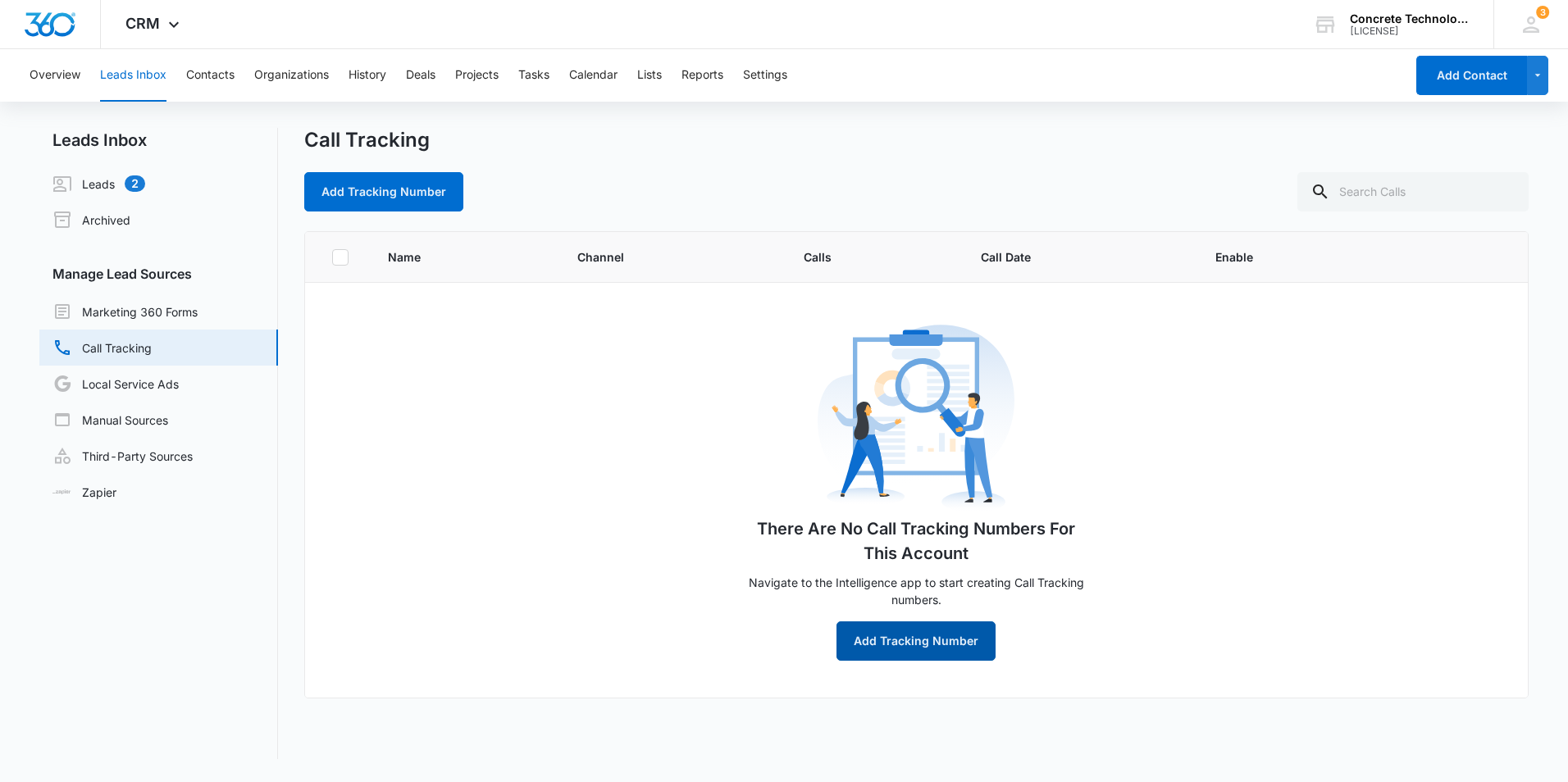 click on "Add Tracking Number" at bounding box center (916, 641) 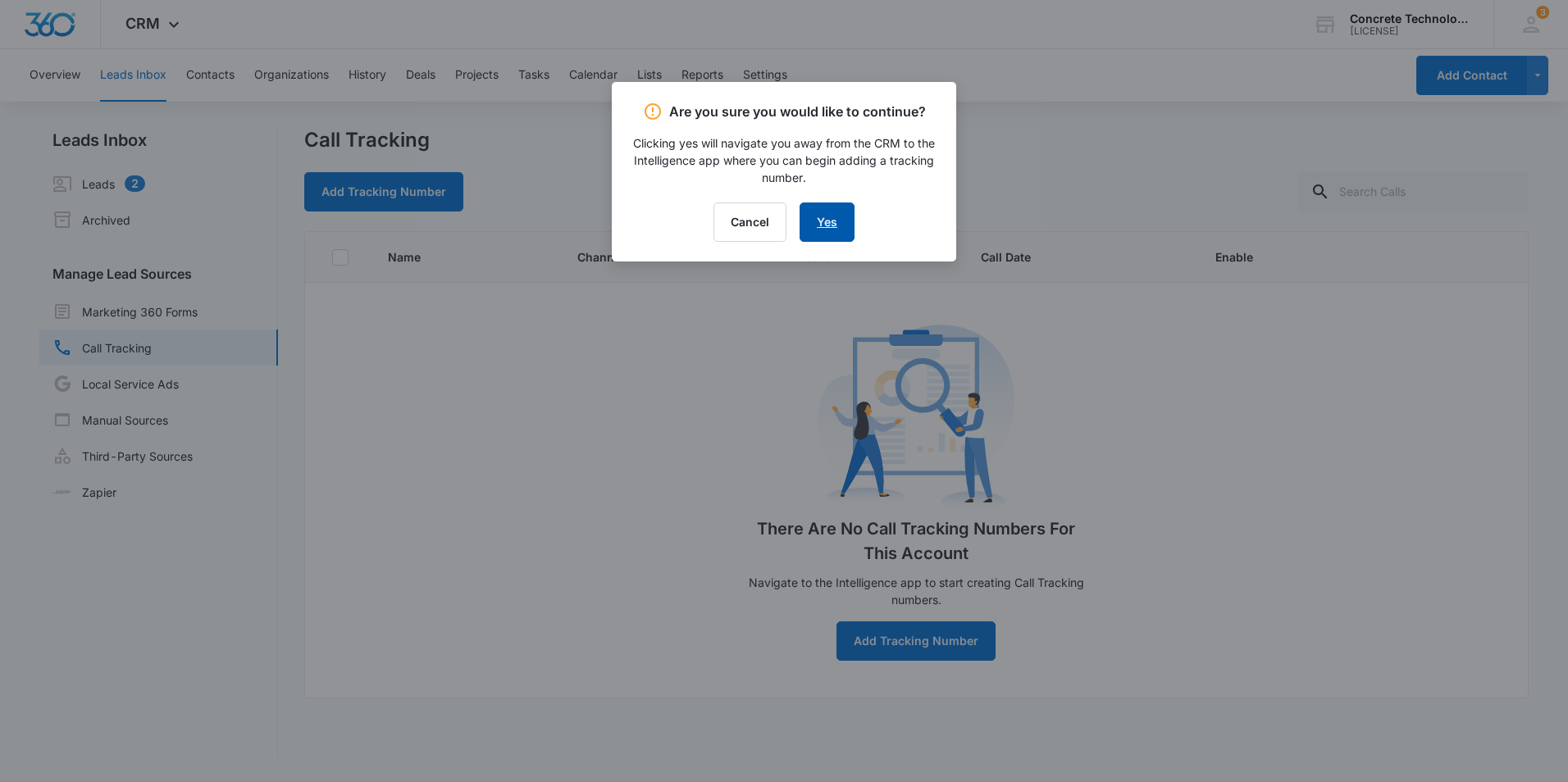 click on "Yes" at bounding box center [827, 222] 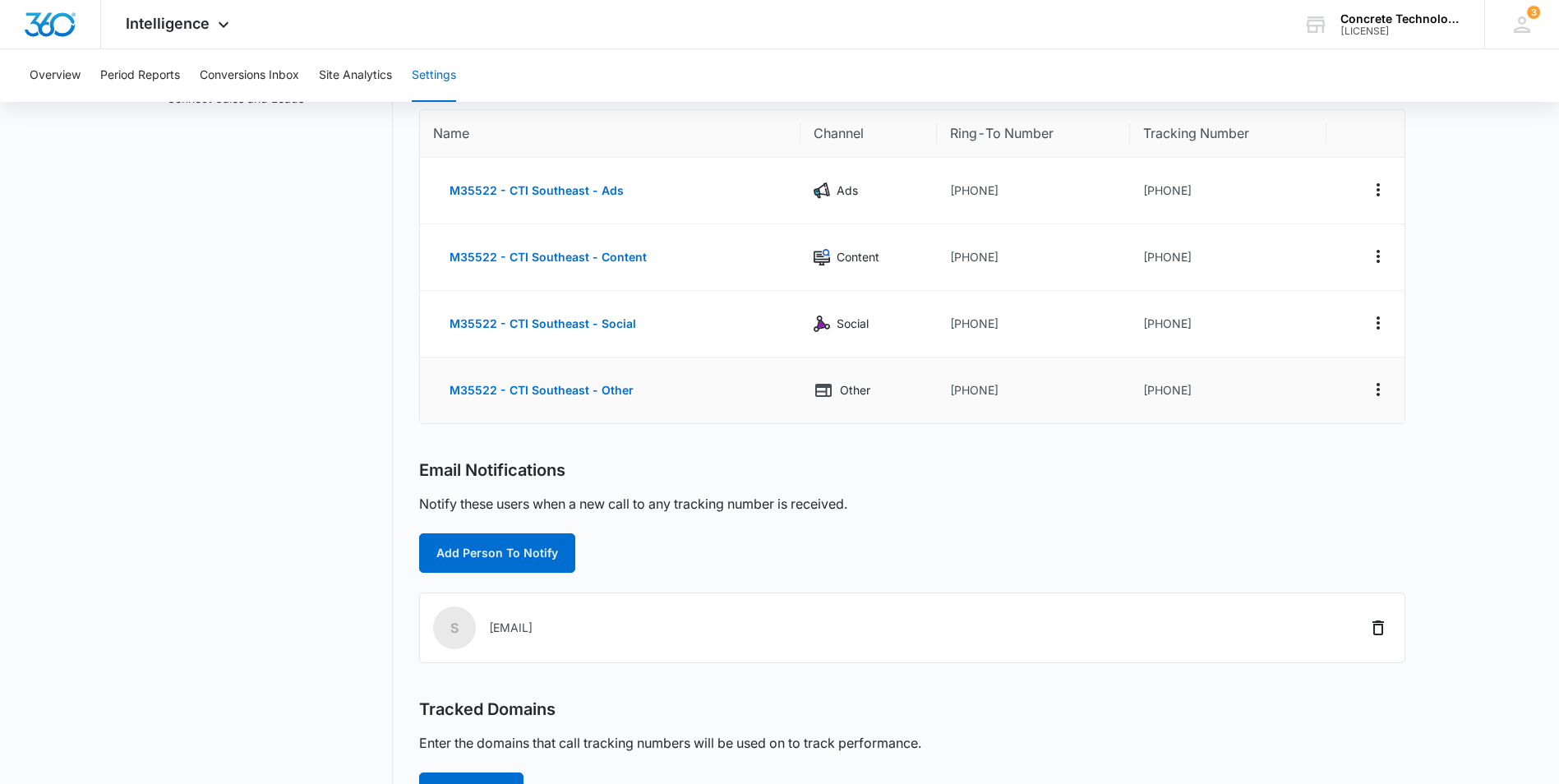 scroll, scrollTop: 0, scrollLeft: 0, axis: both 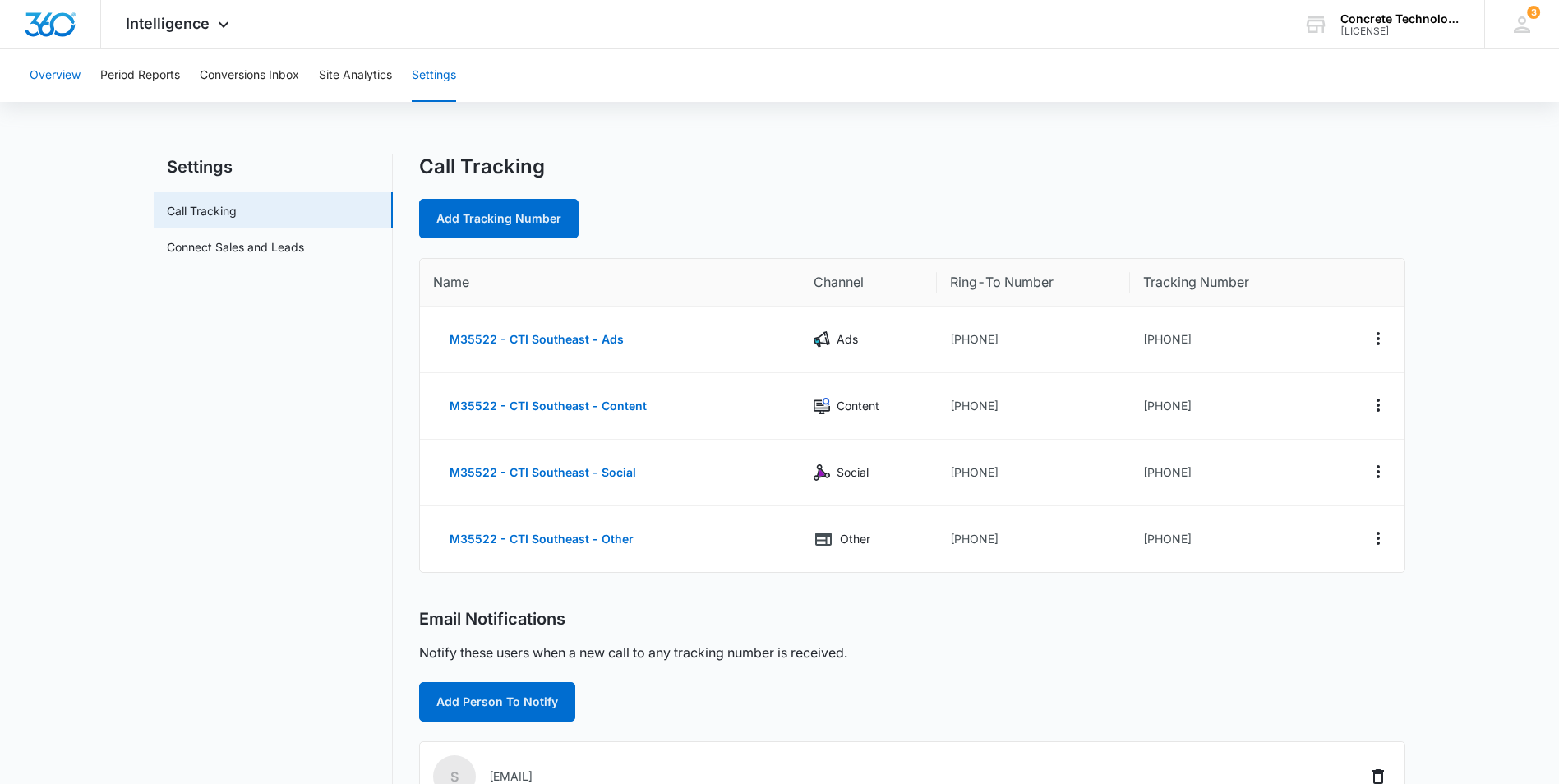 click on "Overview" at bounding box center (55, 76) 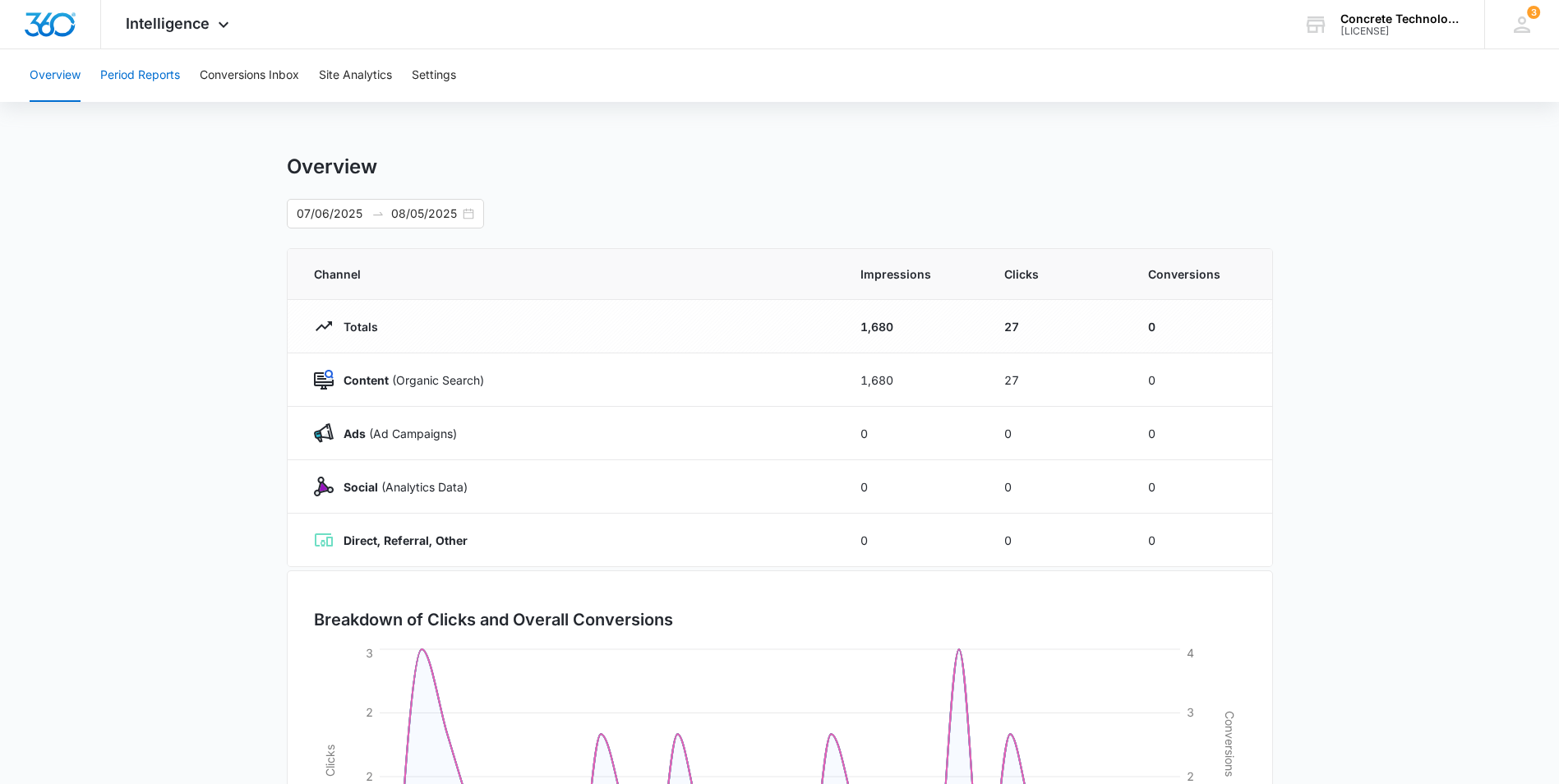 click on "Period Reports" at bounding box center (140, 76) 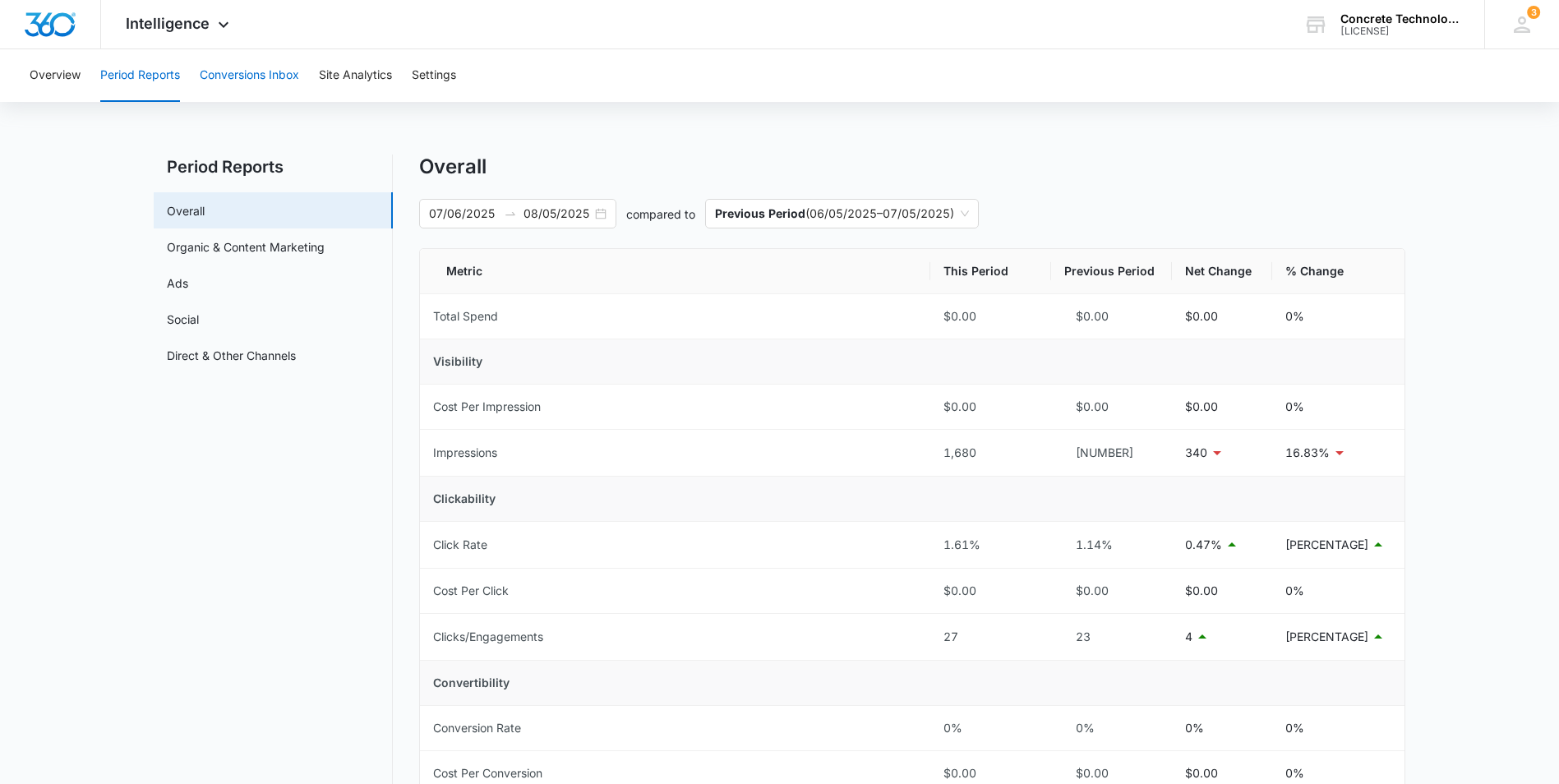 click on "Conversions Inbox" at bounding box center [249, 76] 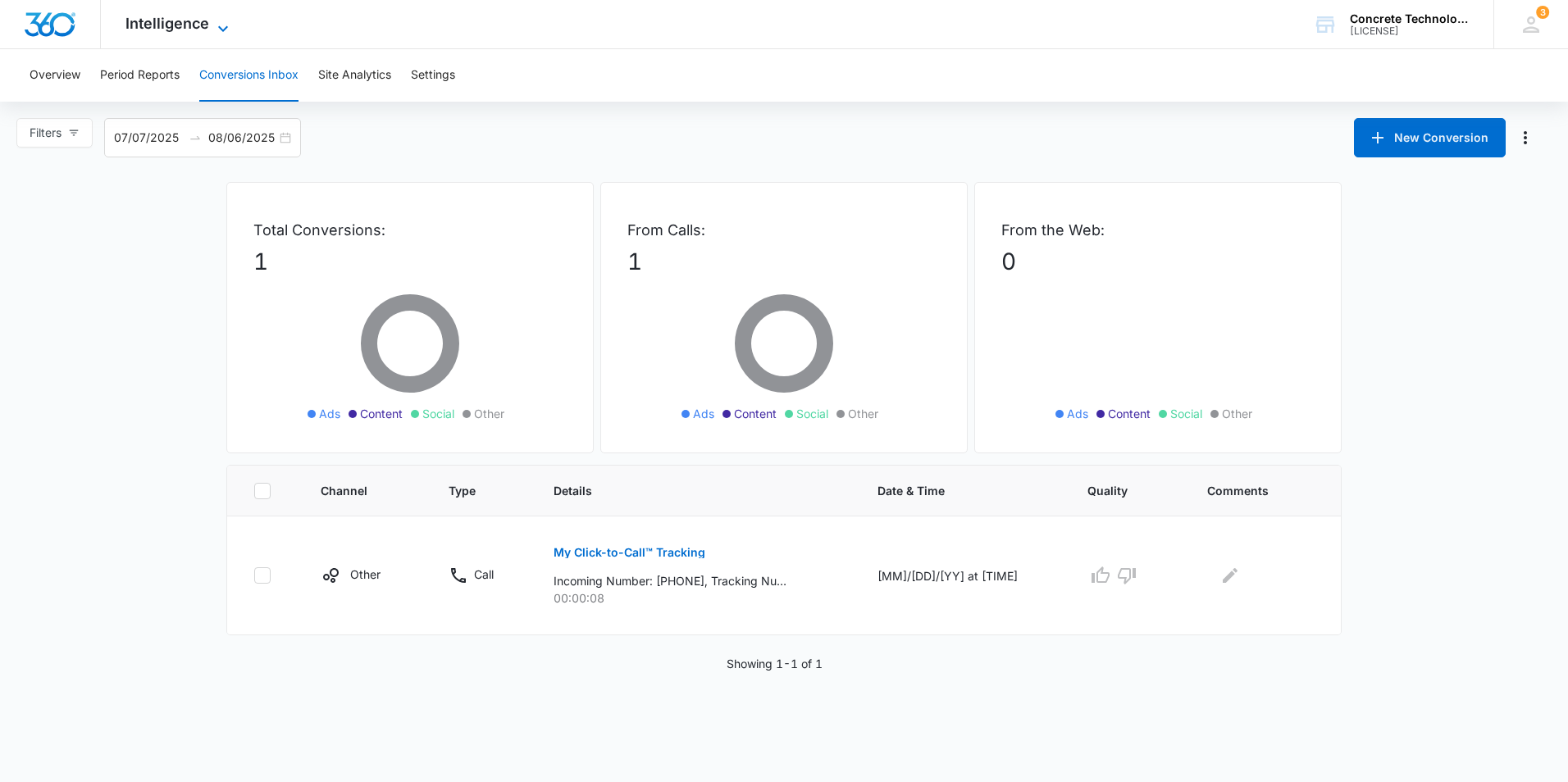 click 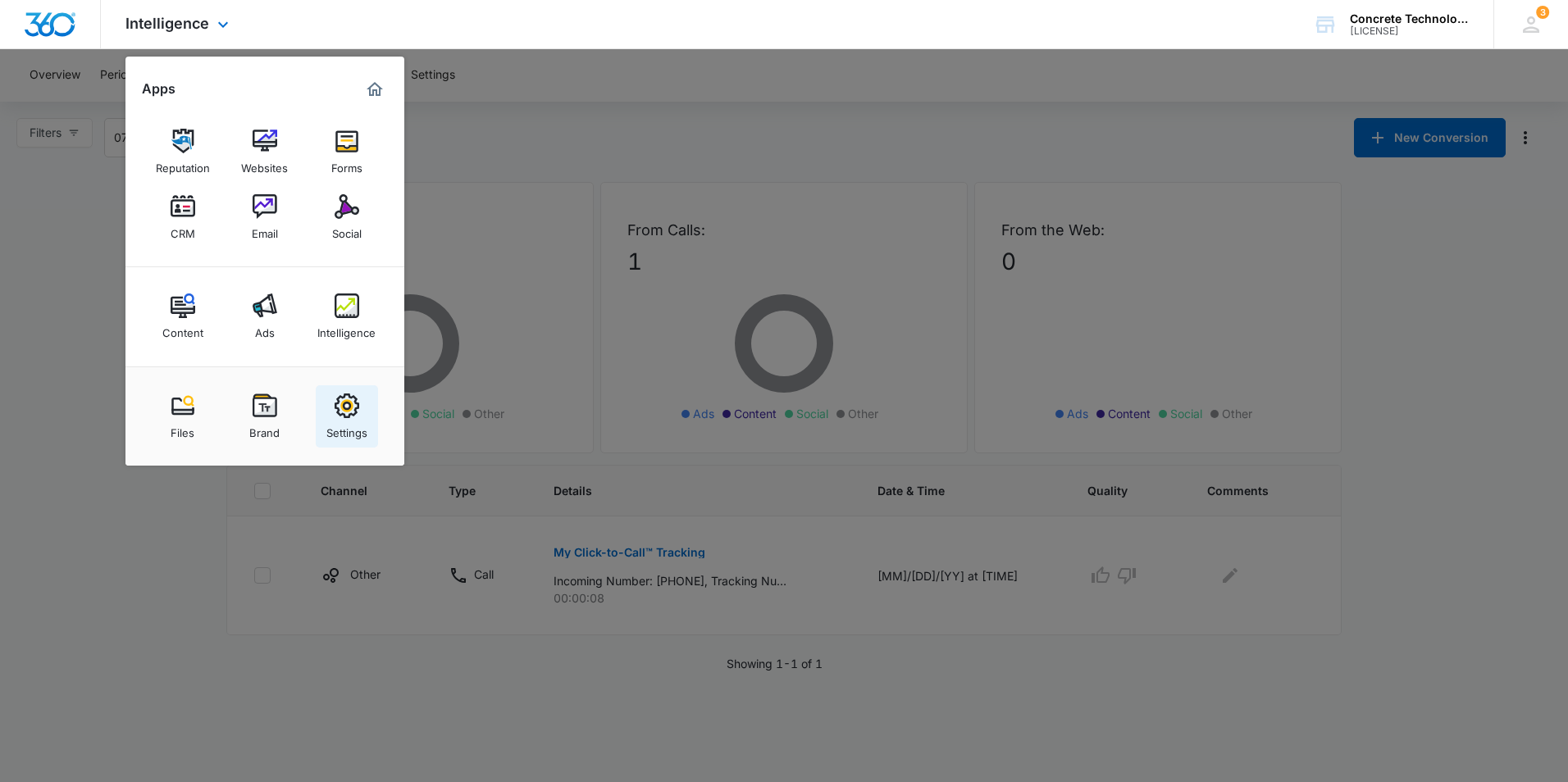 click at bounding box center (347, 406) 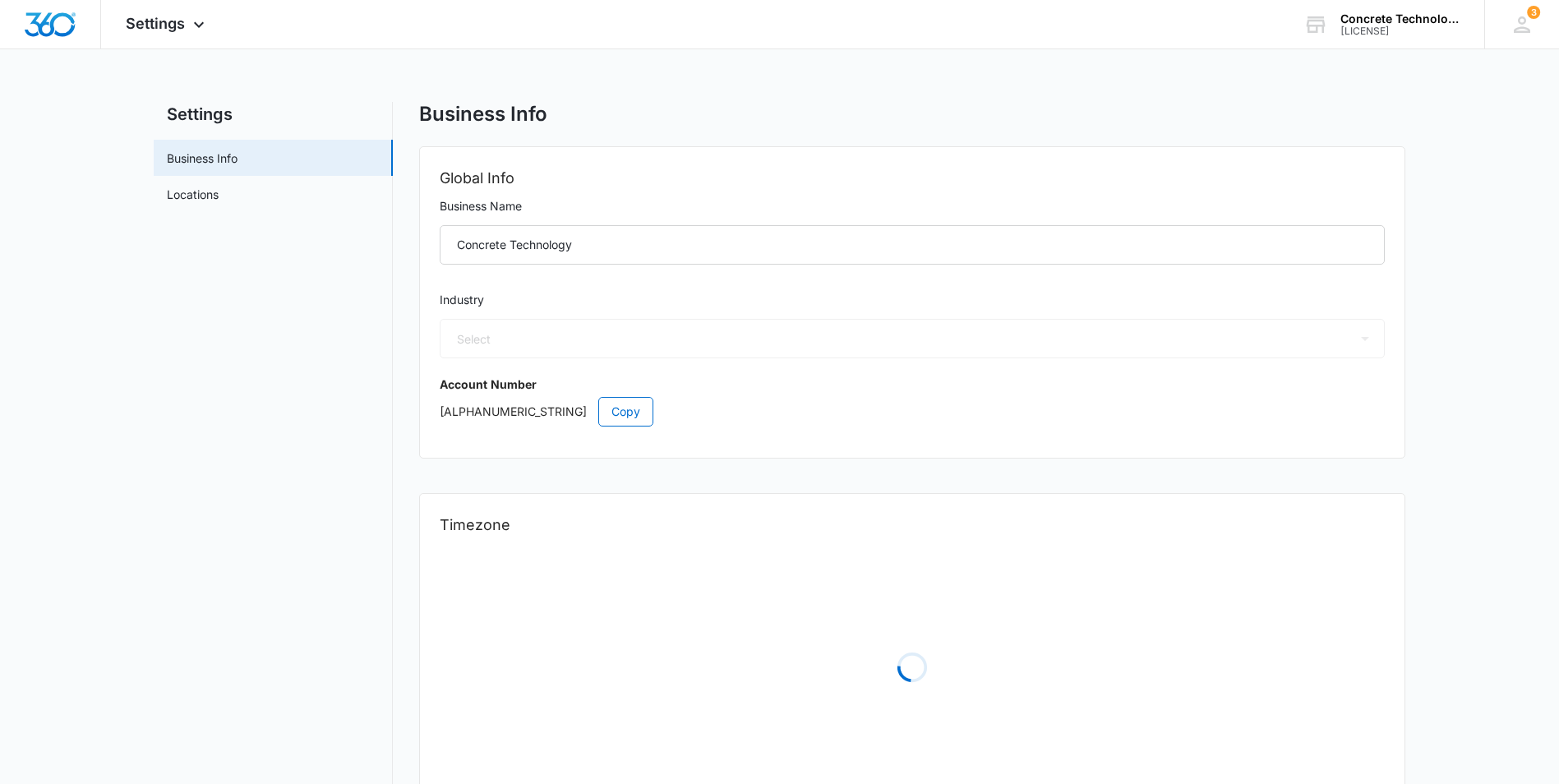 select on "US" 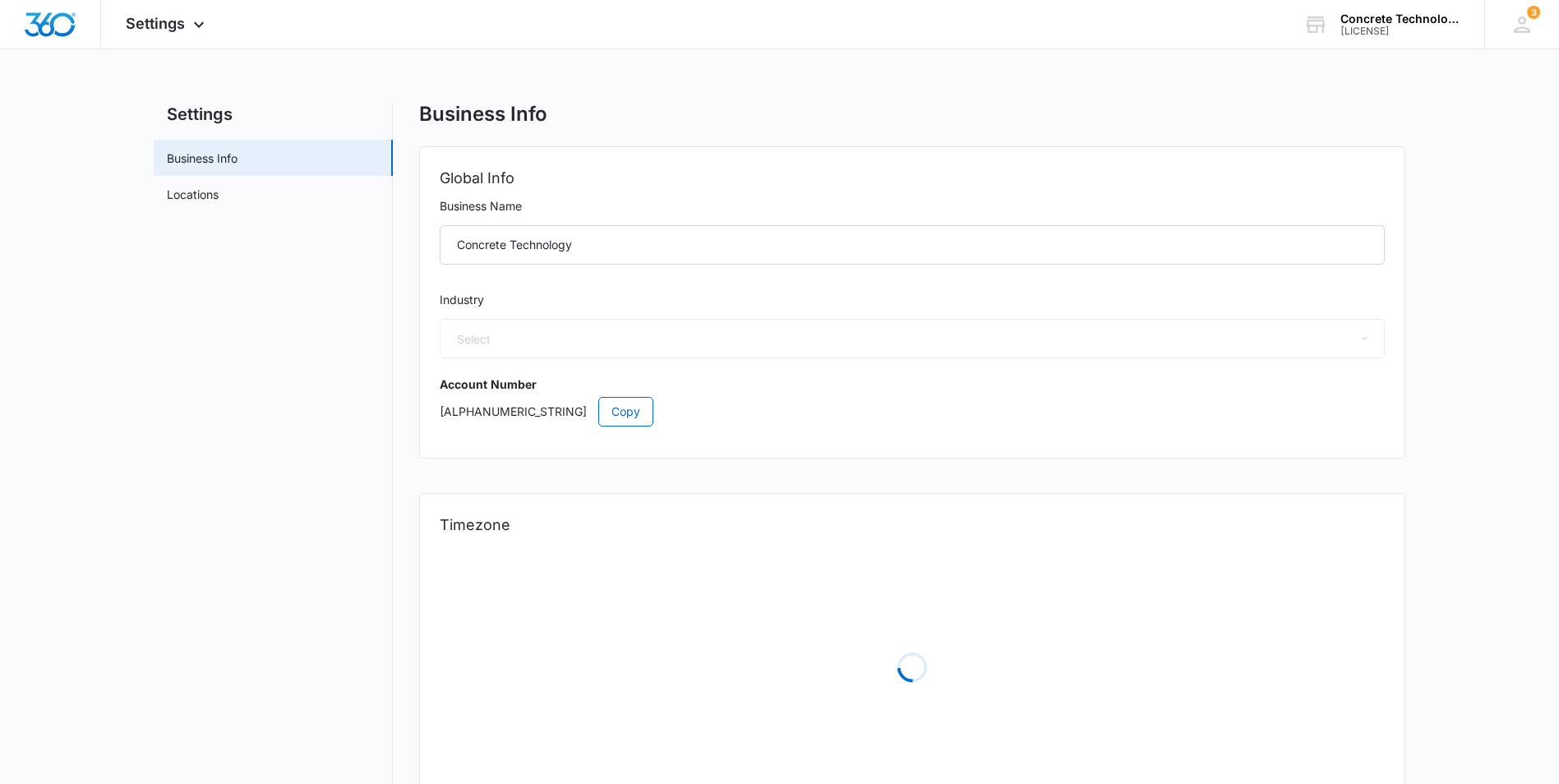 select on "America/Chicago" 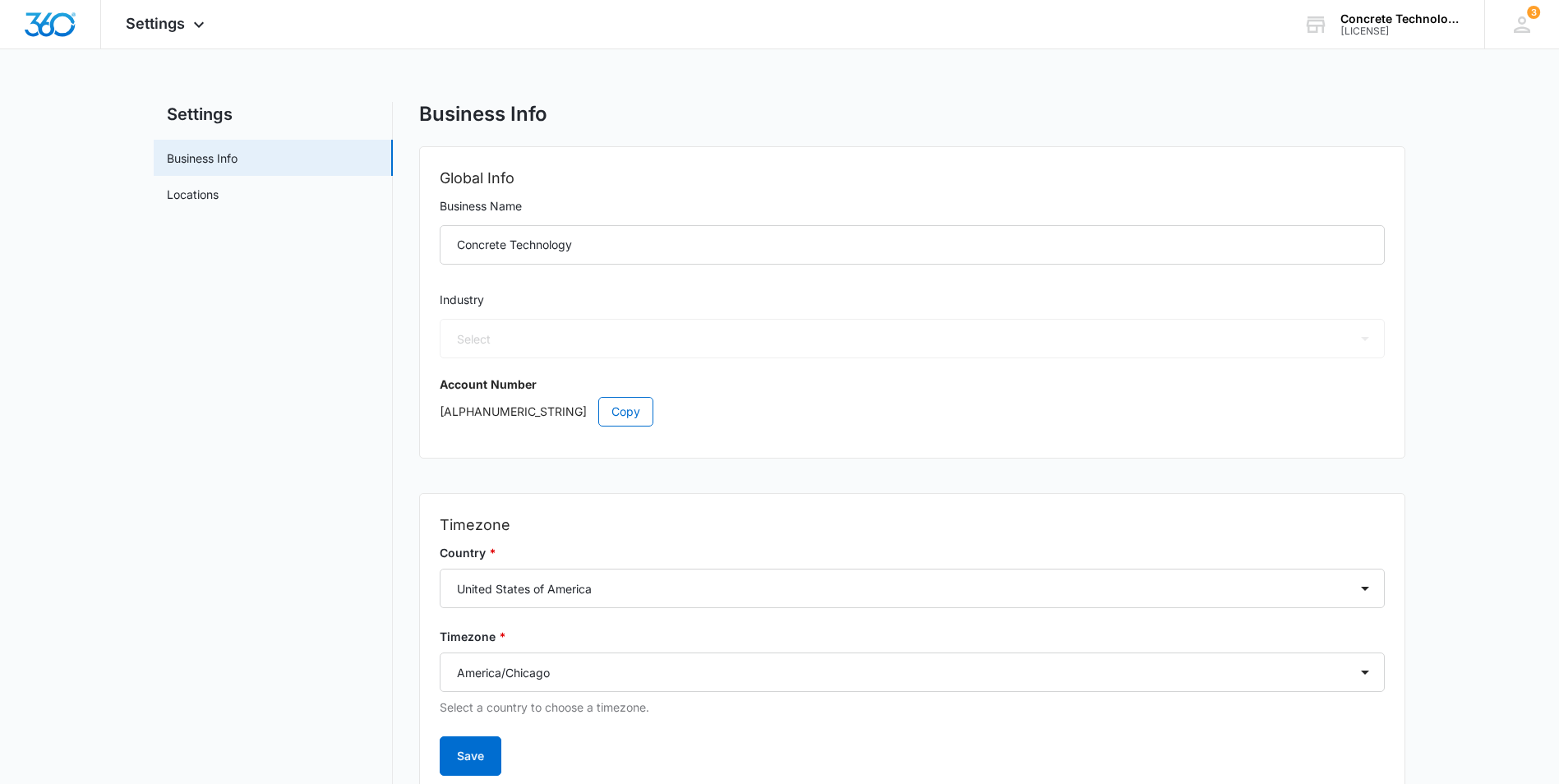 select on "7" 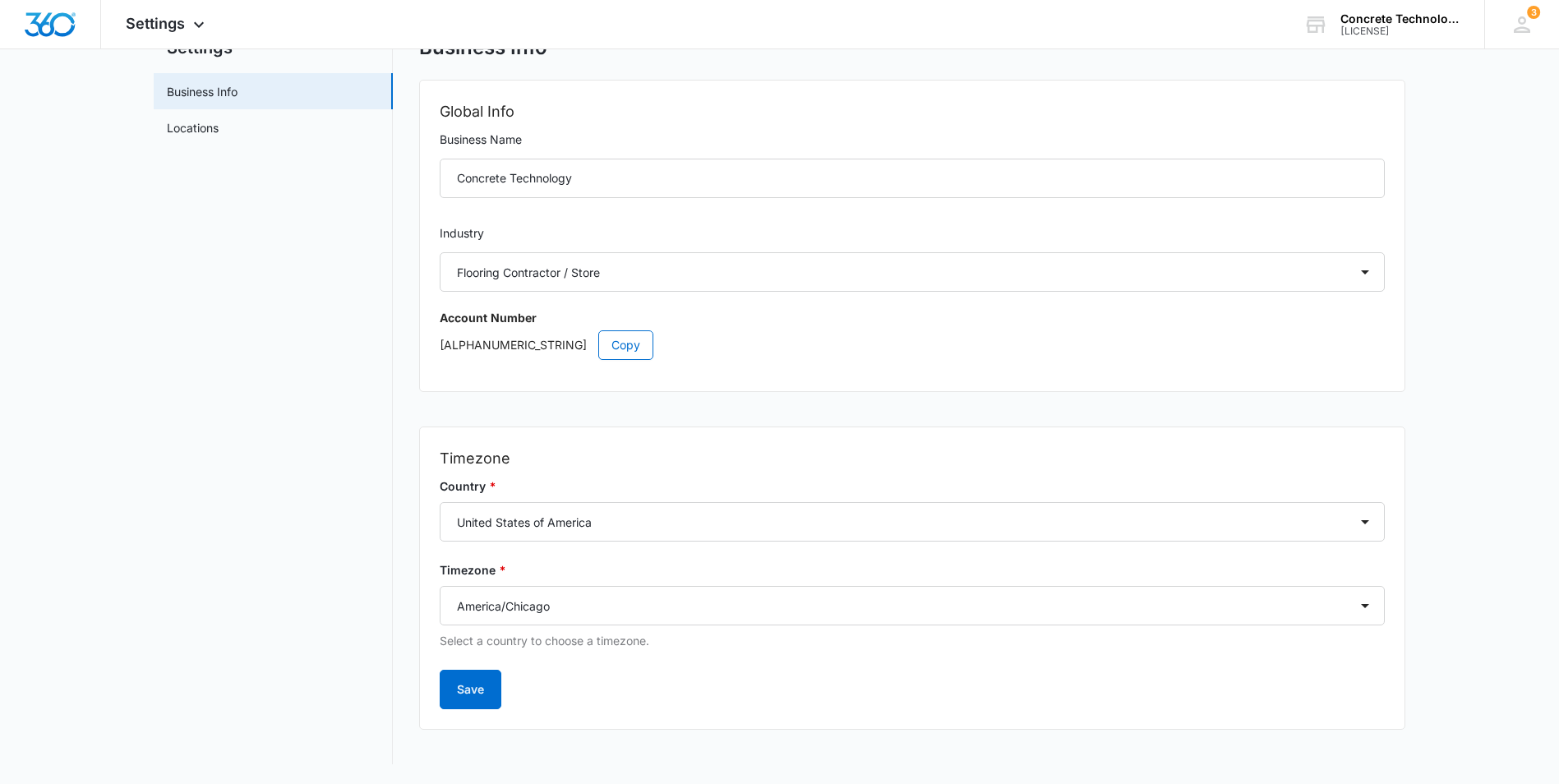 scroll, scrollTop: 0, scrollLeft: 0, axis: both 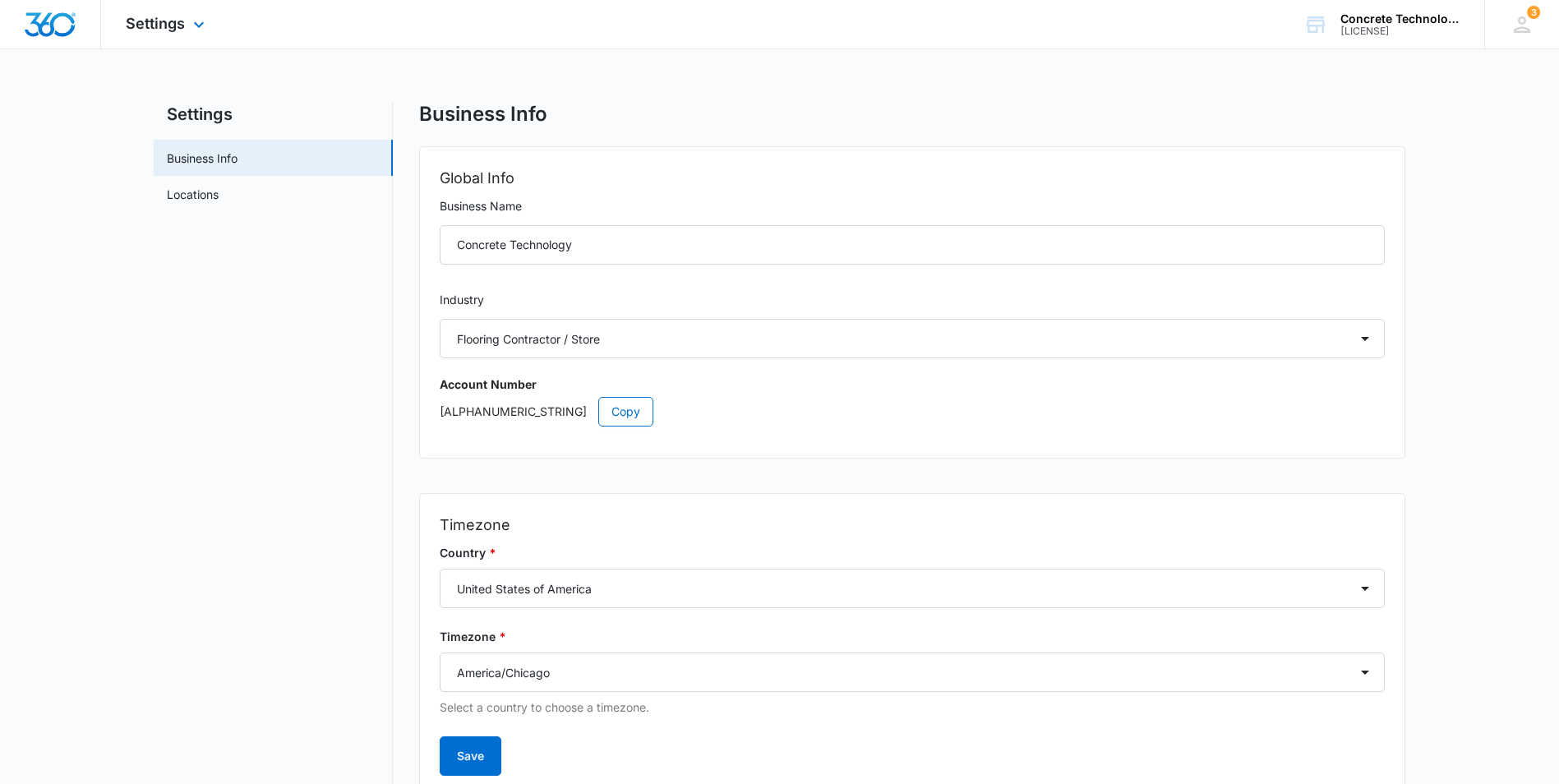 click on "Settings Apps Reputation Websites Forms CRM Email Social Content Ads Intelligence Files Brand Settings" at bounding box center [167, 24] 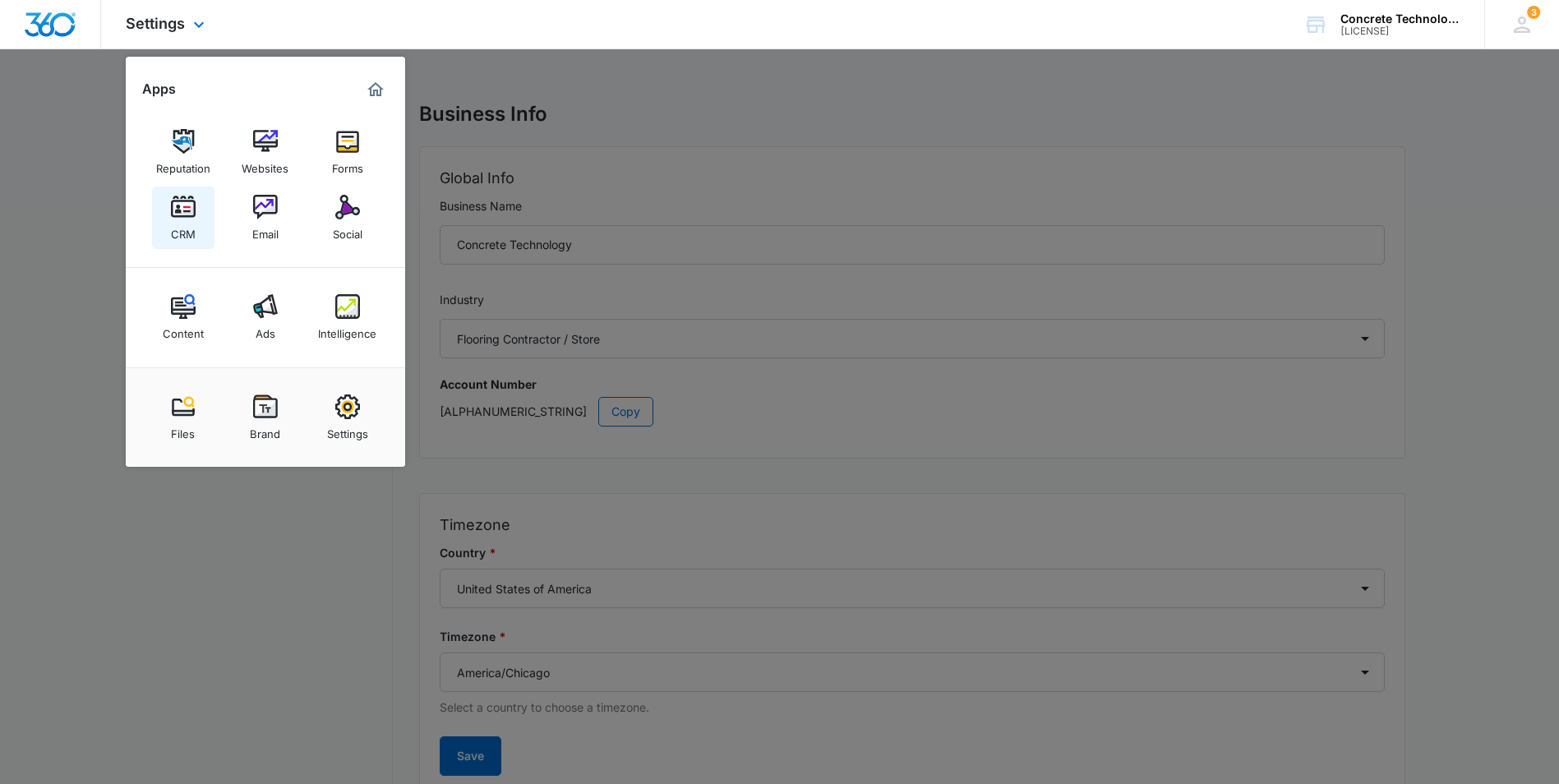 click at bounding box center [183, 207] 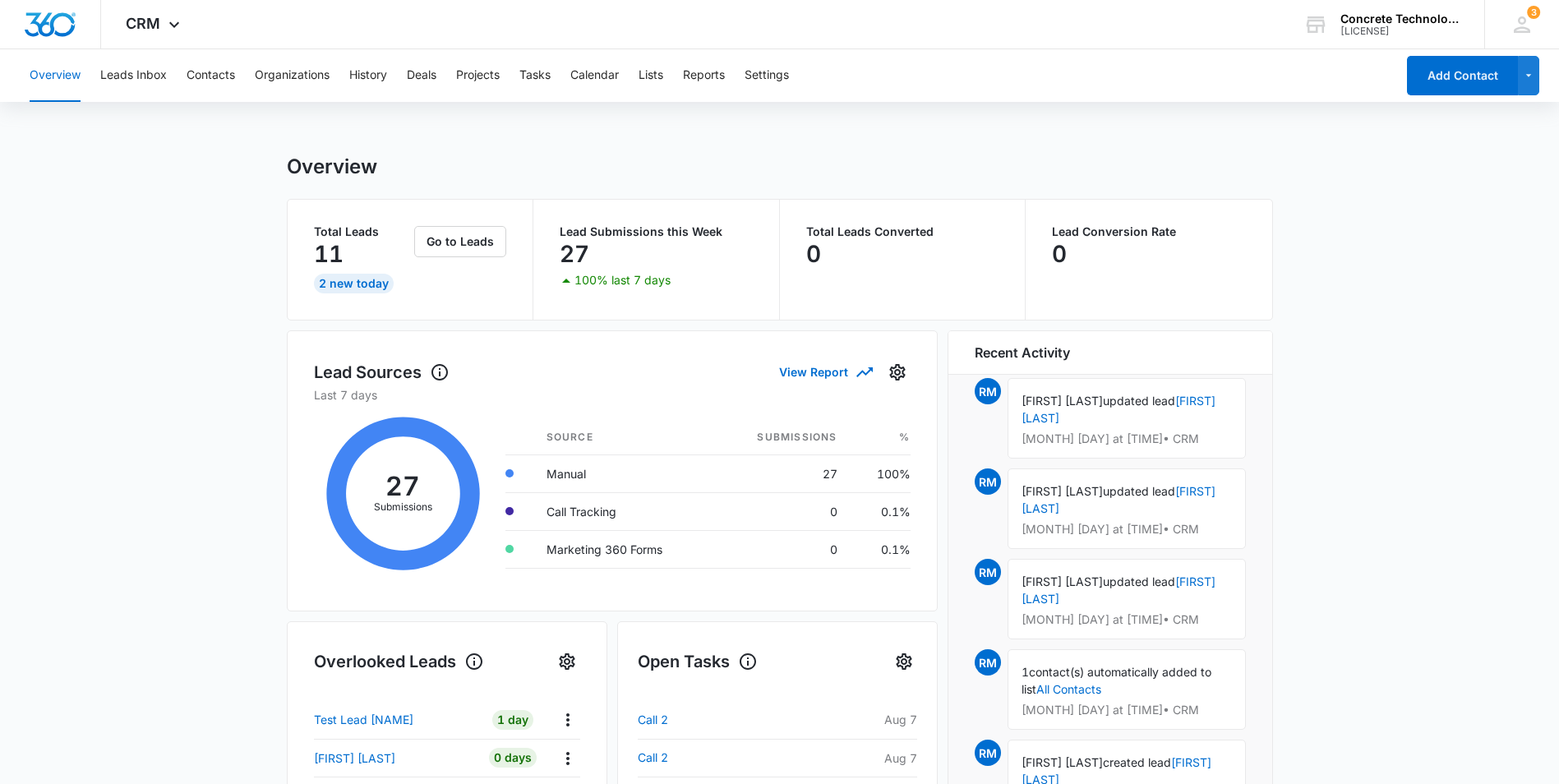 scroll, scrollTop: 799, scrollLeft: 0, axis: vertical 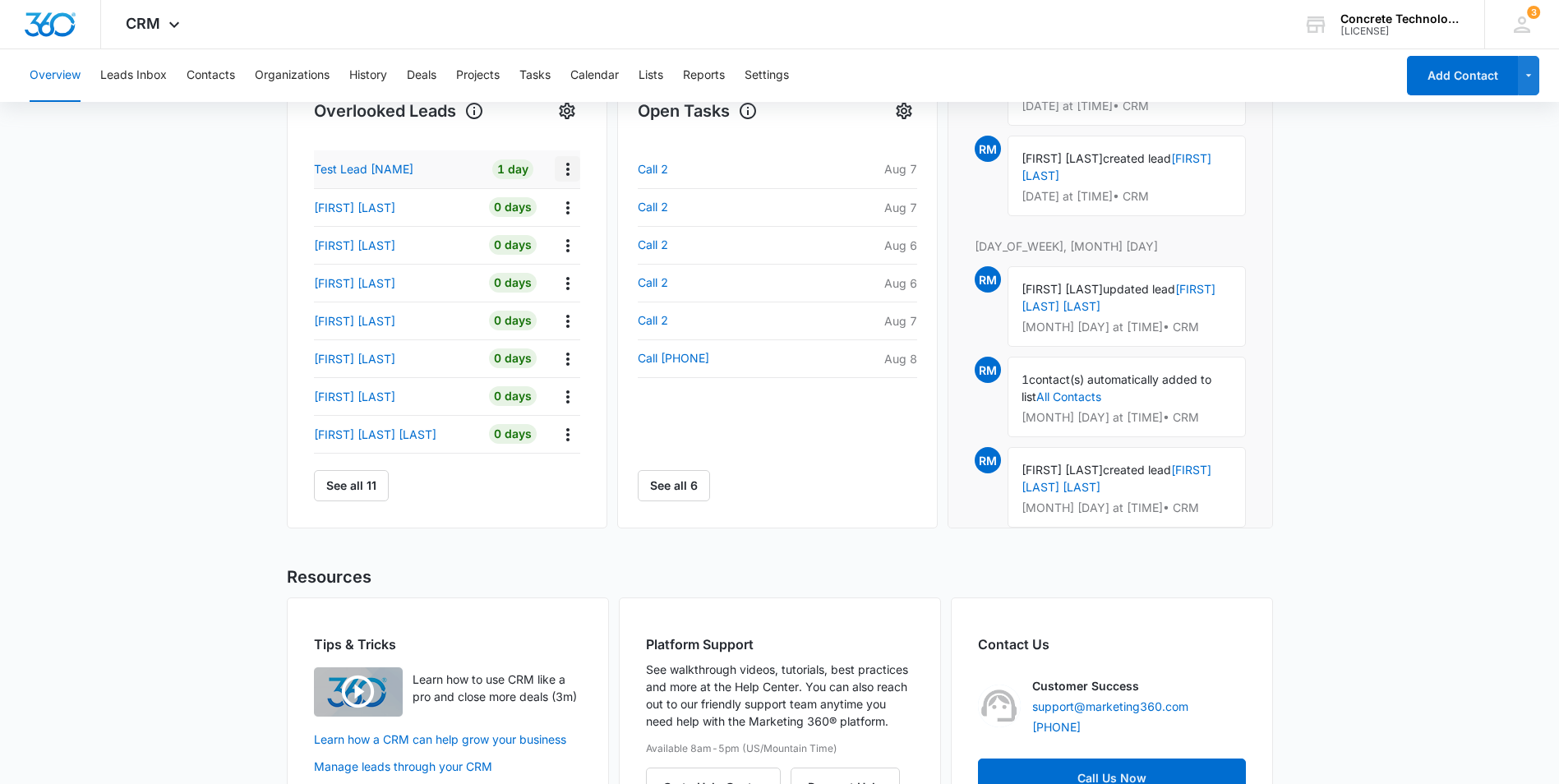 click 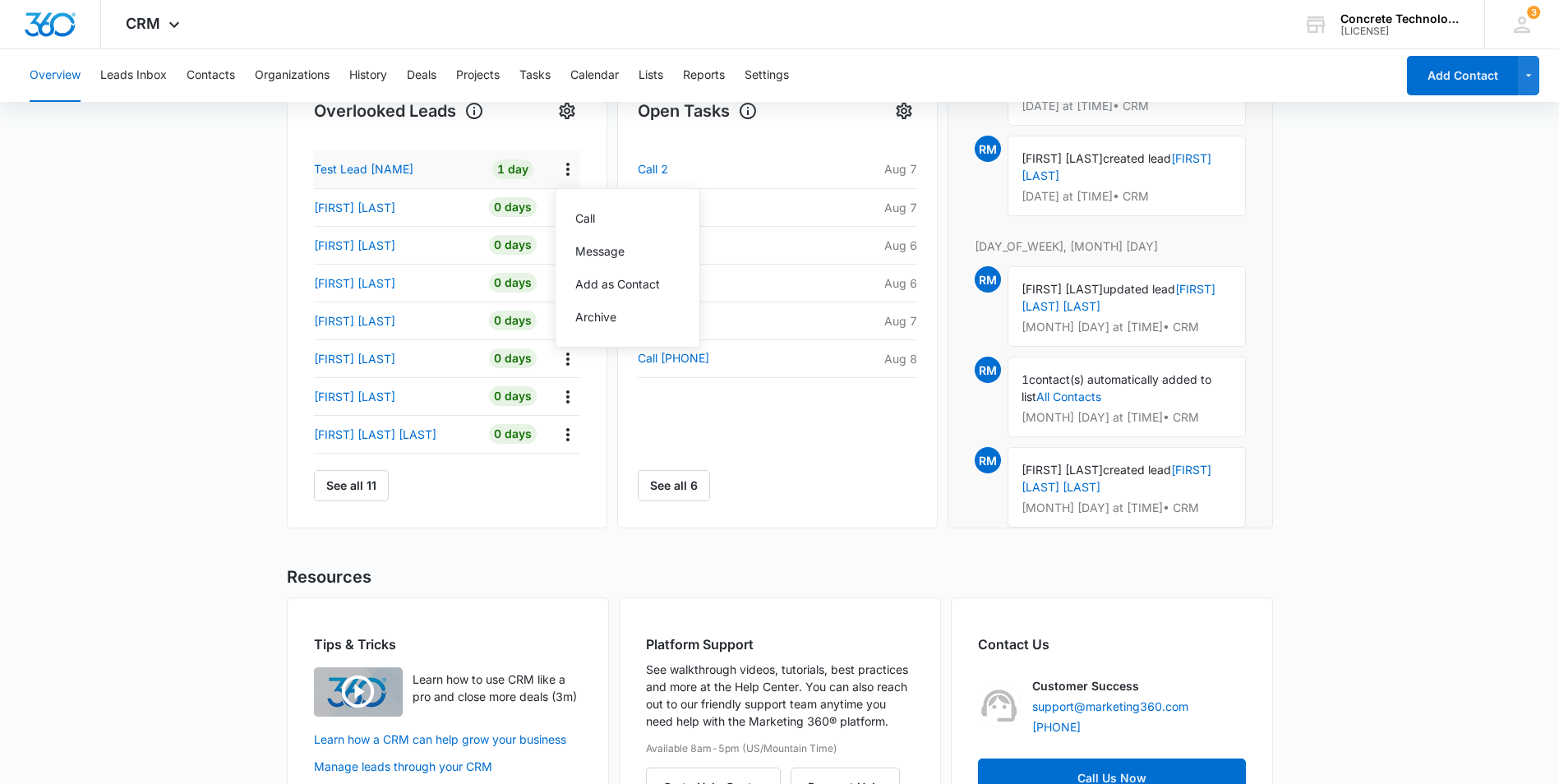 click on "Test Lead [NAME]" at bounding box center [397, 169] 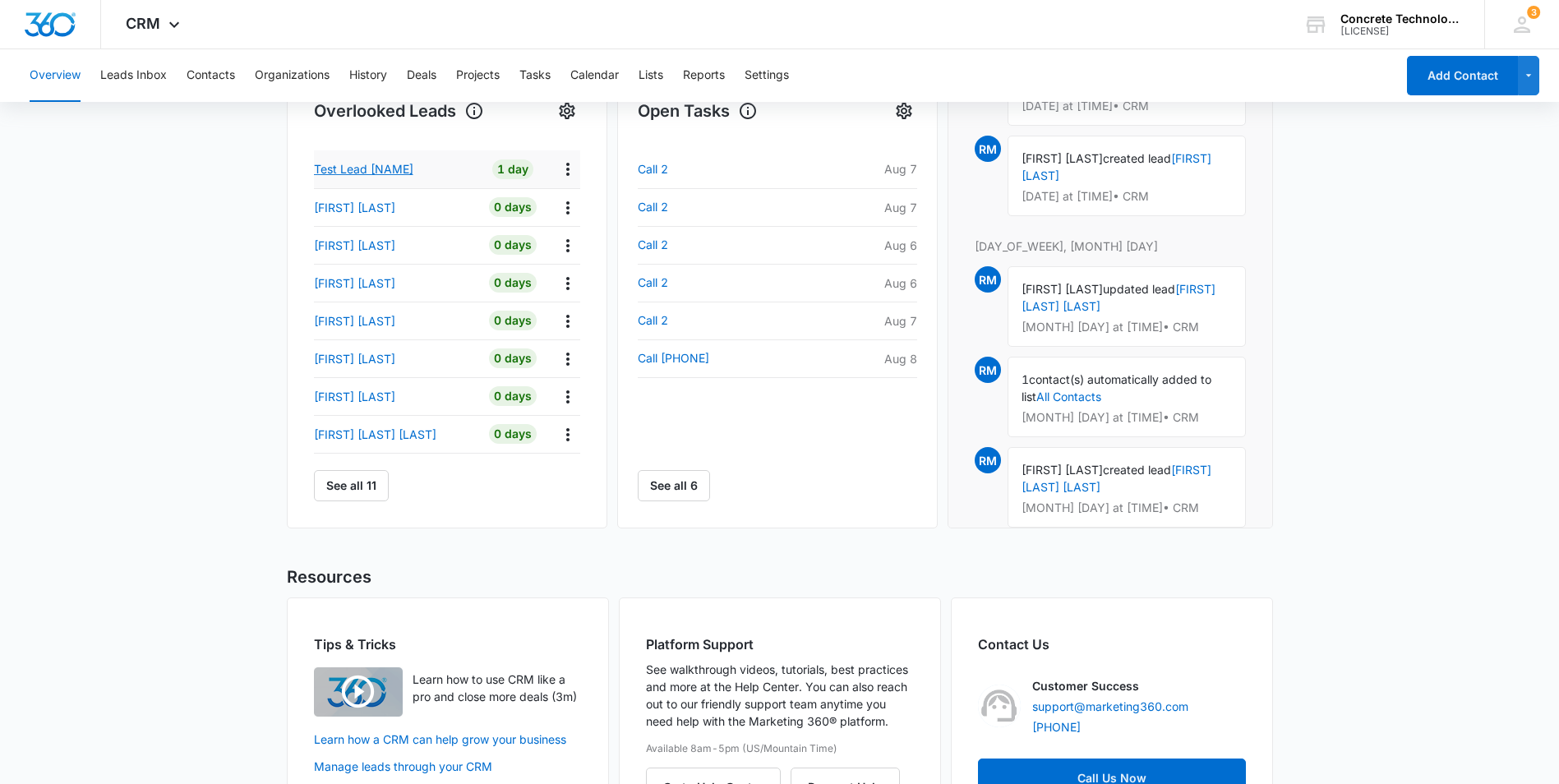 click on "Test Lead [NAME]" at bounding box center [363, 168] 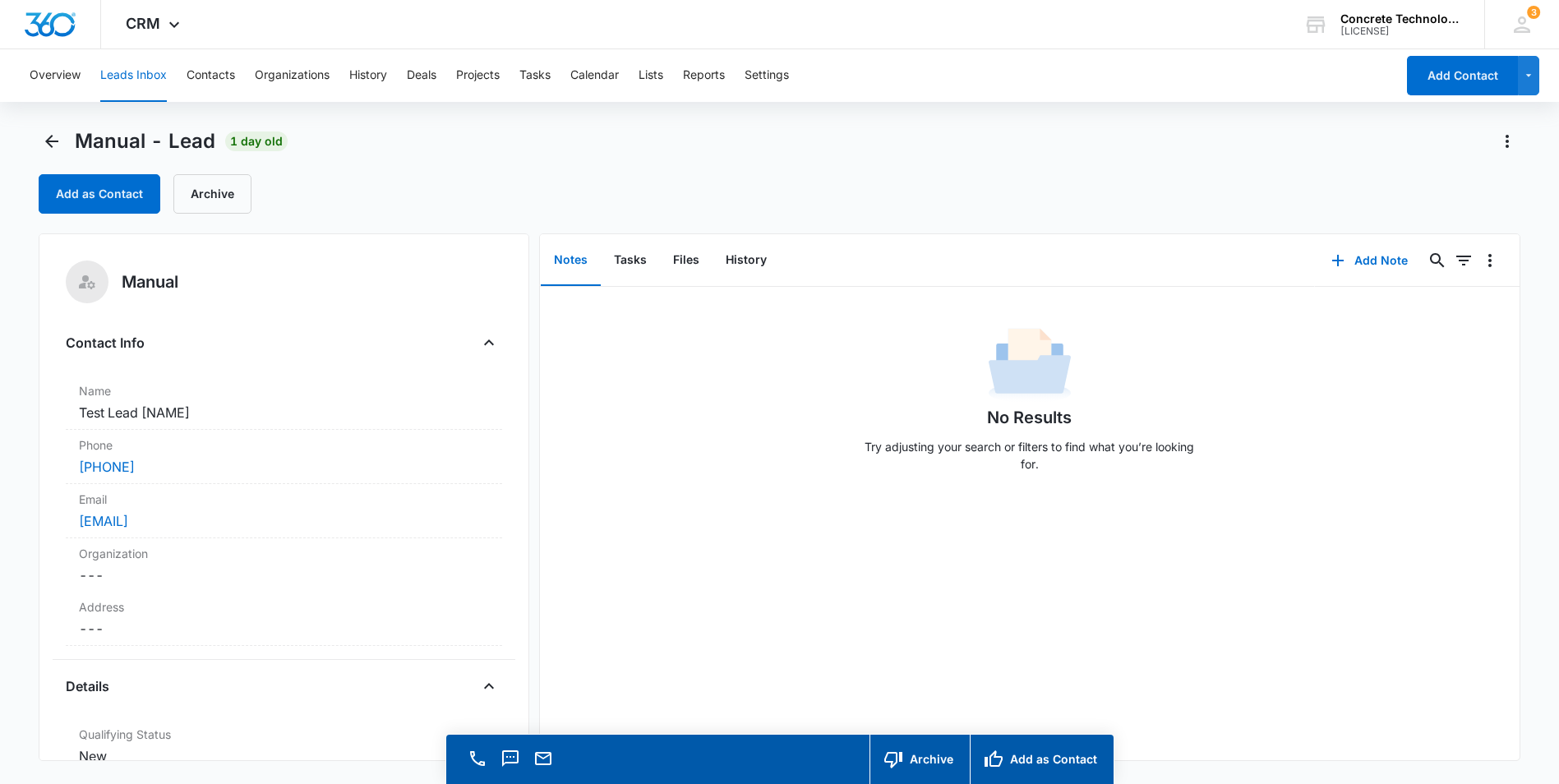 scroll, scrollTop: 47, scrollLeft: 0, axis: vertical 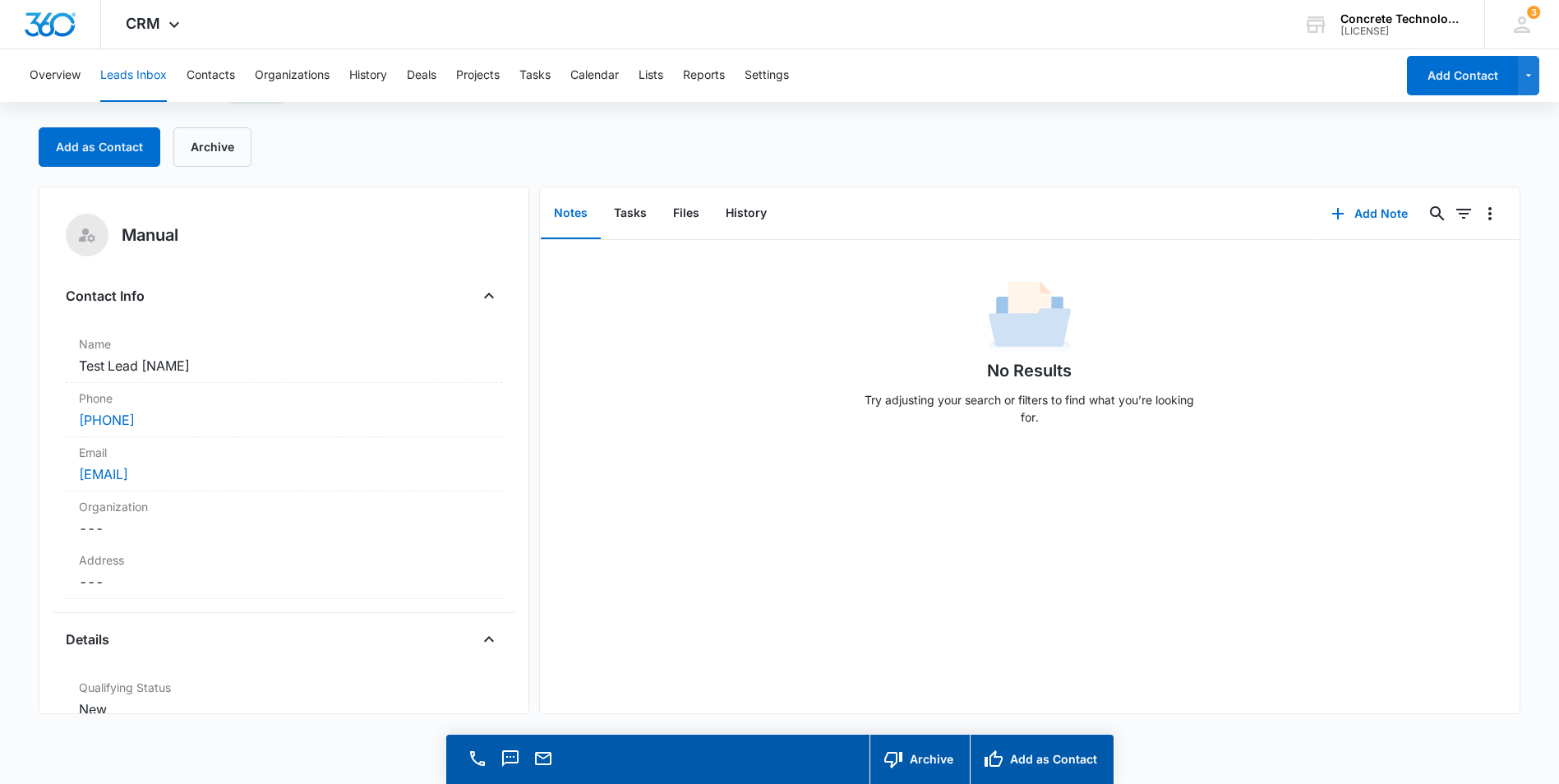click on "Leads Inbox" at bounding box center [133, 76] 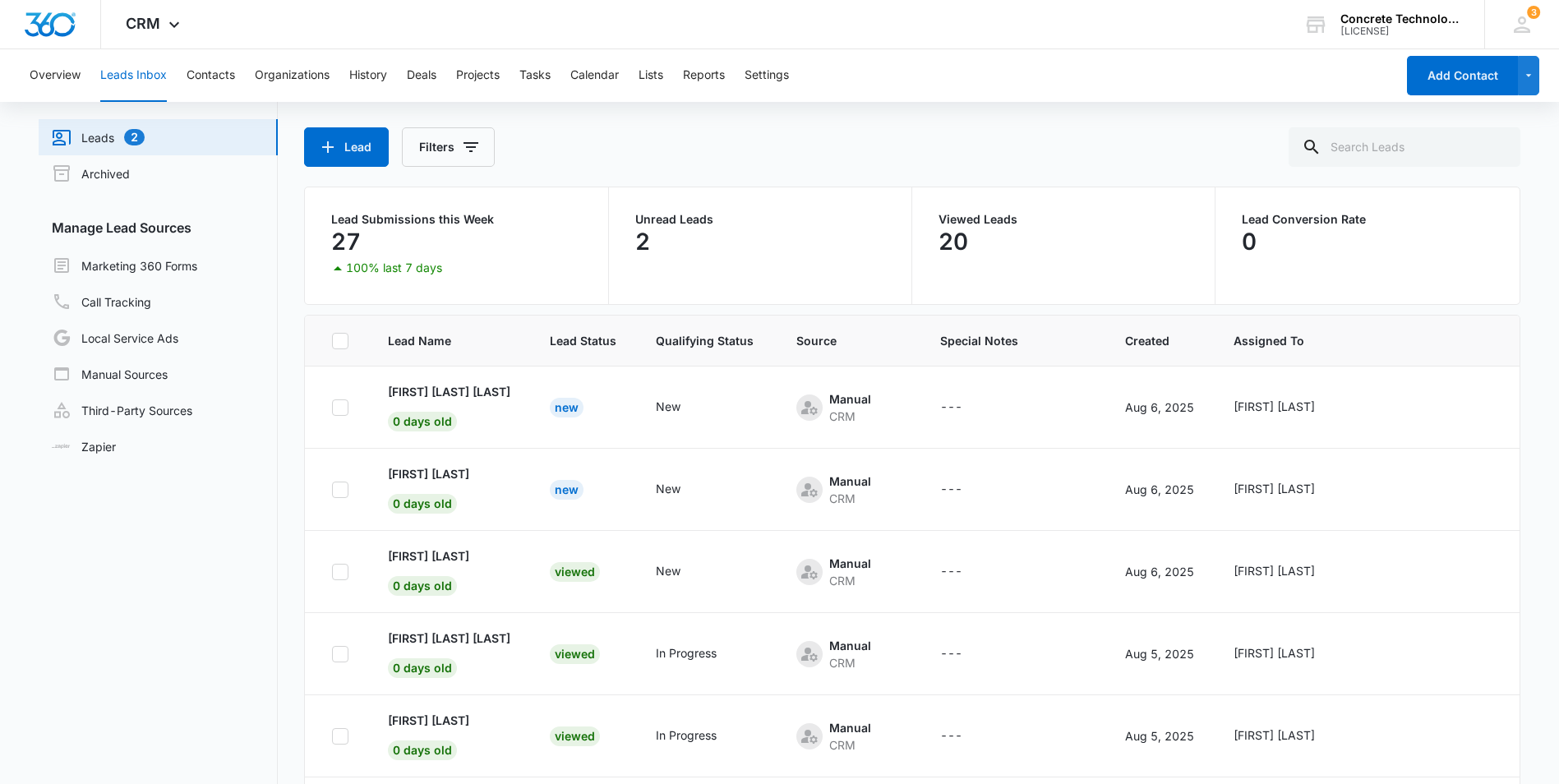 scroll, scrollTop: 0, scrollLeft: 0, axis: both 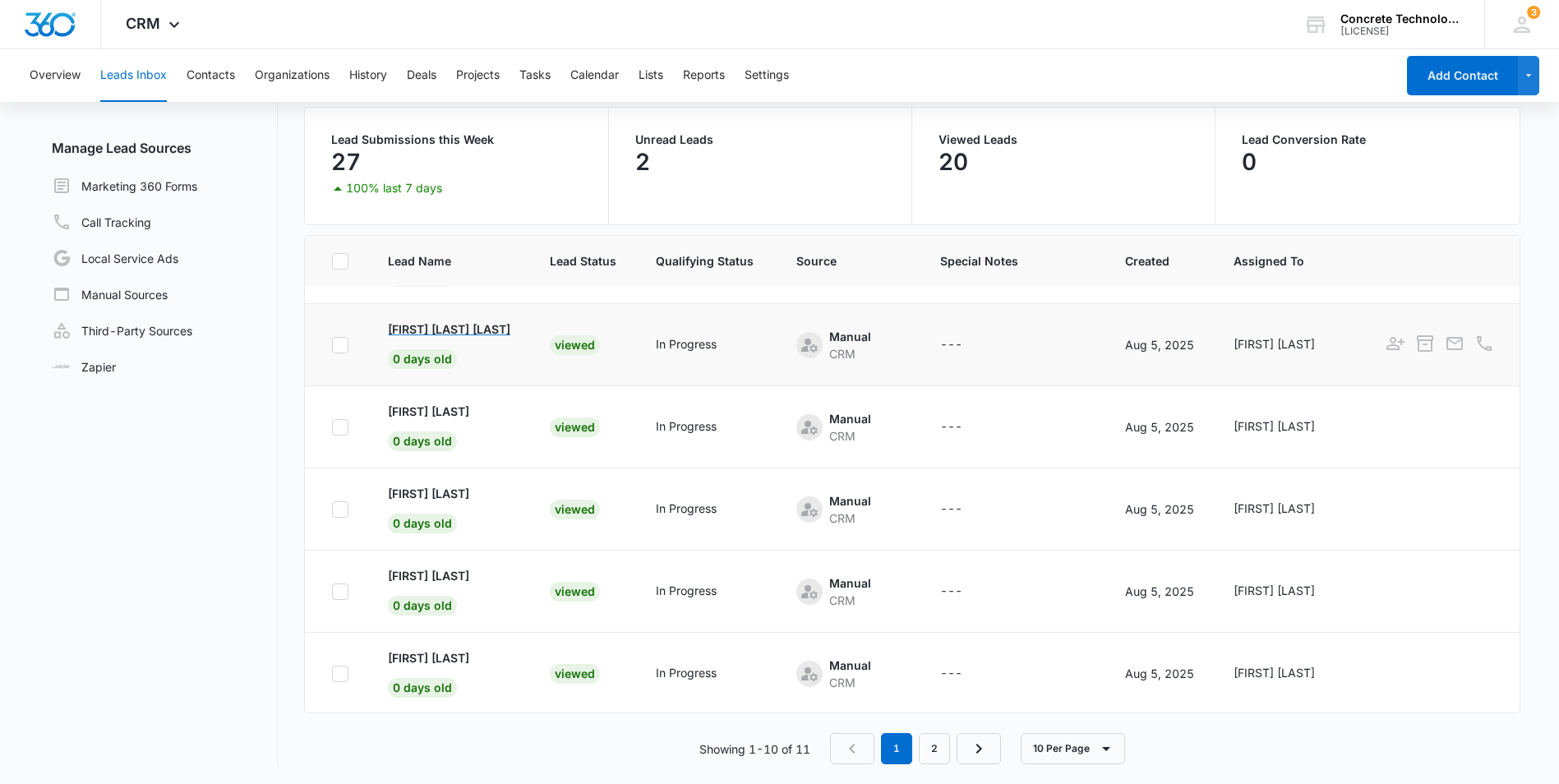 click on "[FIRST] [LAST] [LAST]" at bounding box center [449, 329] 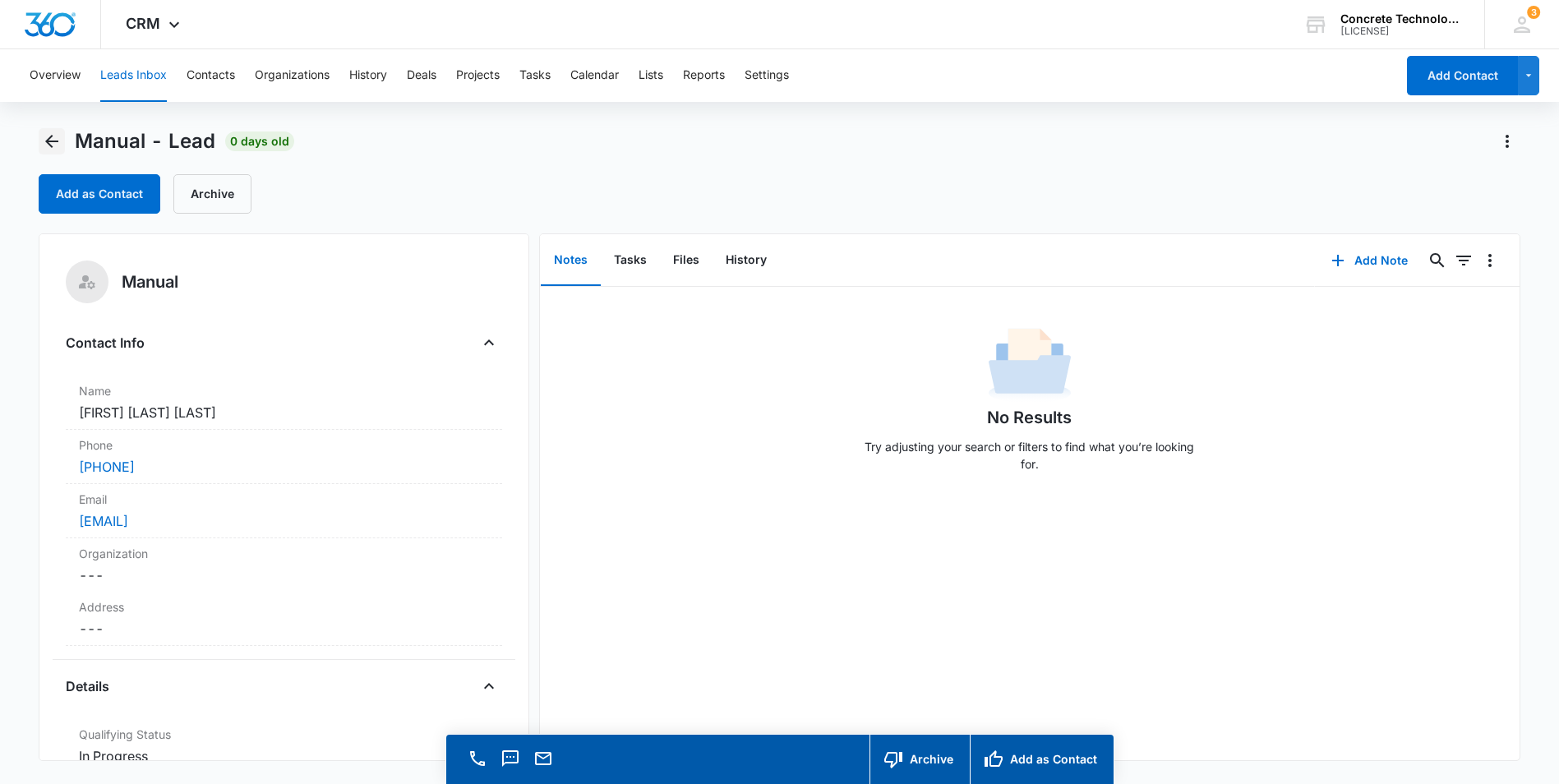click 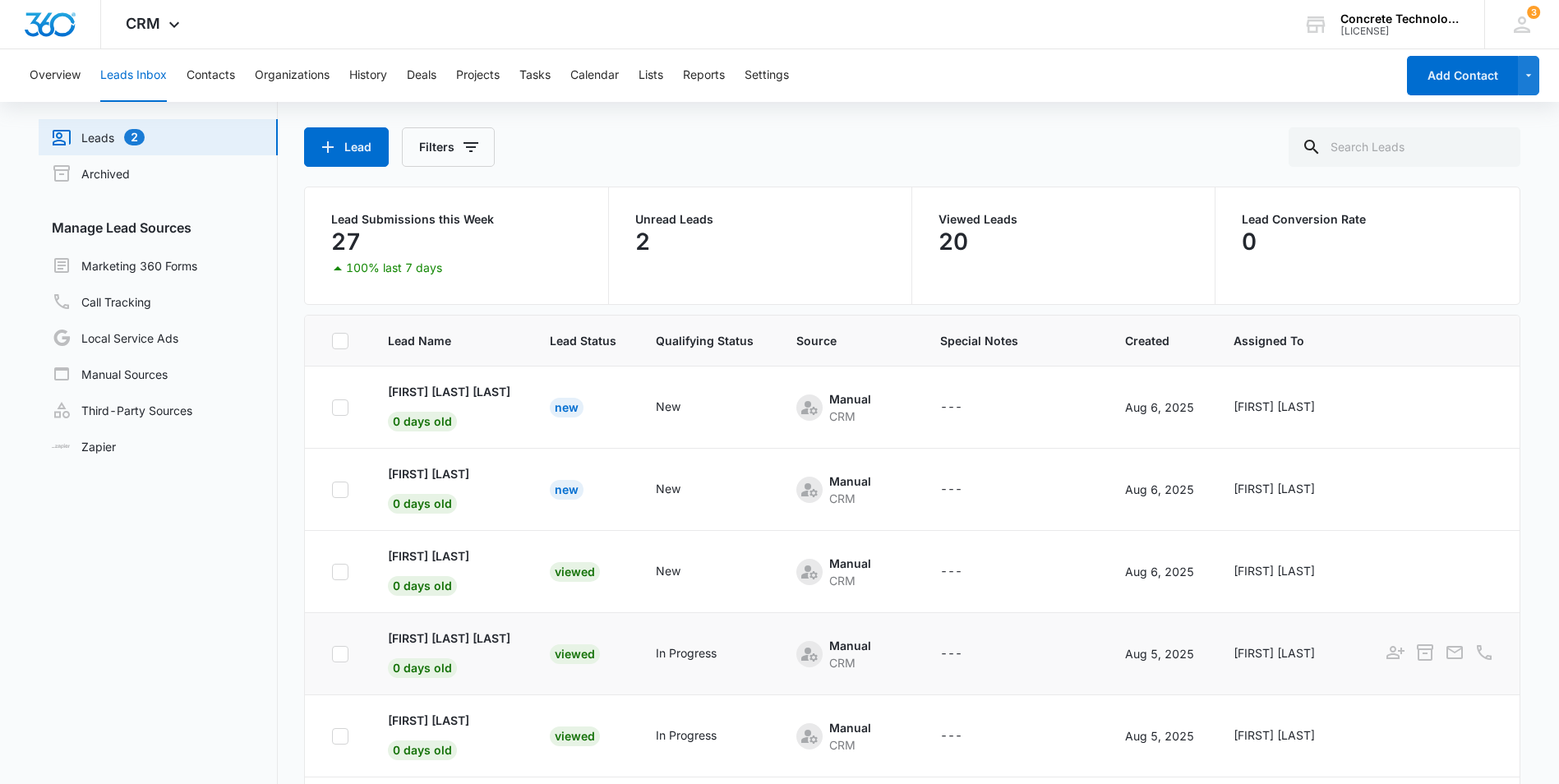 scroll, scrollTop: 0, scrollLeft: 0, axis: both 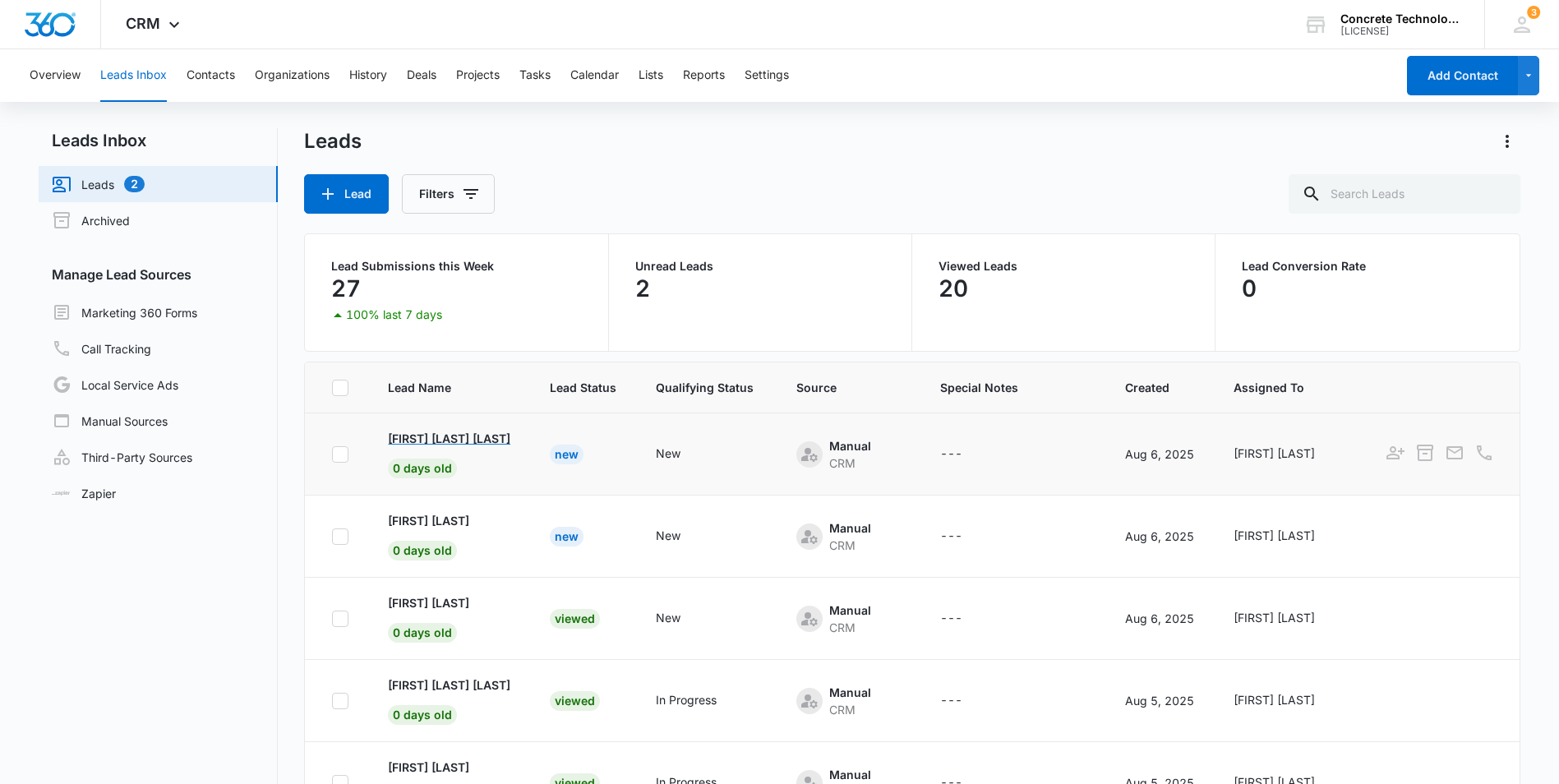 click on "[FIRST] [LAST] [LAST]" at bounding box center (449, 438) 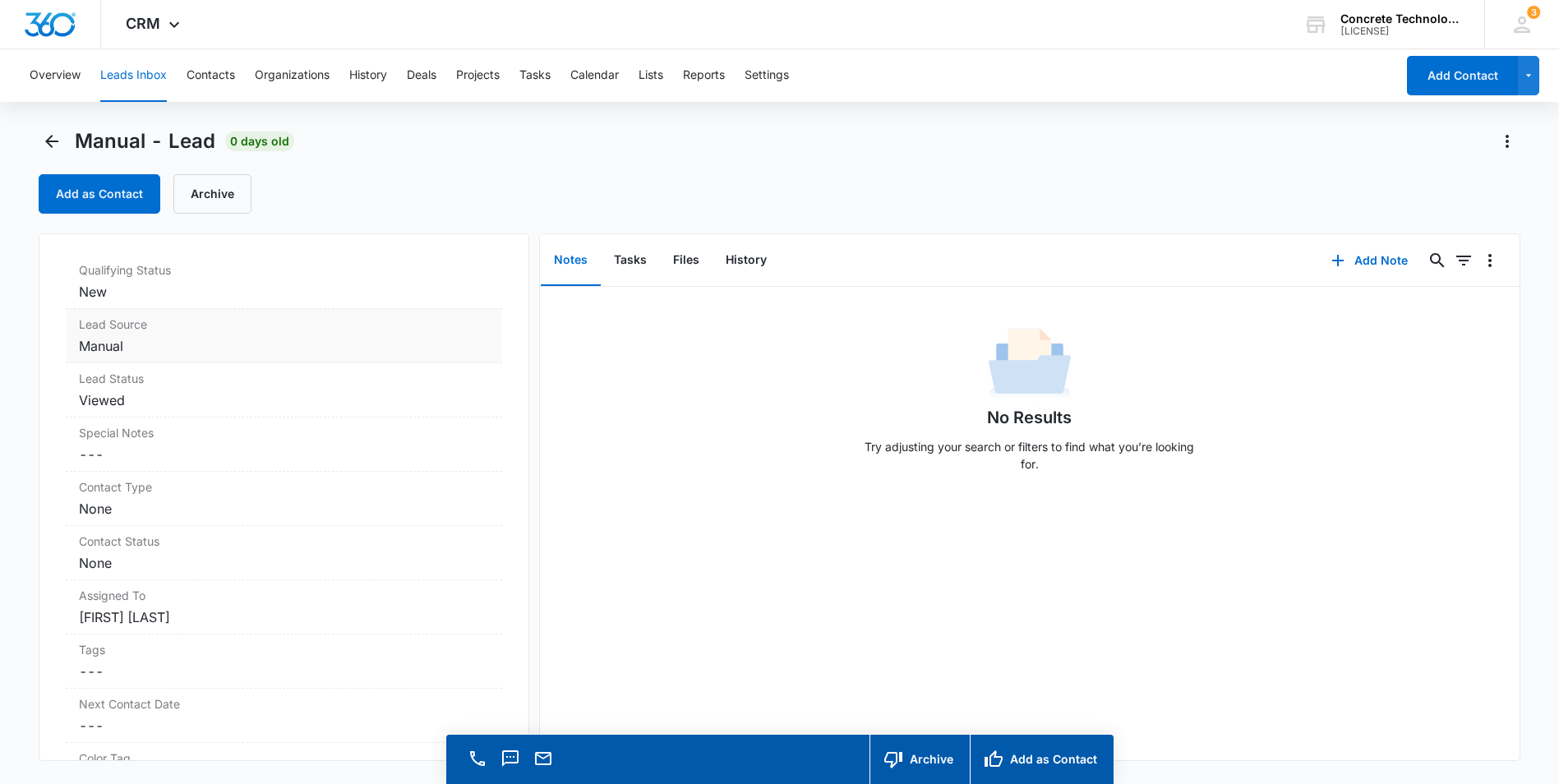 scroll, scrollTop: 493, scrollLeft: 0, axis: vertical 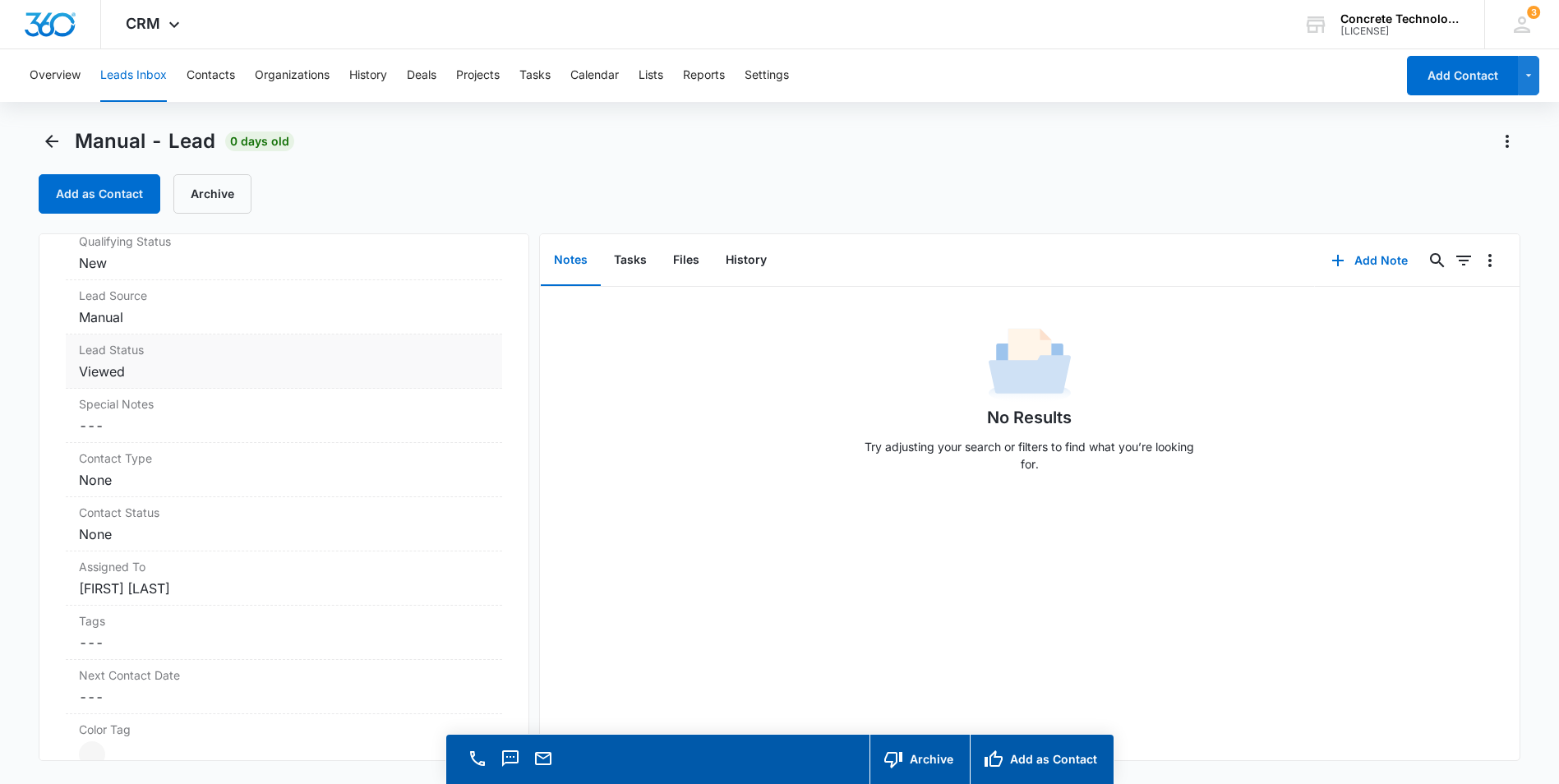 click on "Viewed" at bounding box center (284, 371) 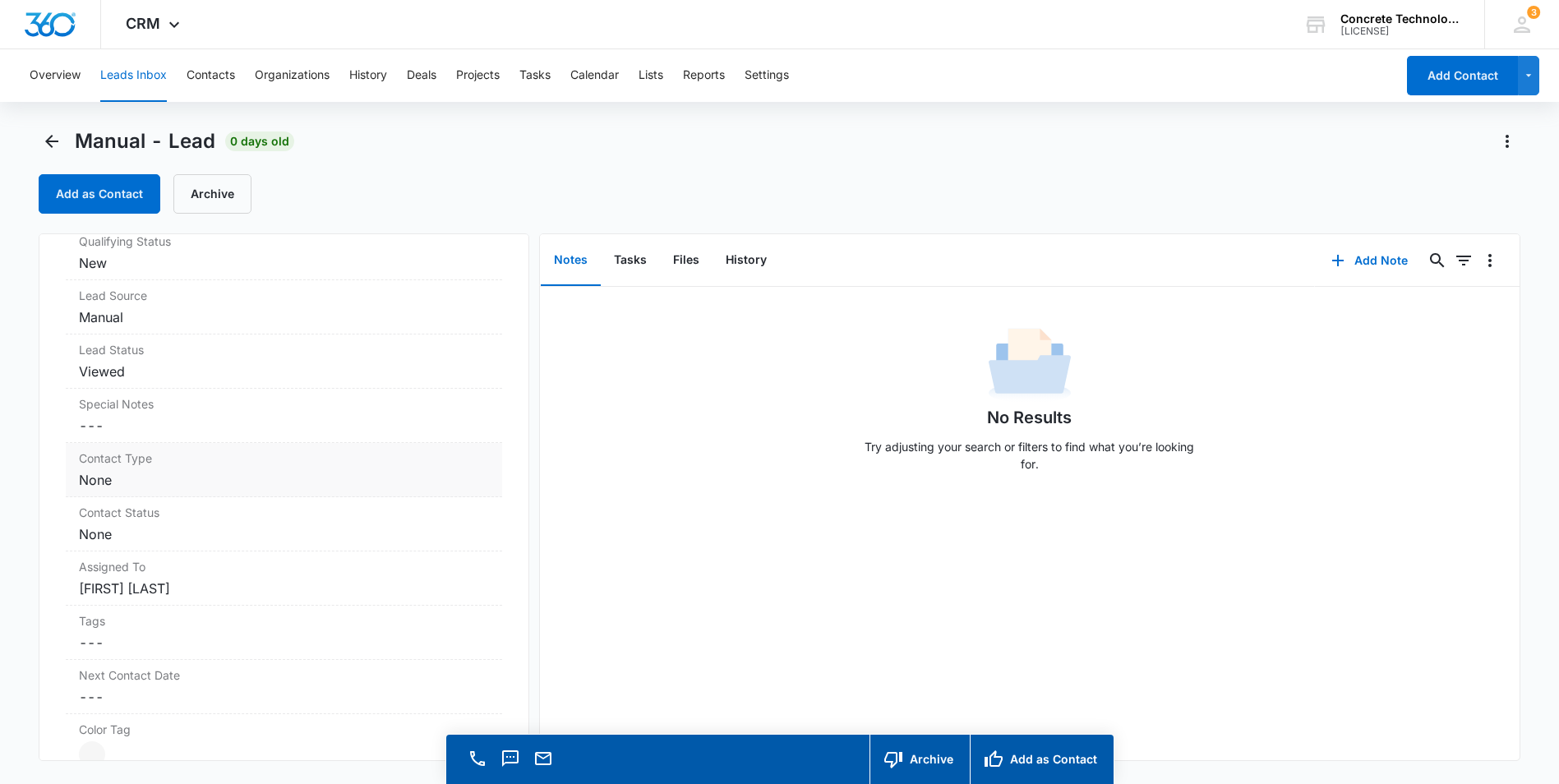 click on "Cancel Save Changes None" at bounding box center [284, 480] 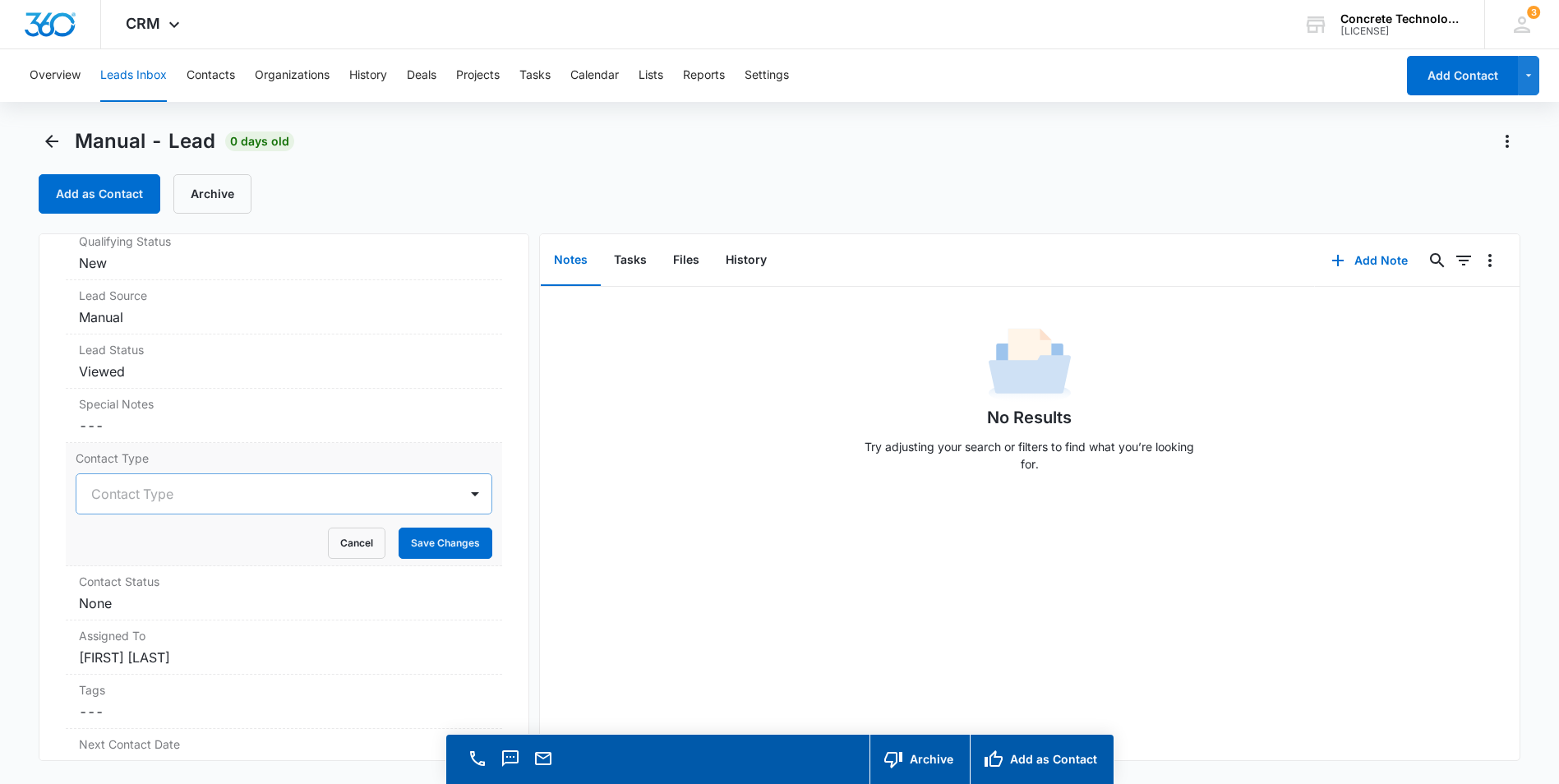 click at bounding box center [264, 494] 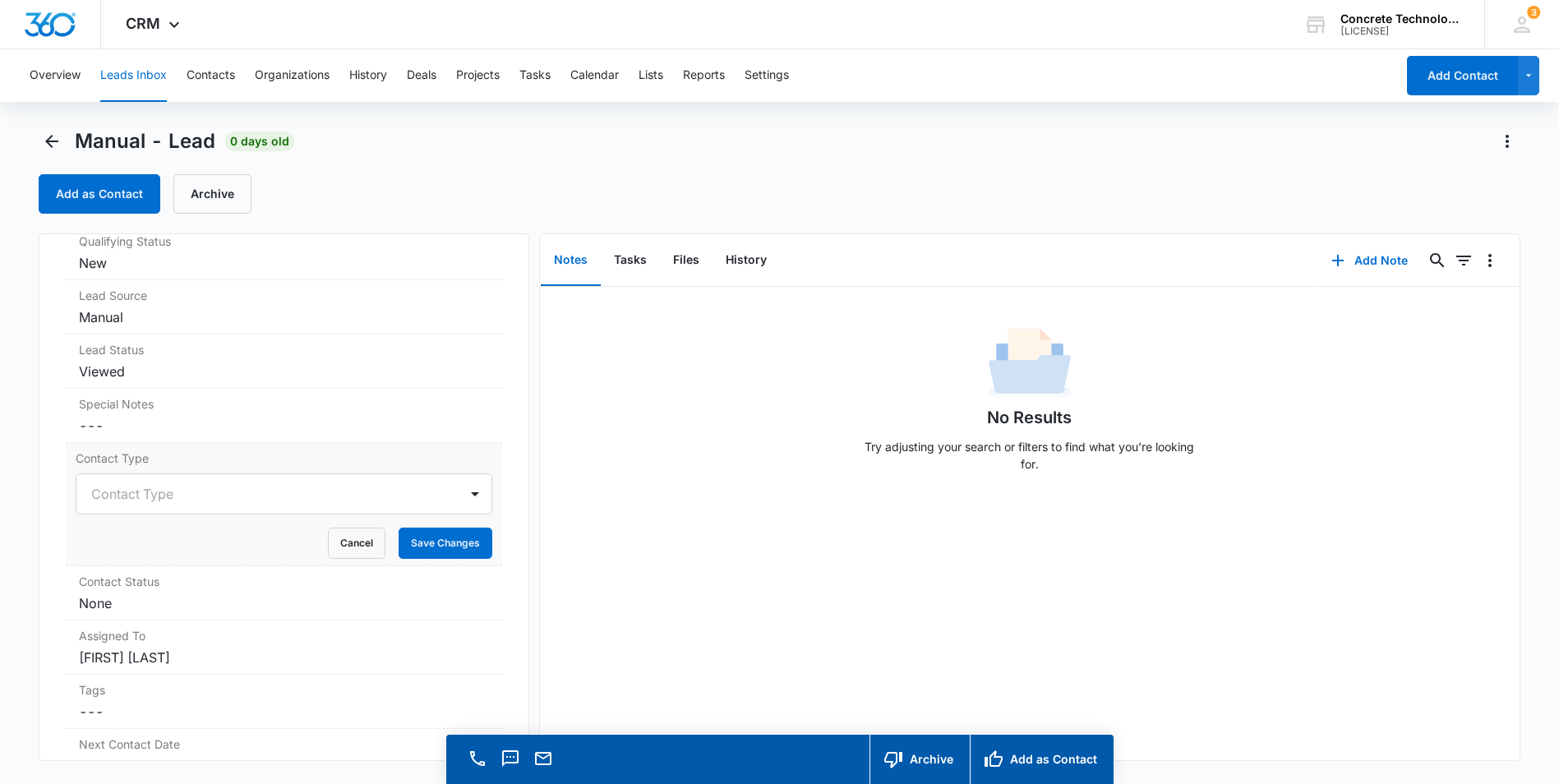 click on "Contact Type Contact Type Cancel Save Changes" at bounding box center [284, 505] 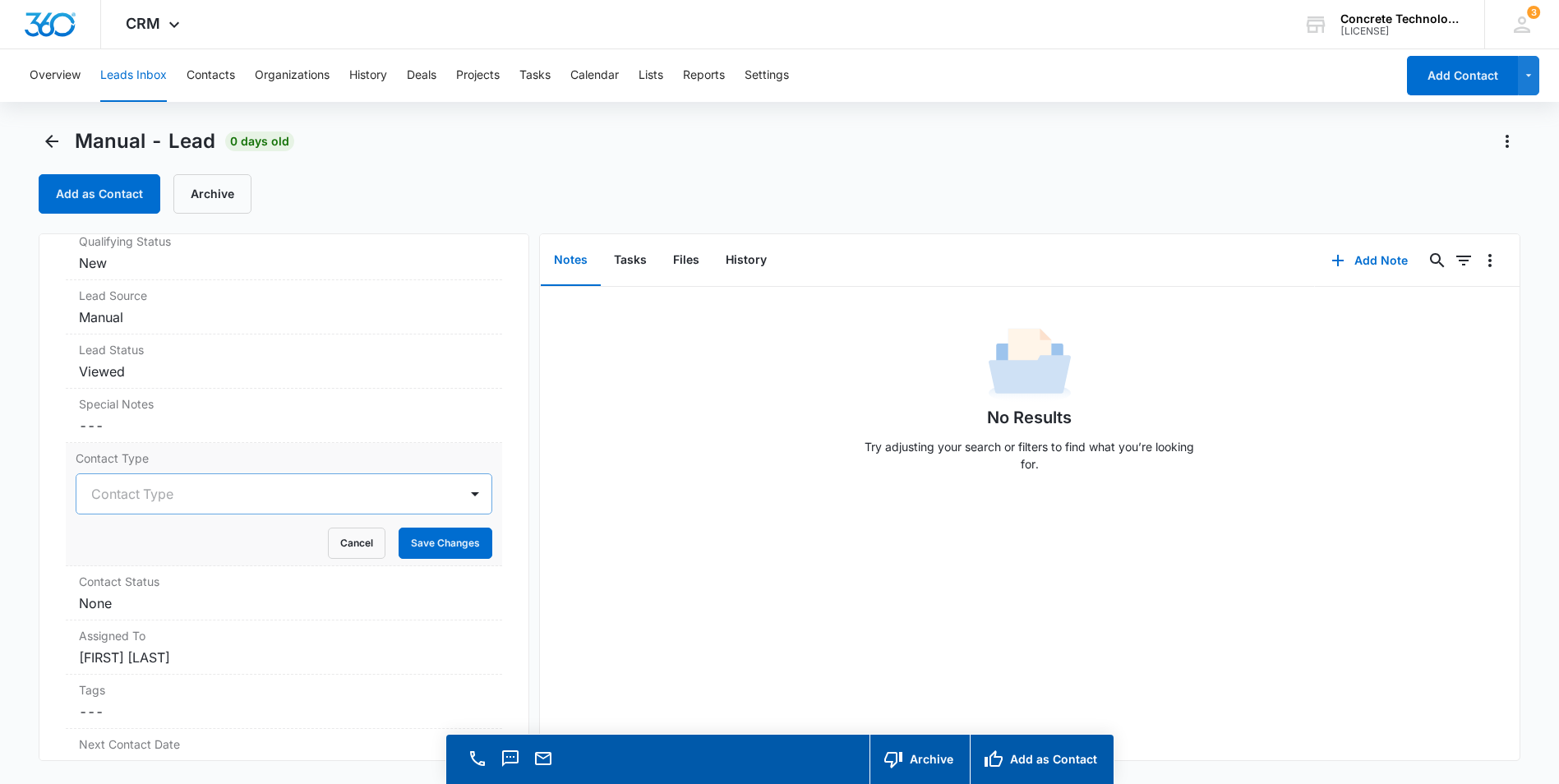 click at bounding box center (264, 494) 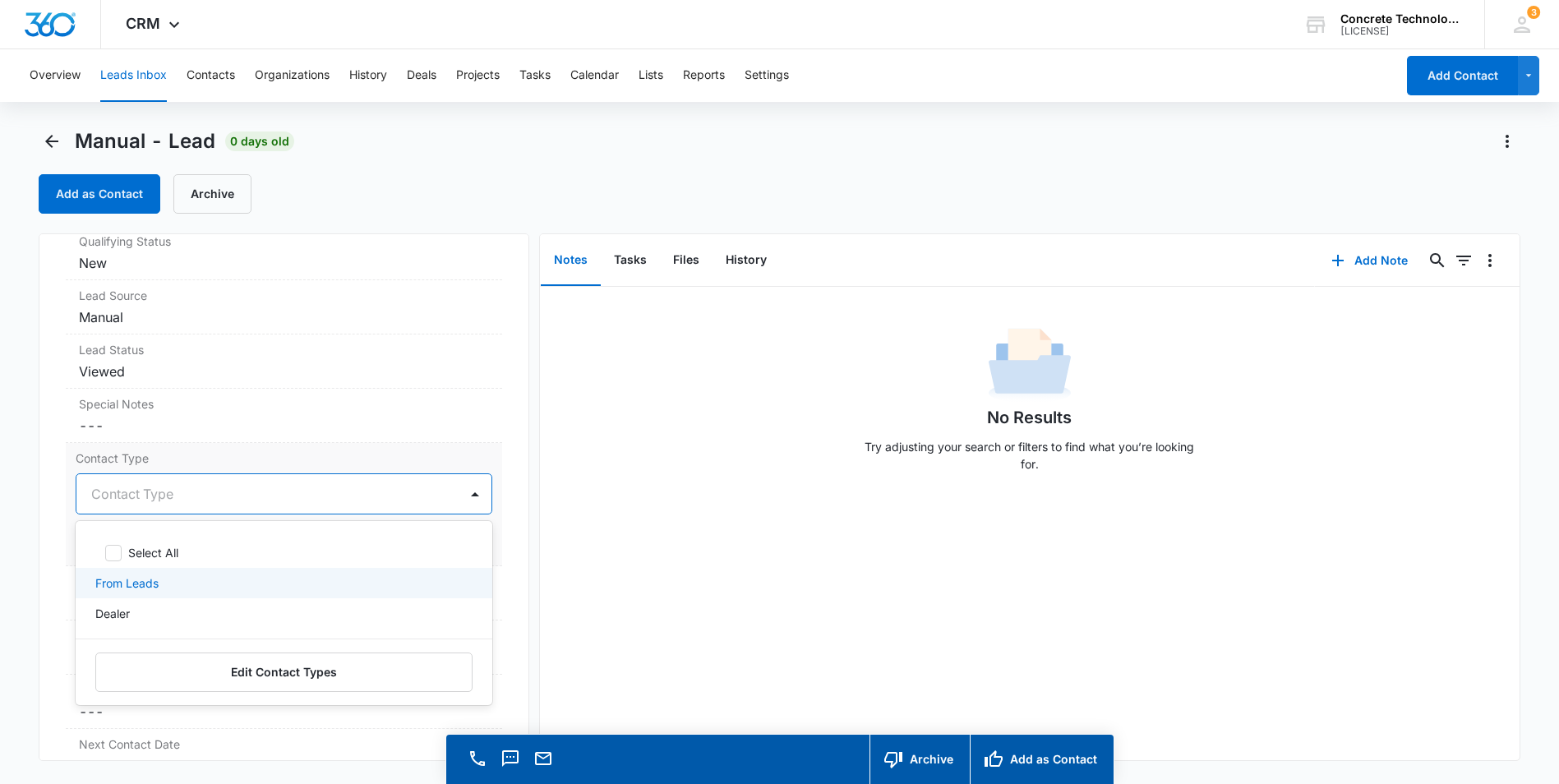 click on "From Leads" at bounding box center (127, 583) 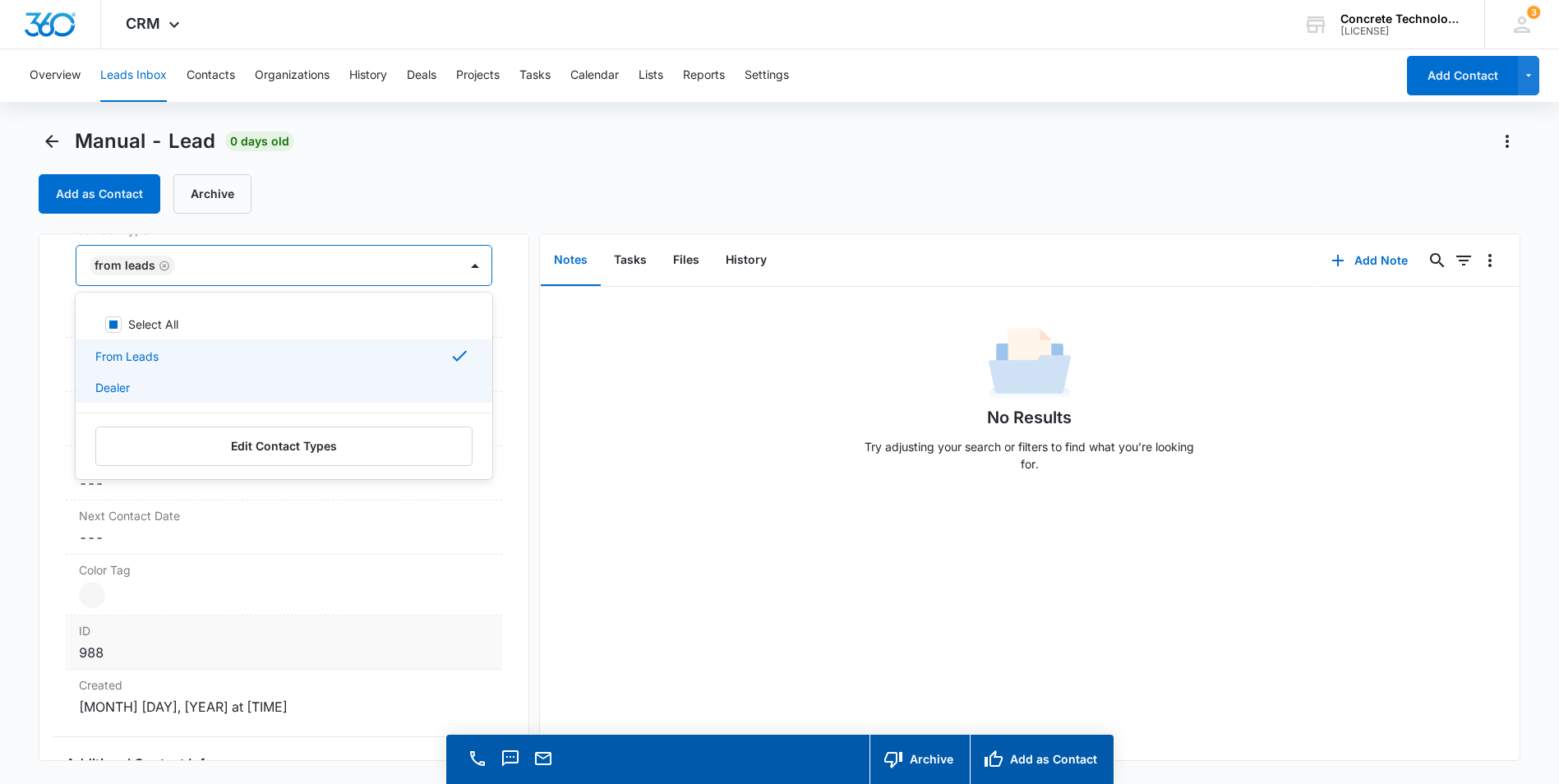 scroll, scrollTop: 740, scrollLeft: 0, axis: vertical 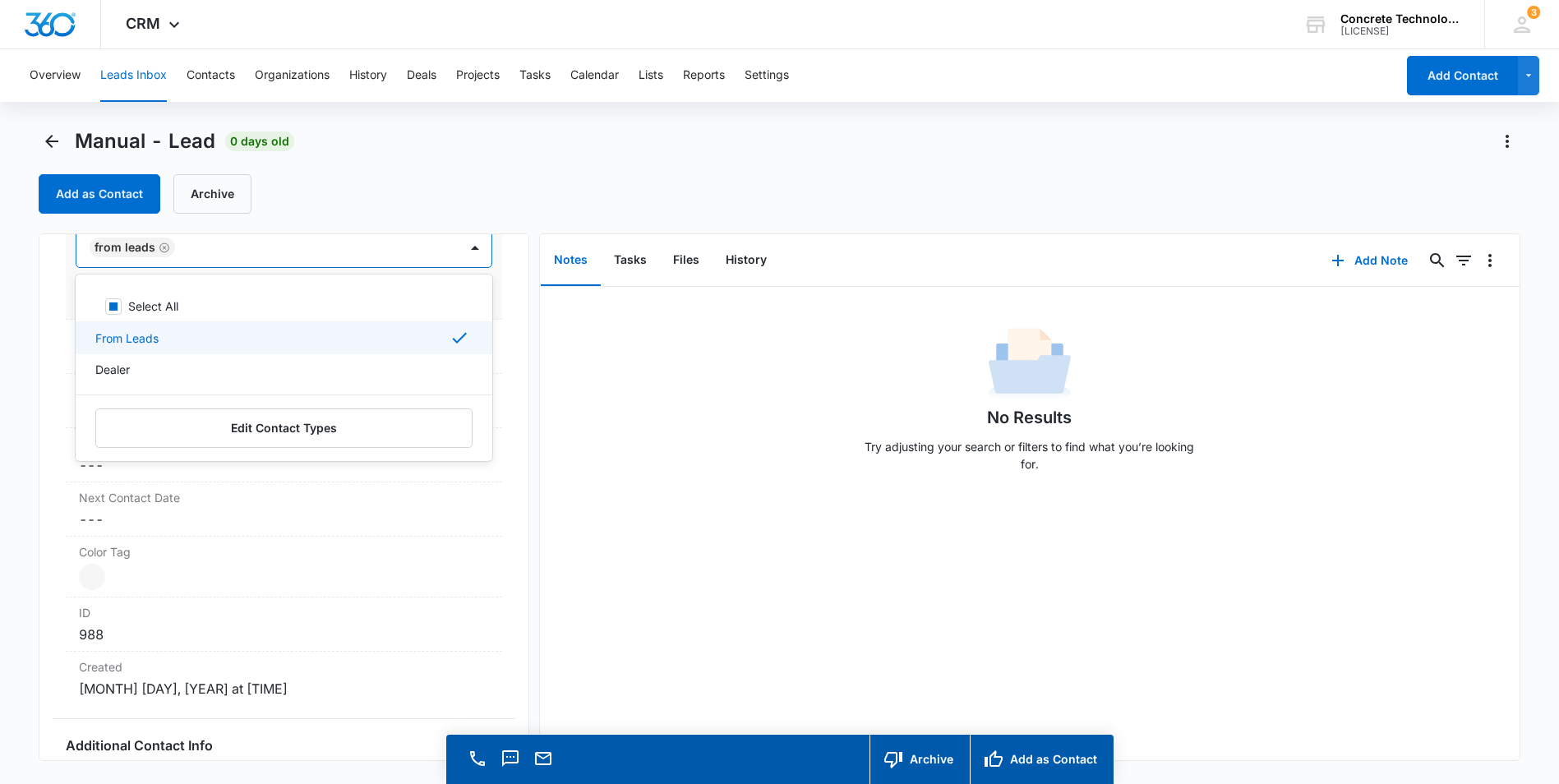 click on "From Leads" at bounding box center [282, 338] 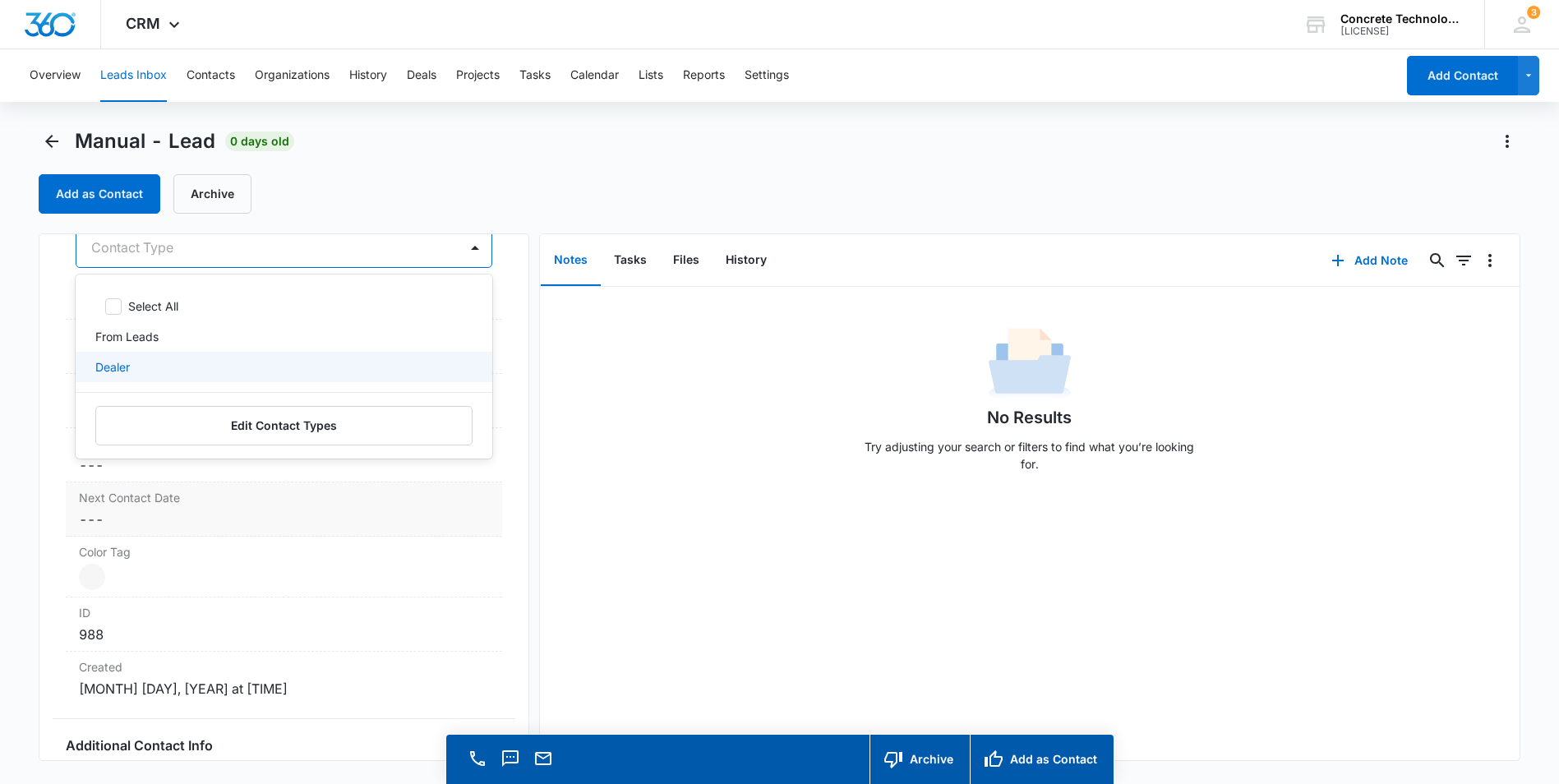 click on "Next Contact Date Cancel Save Changes ---" at bounding box center [284, 510] 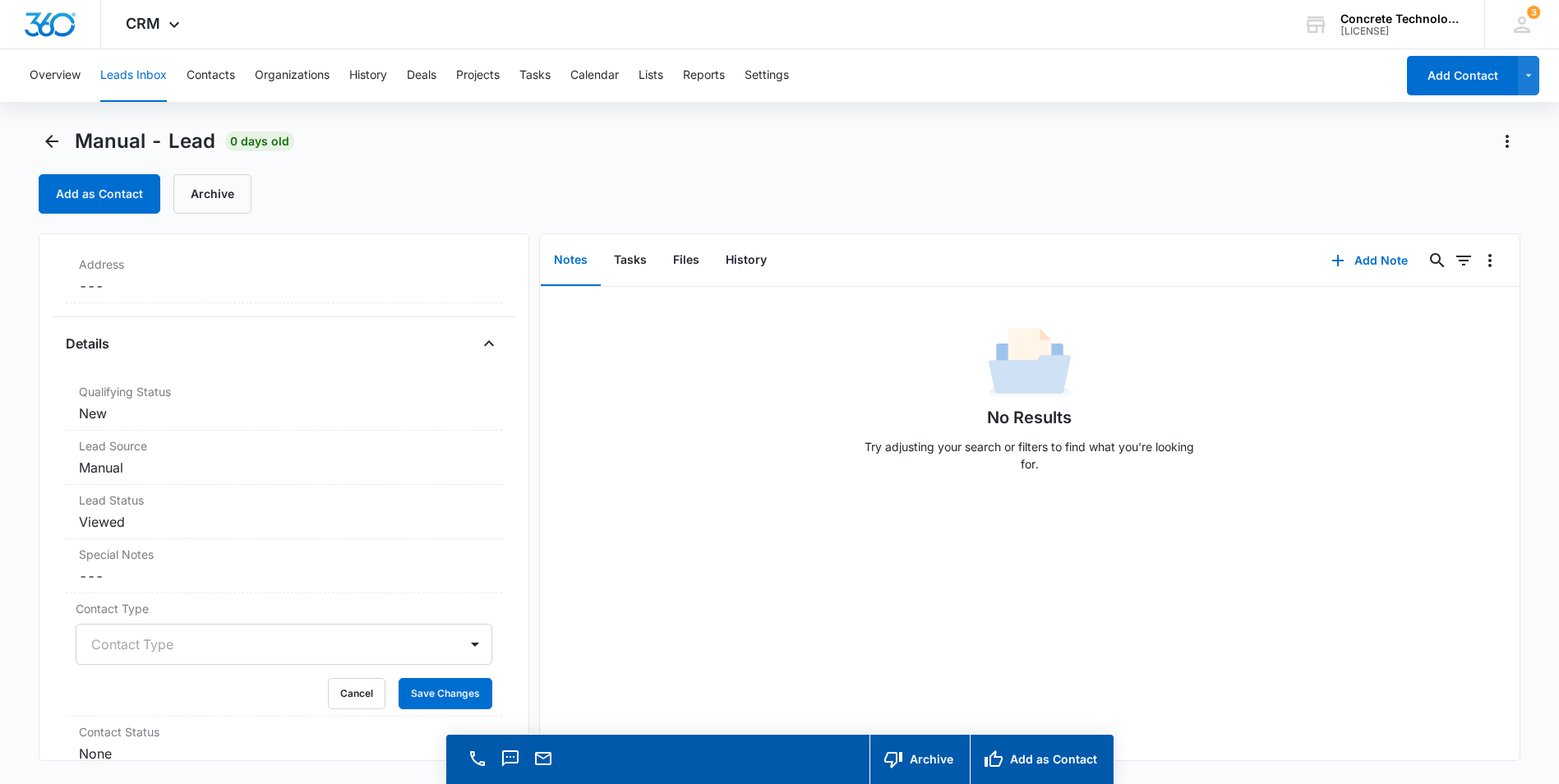 scroll, scrollTop: 329, scrollLeft: 0, axis: vertical 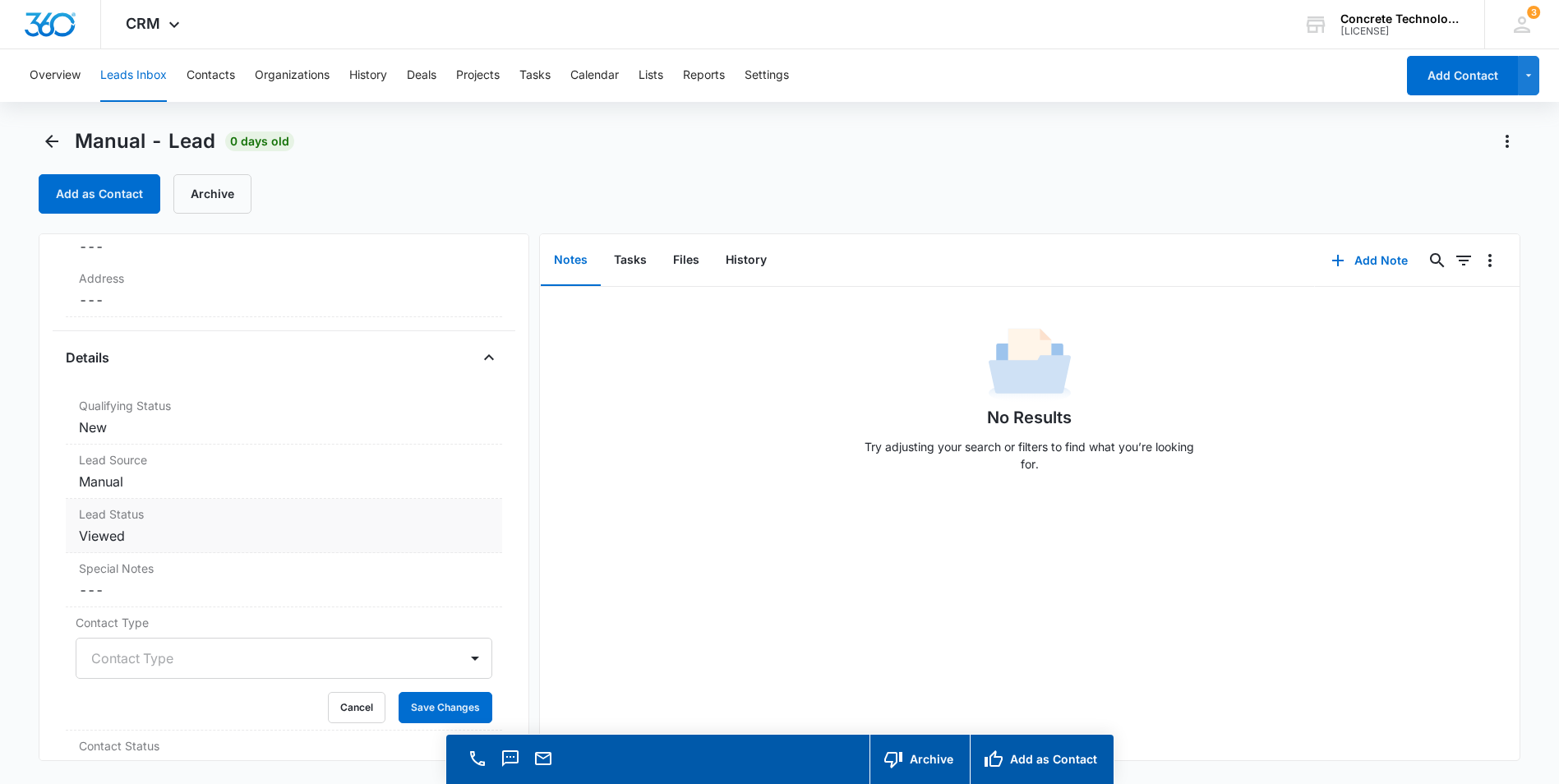 click on "Viewed" at bounding box center (284, 536) 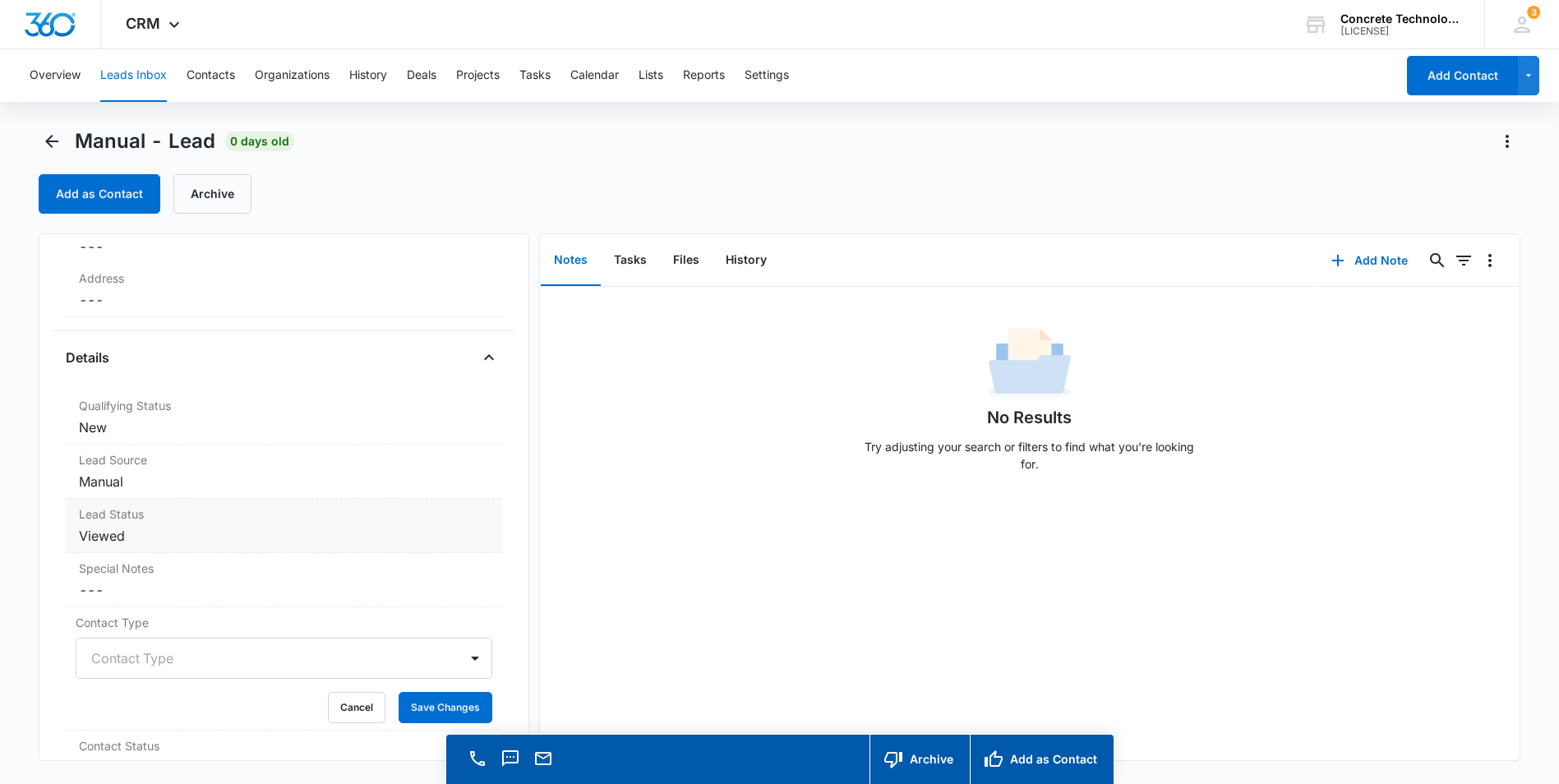 click on "Viewed" at bounding box center [284, 536] 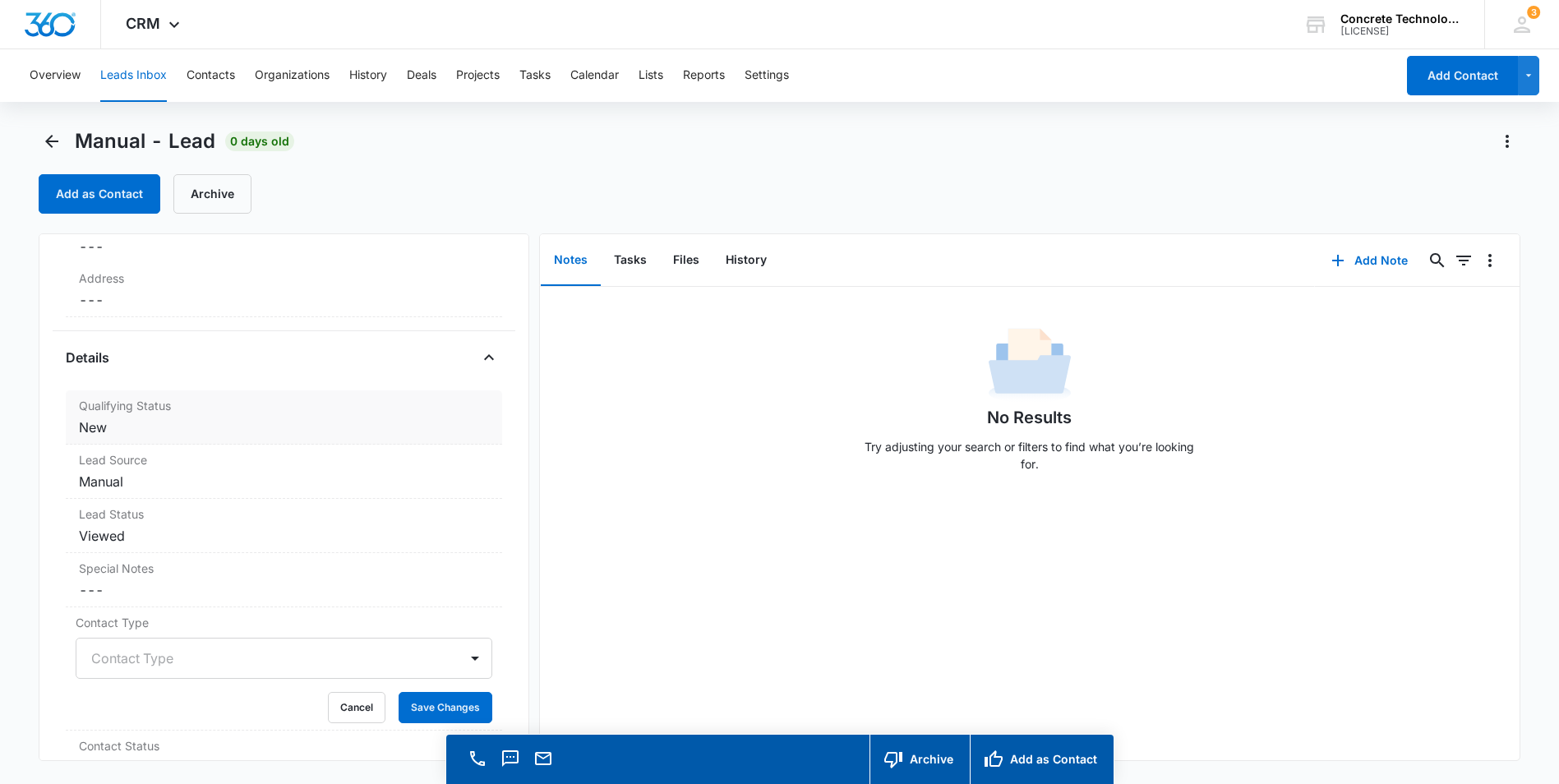 click on "Cancel Save Changes New" at bounding box center (284, 427) 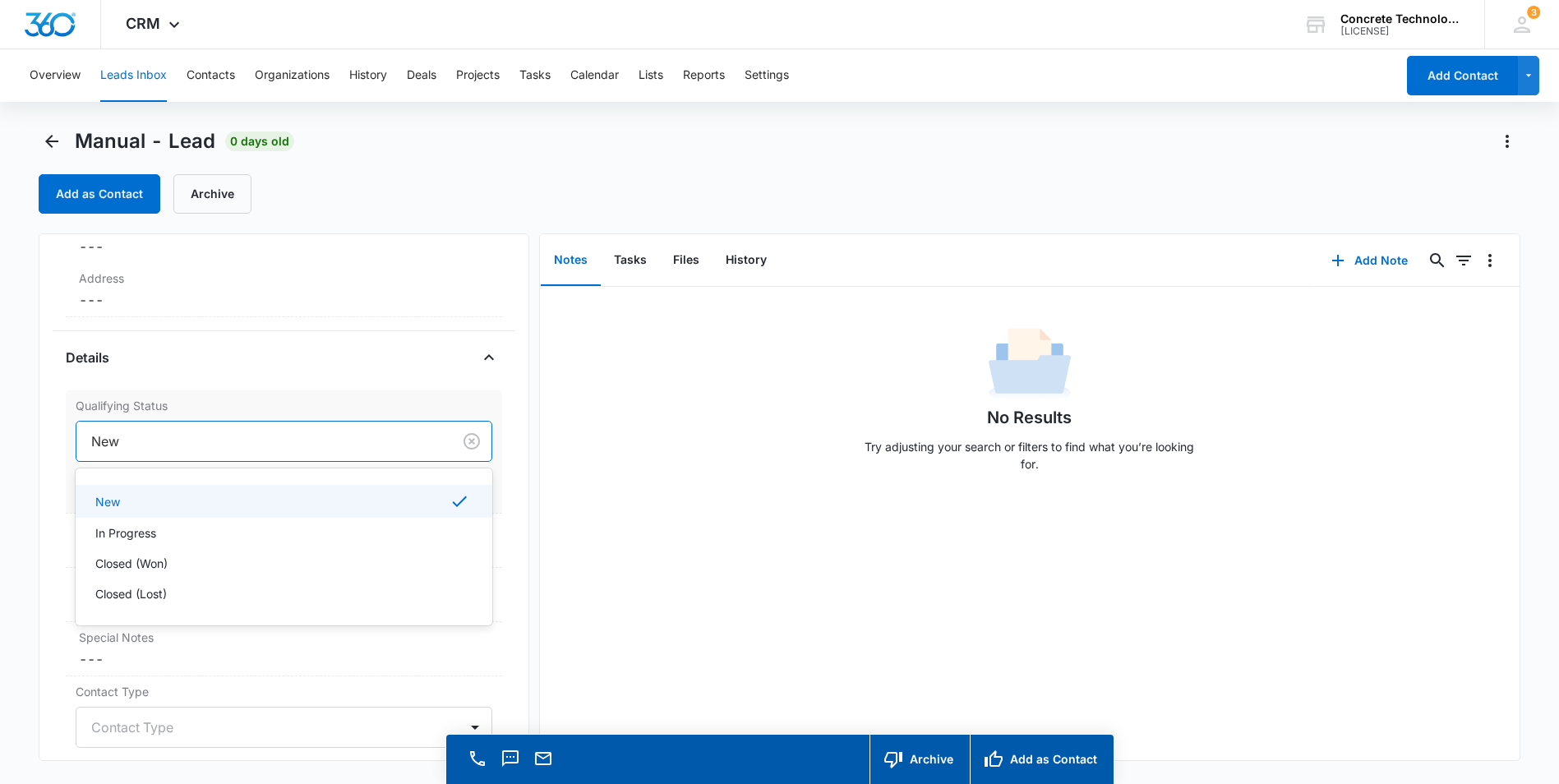 click at bounding box center (261, 441) 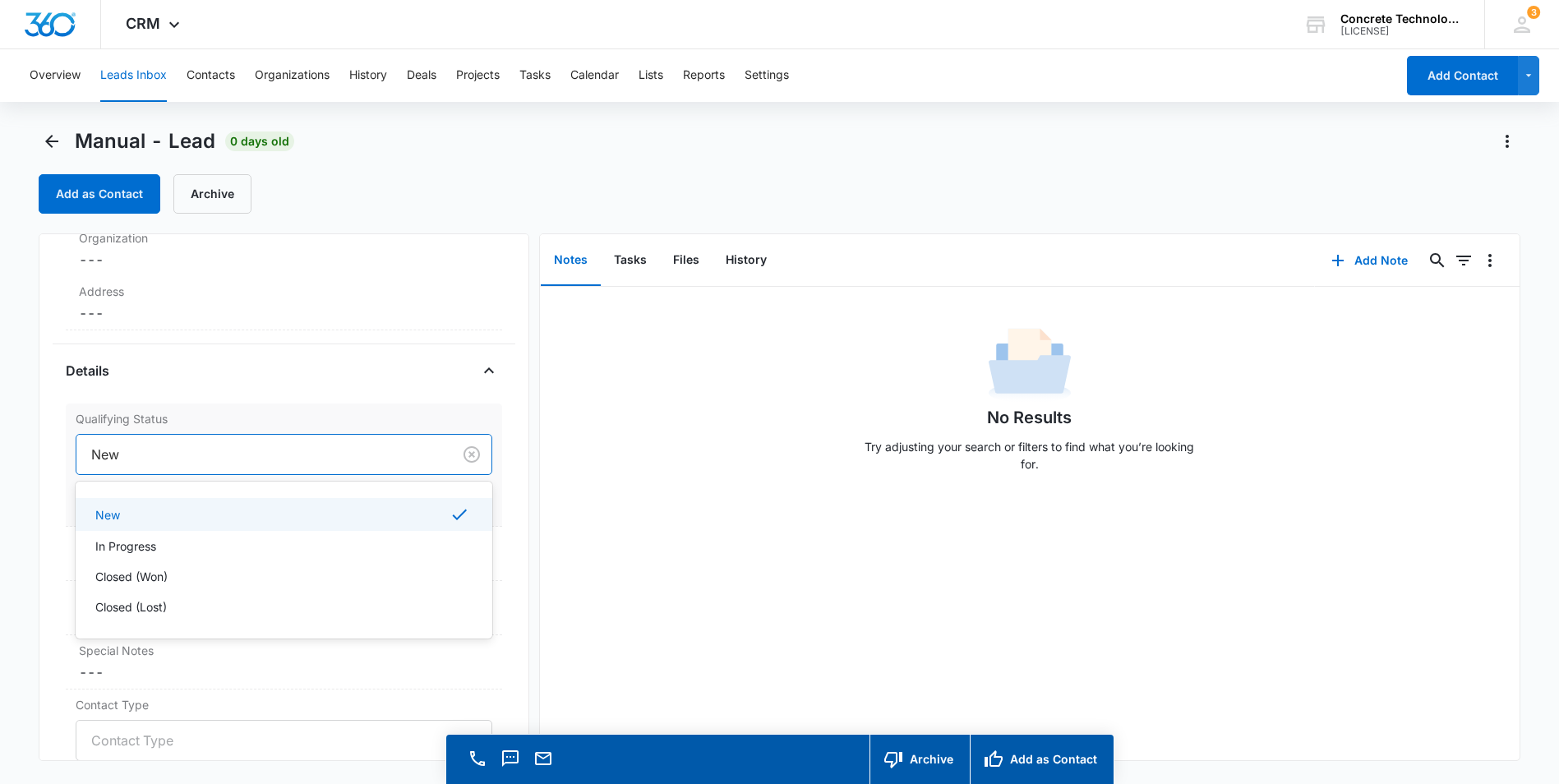 scroll, scrollTop: 329, scrollLeft: 0, axis: vertical 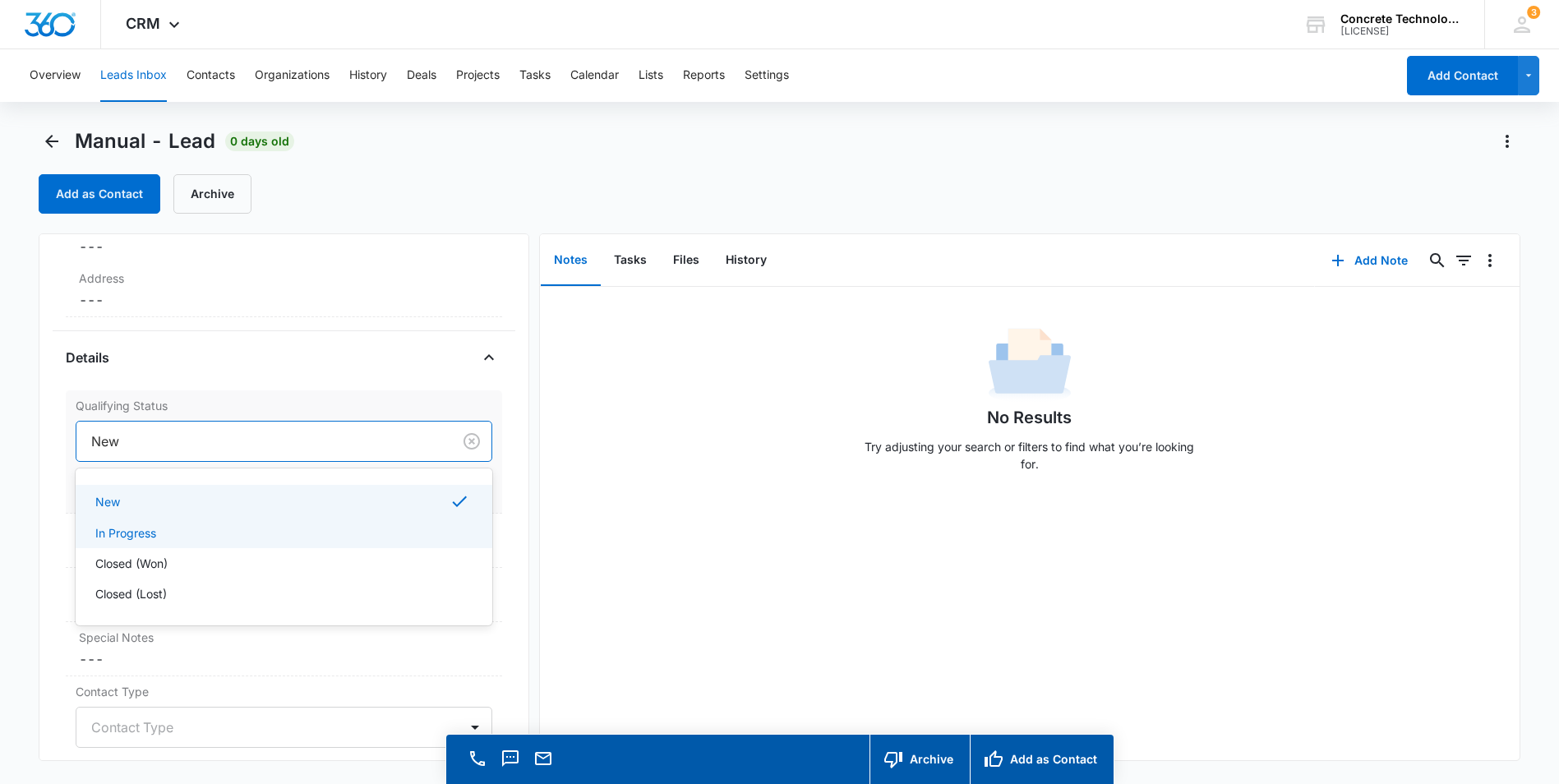click on "In Progress" at bounding box center (126, 533) 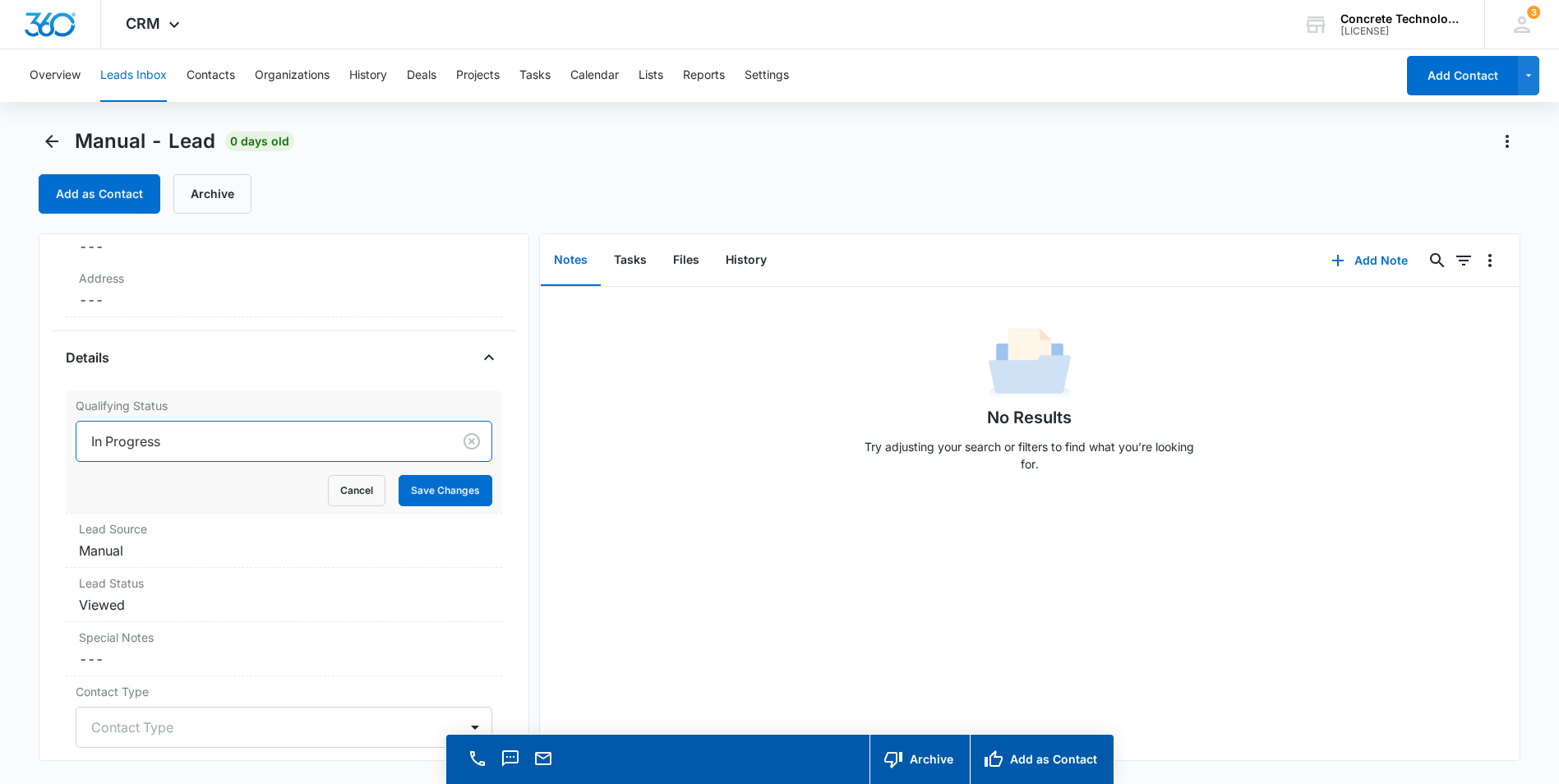 click on "Notes" at bounding box center (570, 261) 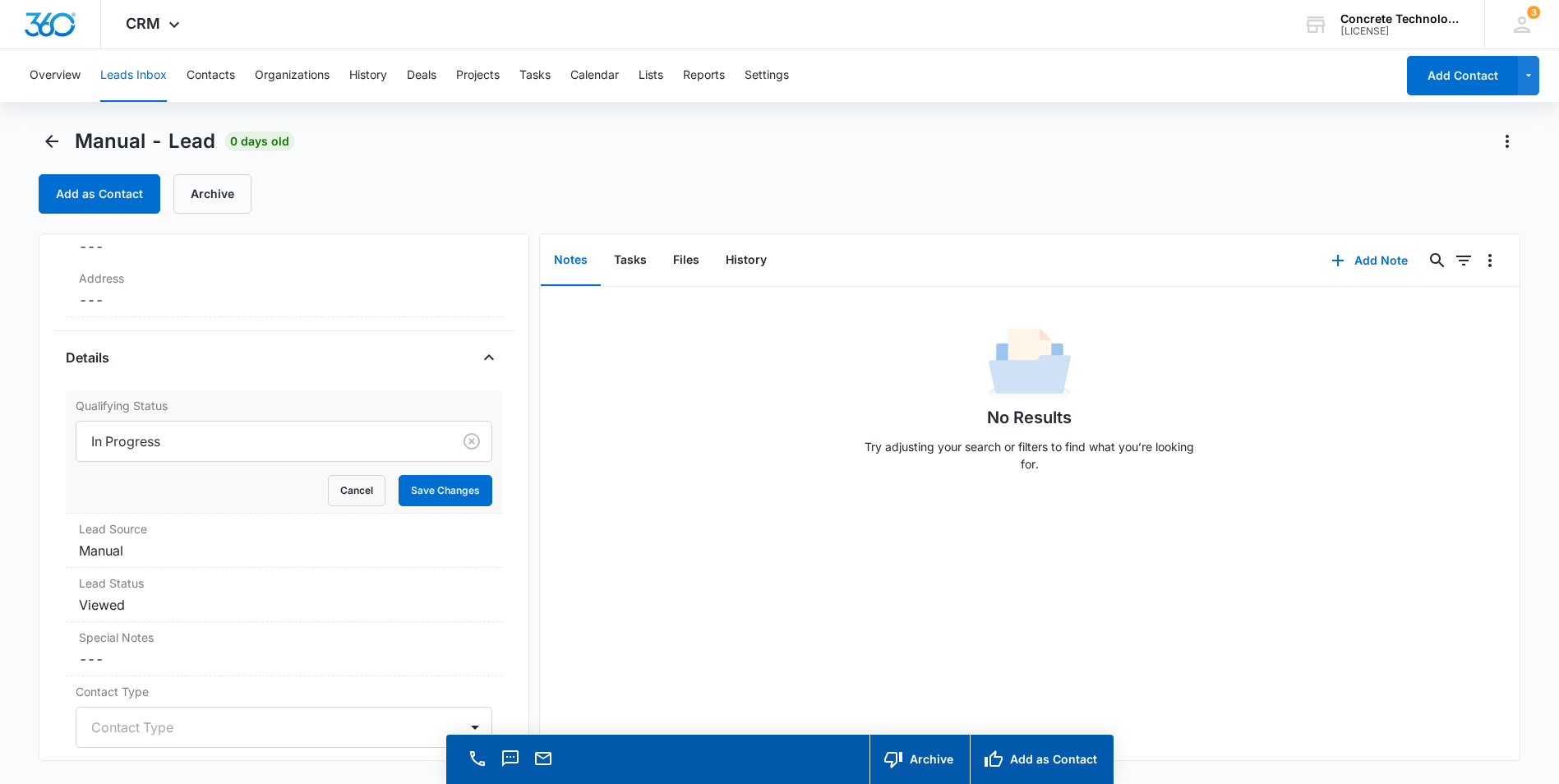 click on "No Results Try adjusting your search or filters to find what you’re looking for." at bounding box center [1029, 404] 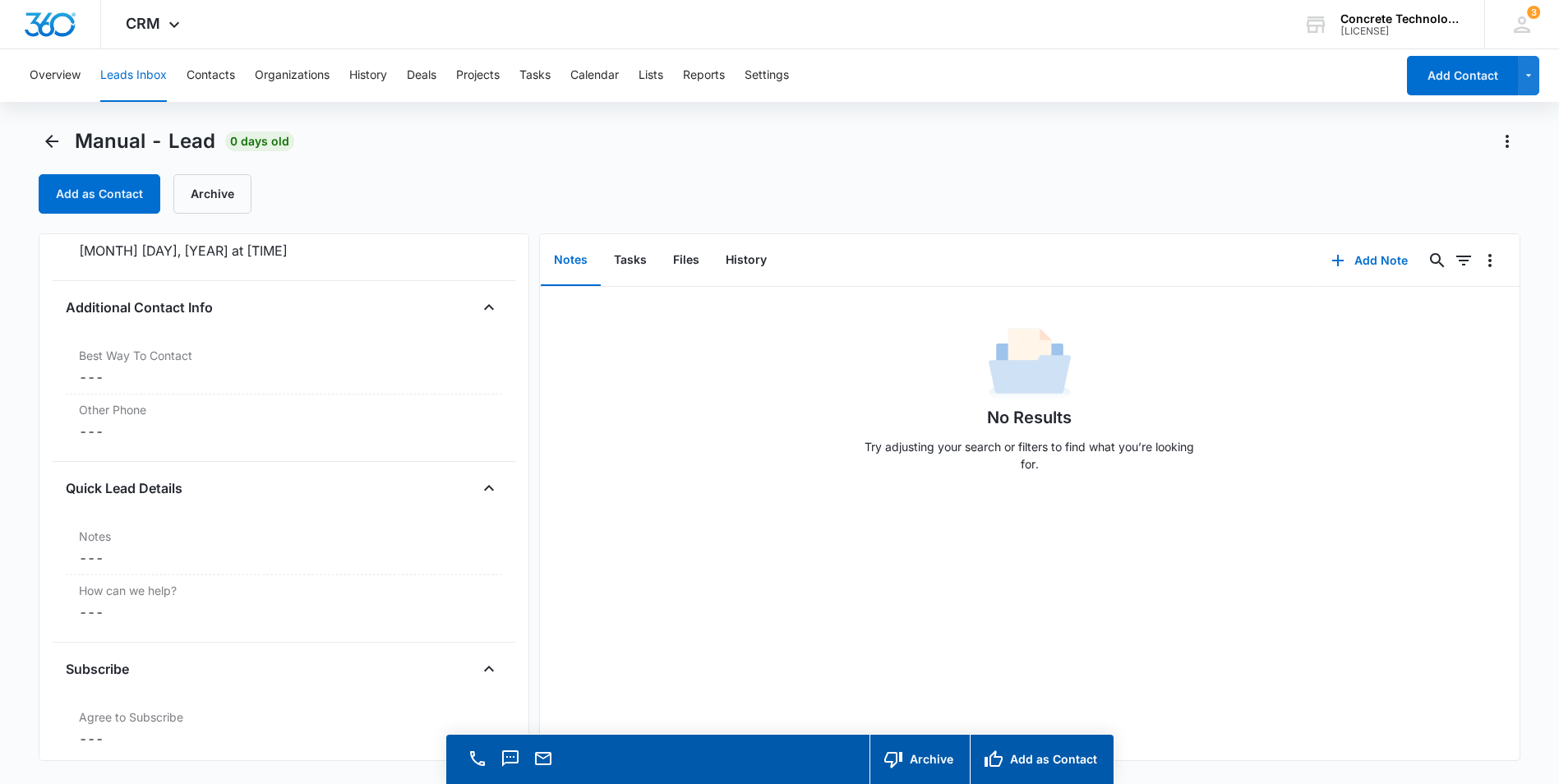scroll, scrollTop: 1397, scrollLeft: 0, axis: vertical 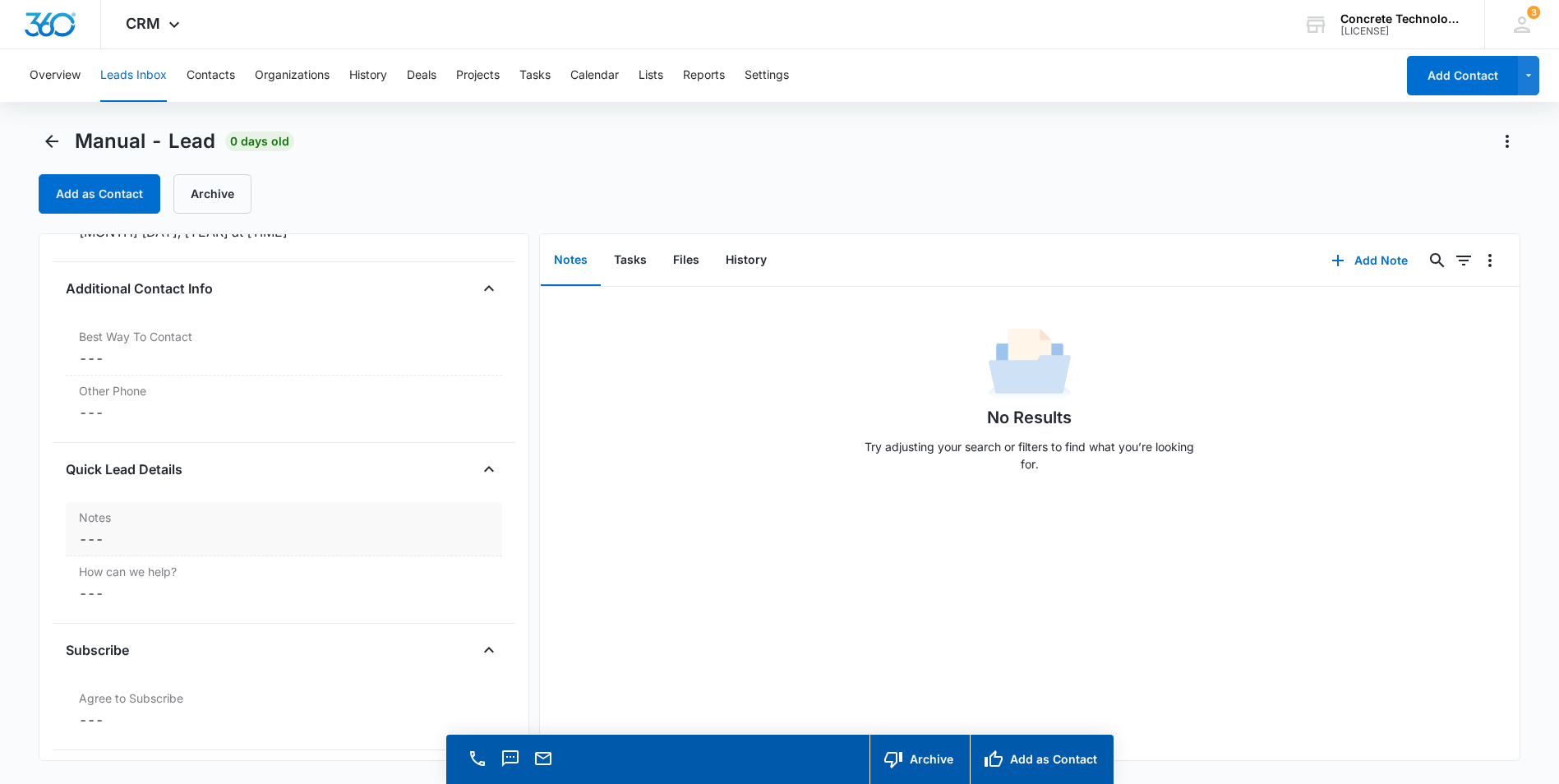 click on "Cancel Save Changes ---" at bounding box center [284, 539] 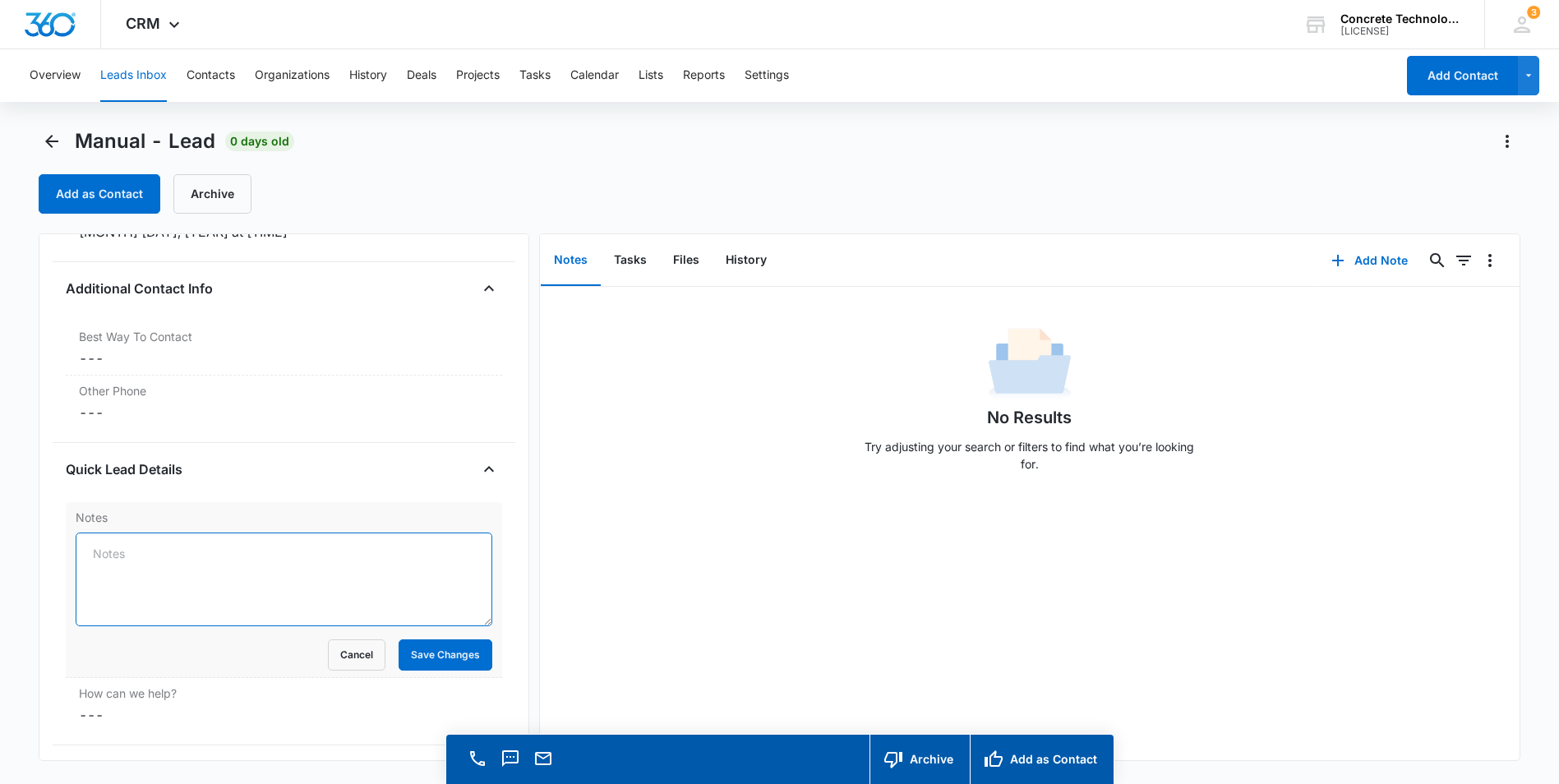 click on "Notes" at bounding box center (284, 579) 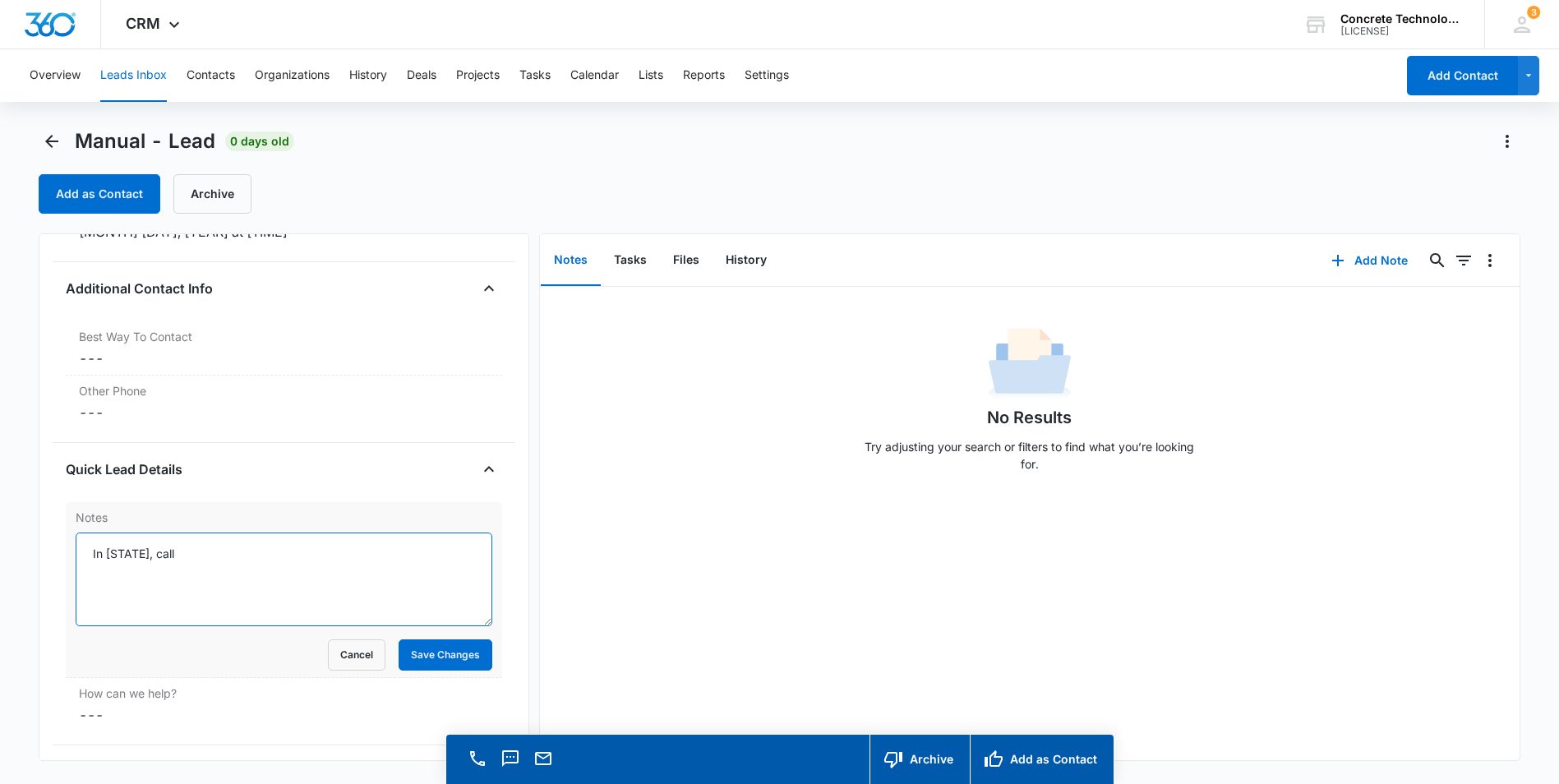 click on "In [STATE], call" at bounding box center [284, 579] 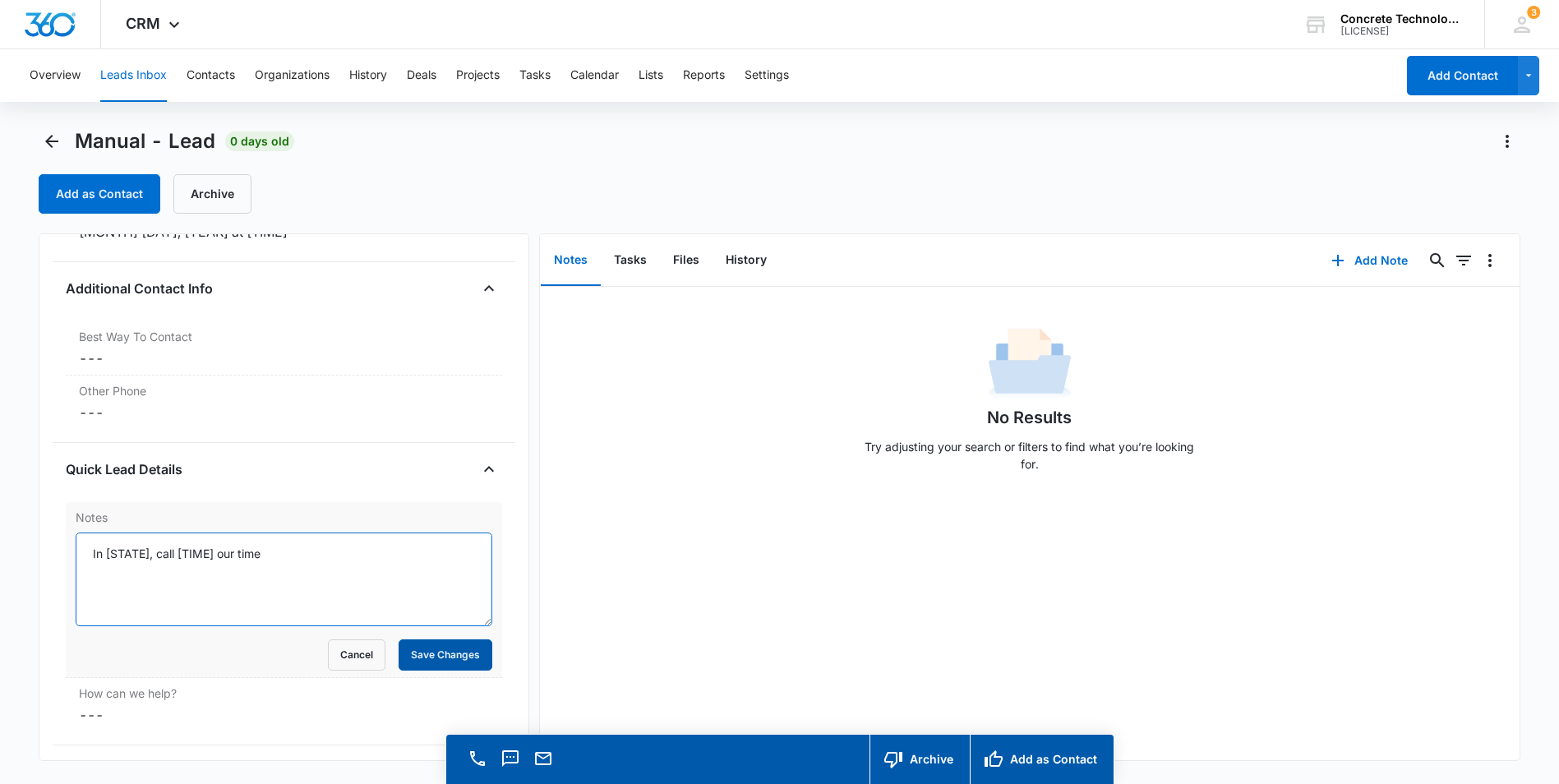 type on "In [STATE], call [TIME] our time" 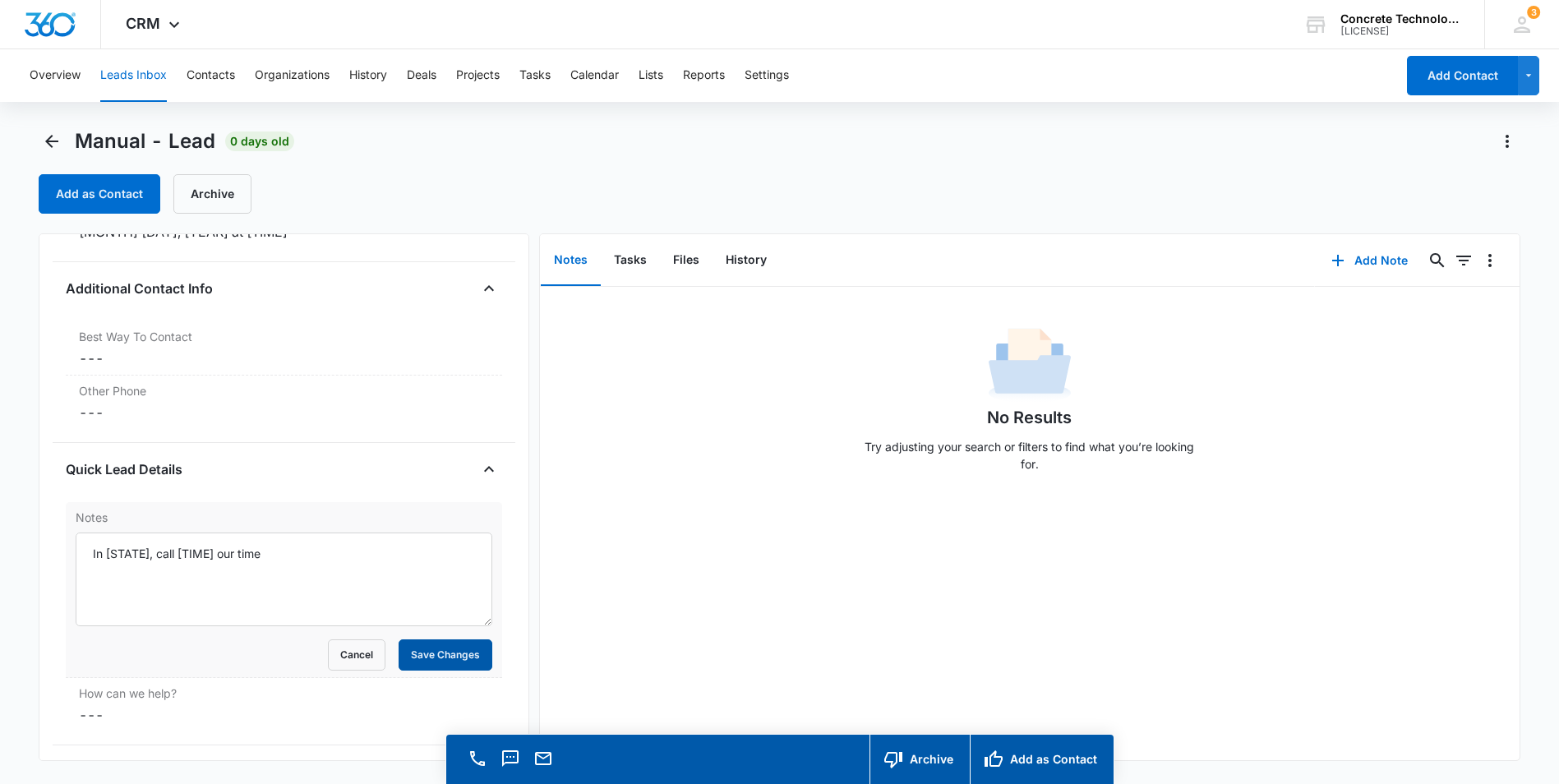 click on "Save Changes" at bounding box center [445, 655] 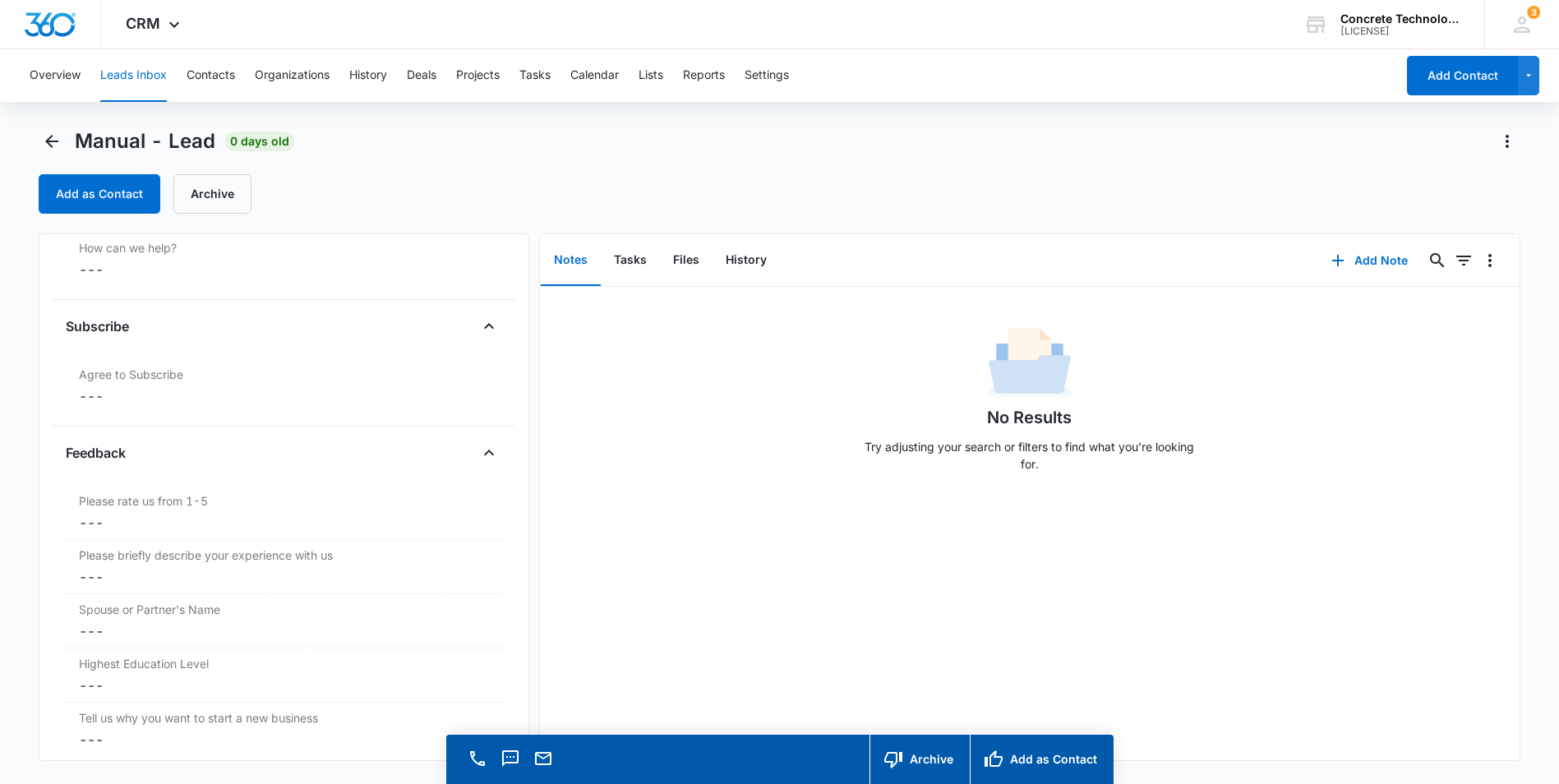 scroll, scrollTop: 1561, scrollLeft: 0, axis: vertical 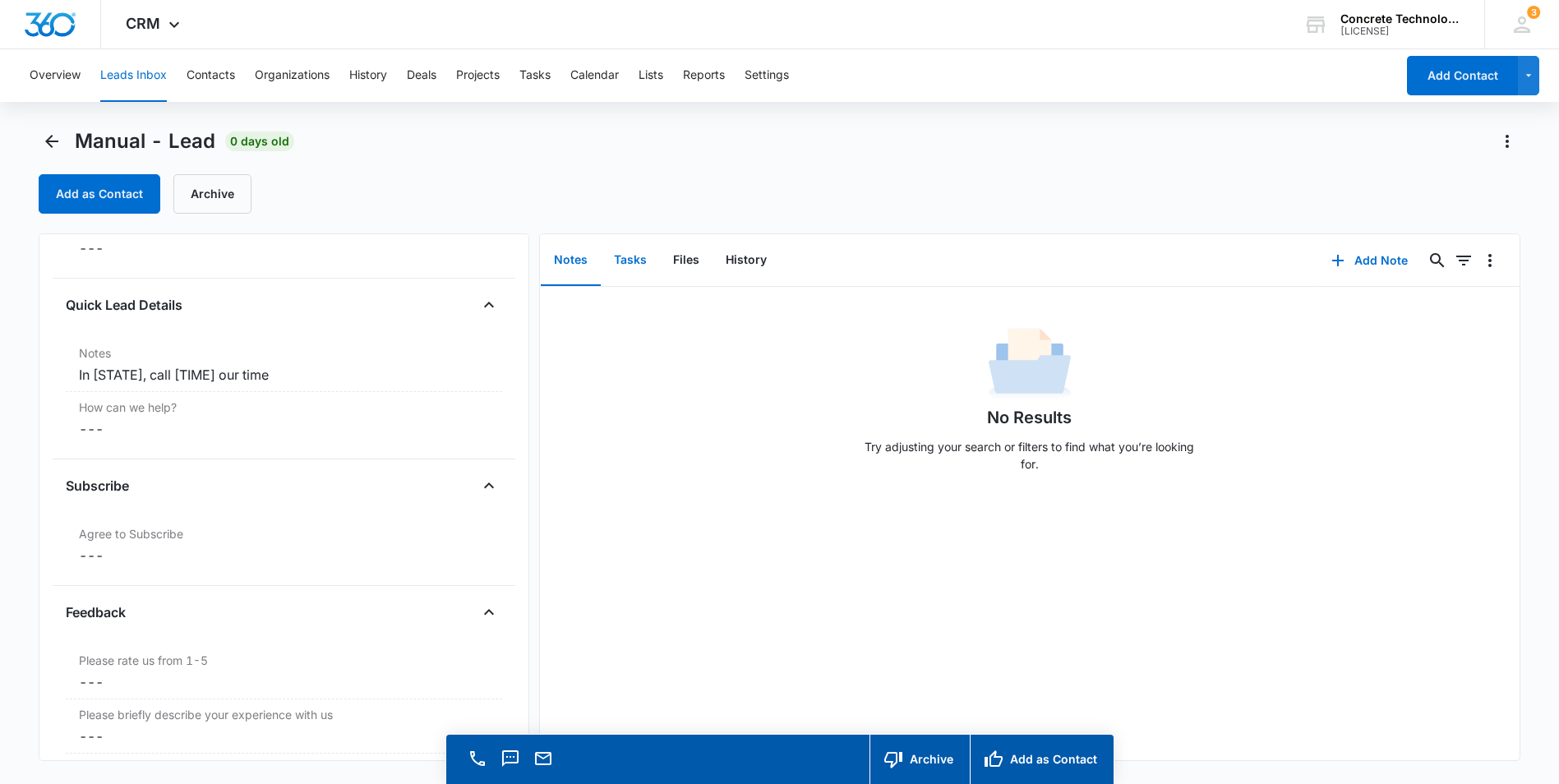 click on "Tasks" at bounding box center (630, 261) 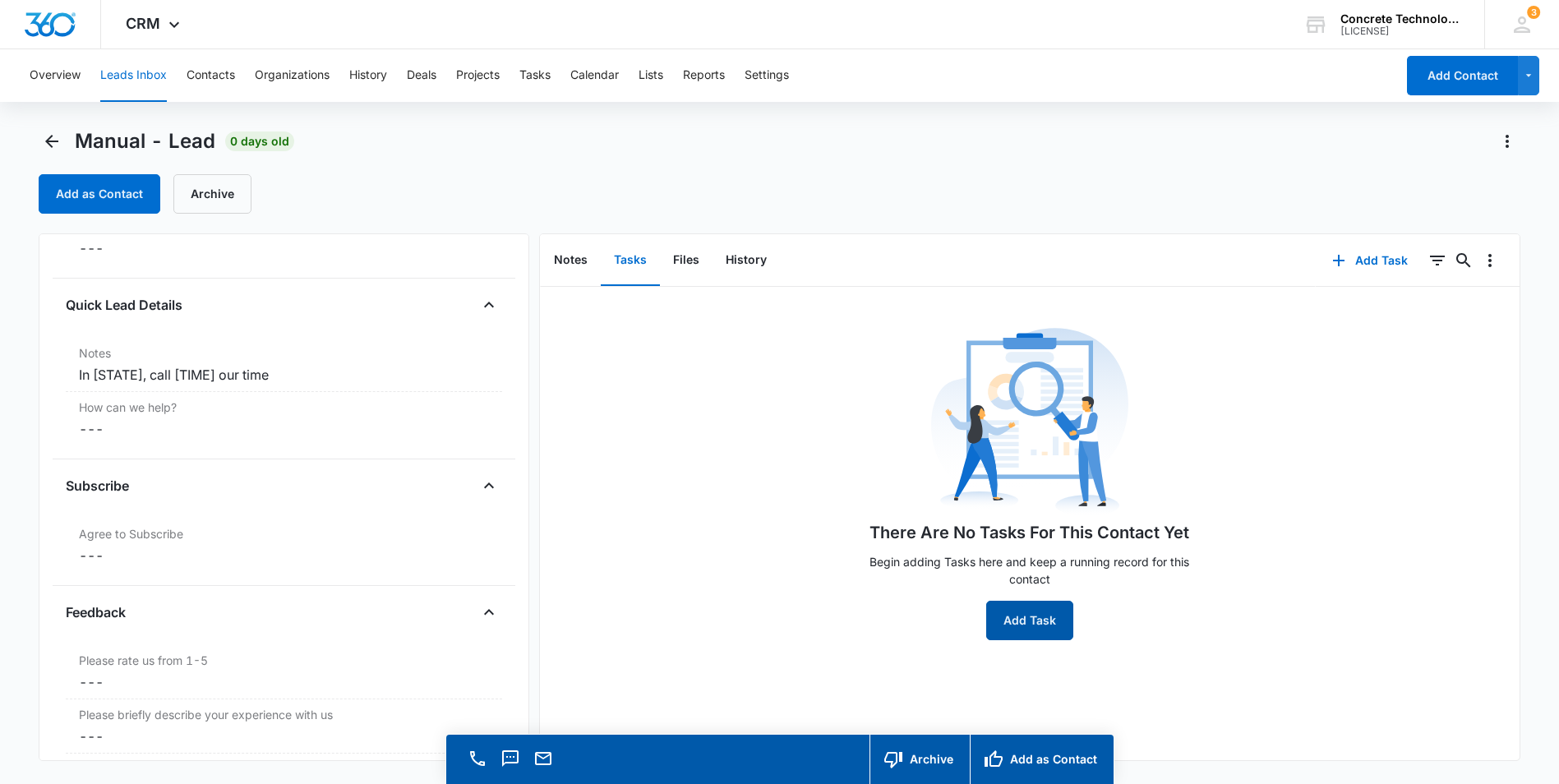 click on "Add Task" at bounding box center (1030, 620) 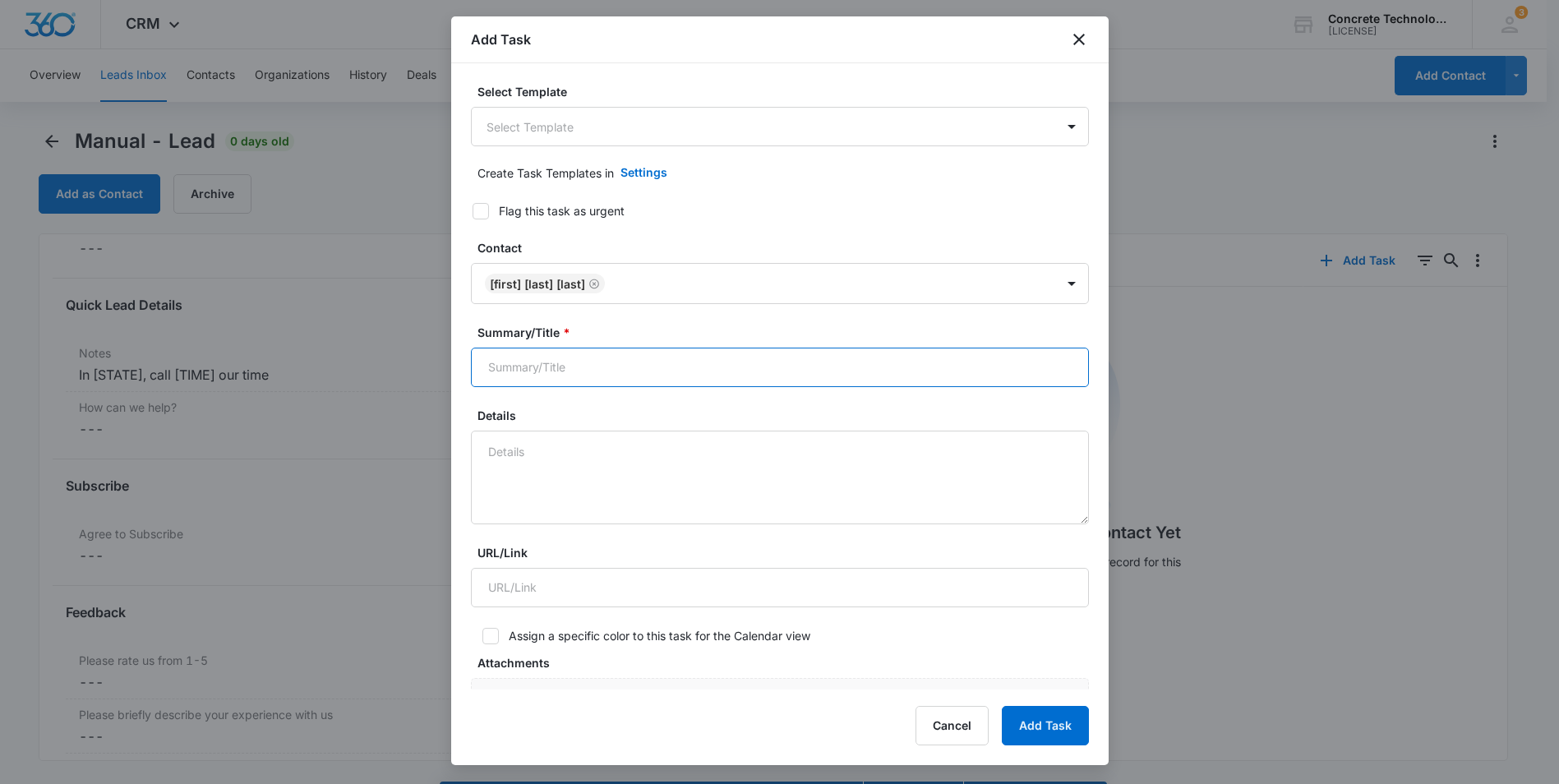 click on "Summary/Title *" at bounding box center (780, 367) 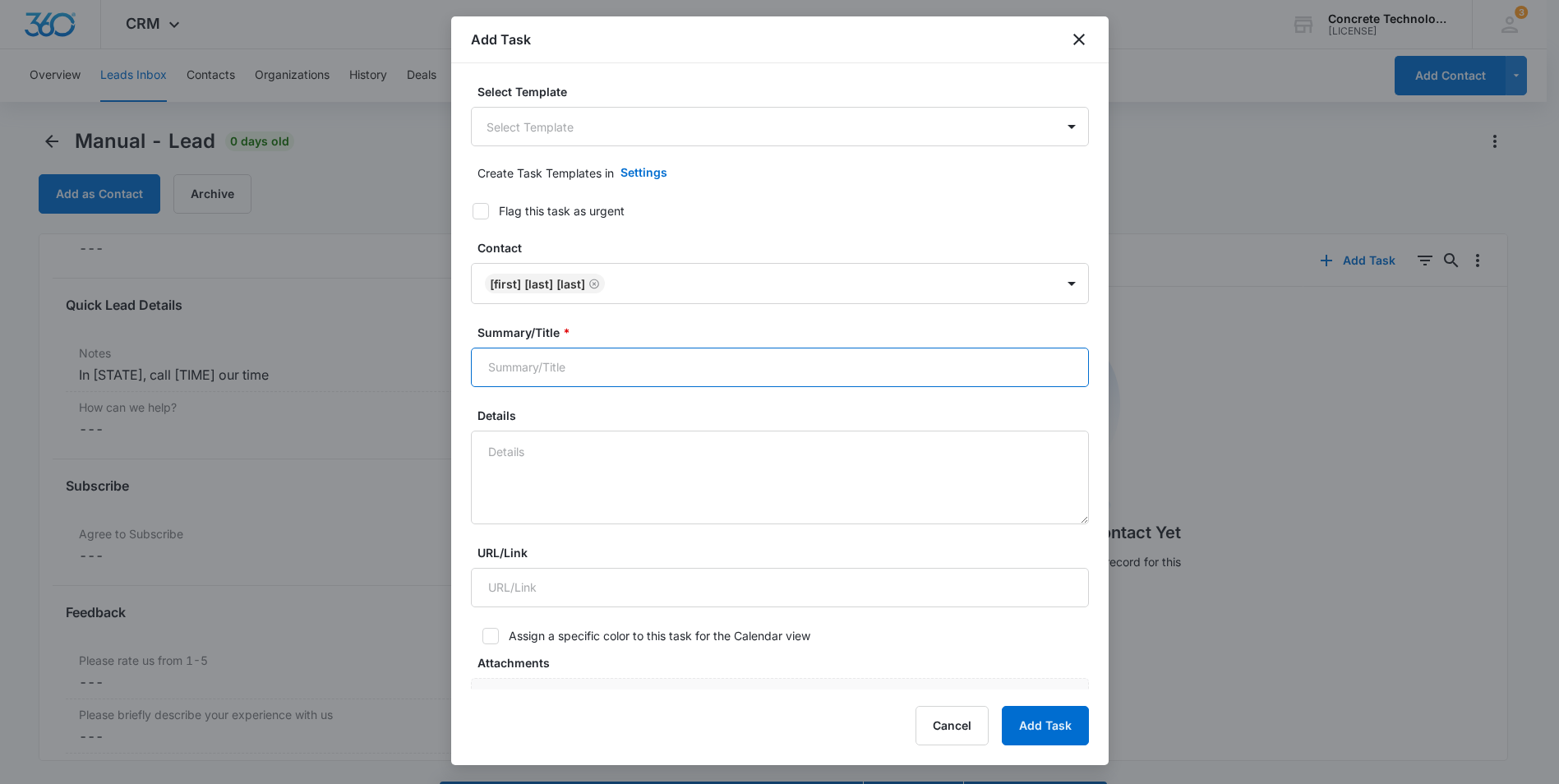 type on "Call 2" 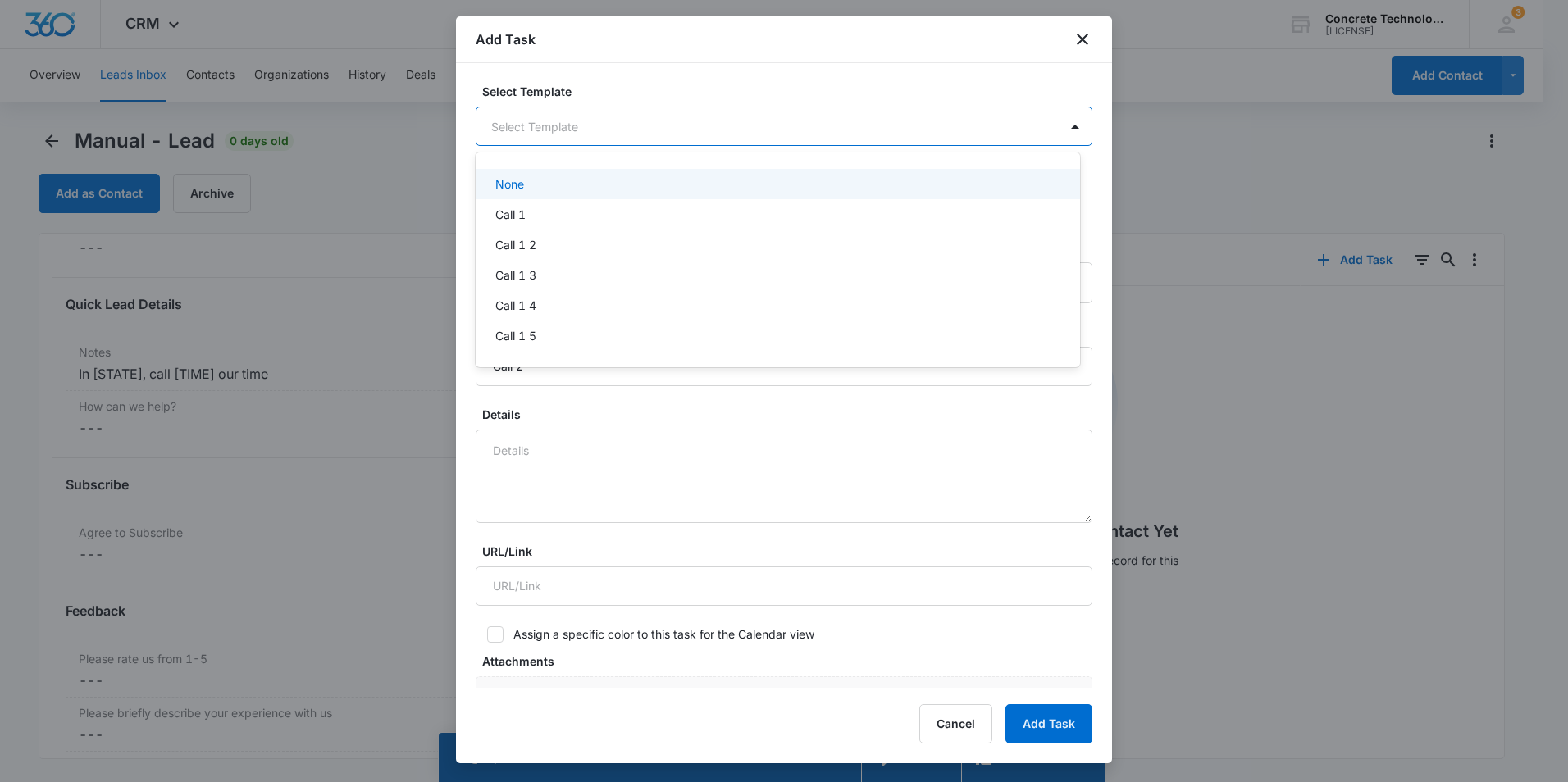 click on "CRM Apps Reputation Websites Forms CRM Email Social Content Ads Intelligence Files Brand Settings Concrete Technology M35522 Your Accounts View All [NUMBER] RM [NAME] [EMAIL] My Profile [NUMBER] Notifications Support Logout Terms & Conditions   •   Privacy Policy Overview Leads Inbox Contacts Organizations History Deals Projects Tasks Calendar Lists Reports Settings Add Contact Manual - Lead [NUMBER] days old Add as Contact Archive Manual Contact Info Name Cancel Save Changes [FIRST] [LAST] Phone Cancel Save Changes [PHONE] Email Cancel Save Changes [EMAIL] Organization Cancel Save Changes --- Address Cancel Save Changes --- Details Qualifying Status In Progress Cancel Save Changes Lead Source Manual Lead Status Viewed Special Notes Cancel Save Changes --- Contact Type Cancel Save Changes Contact Status Cancel Save Changes None Assigned To Cancel Save Changes [NAME] Tags Cancel Save Changes --- Next Contact Date Cancel Save Changes Color Tag Cancel ID [NUMBER]" at bounding box center [784, 391] 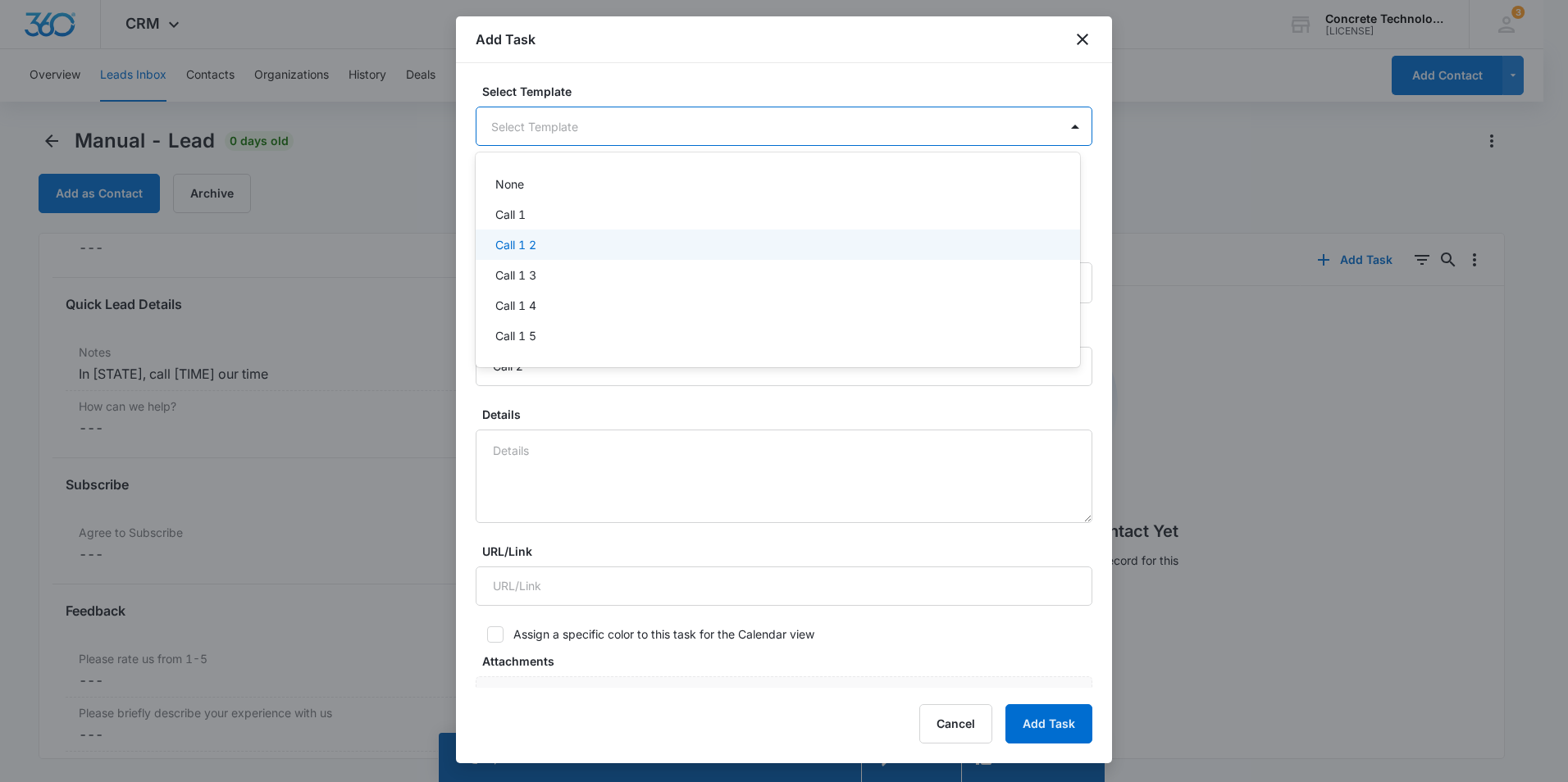 click on "Call 1 2" at bounding box center (516, 244) 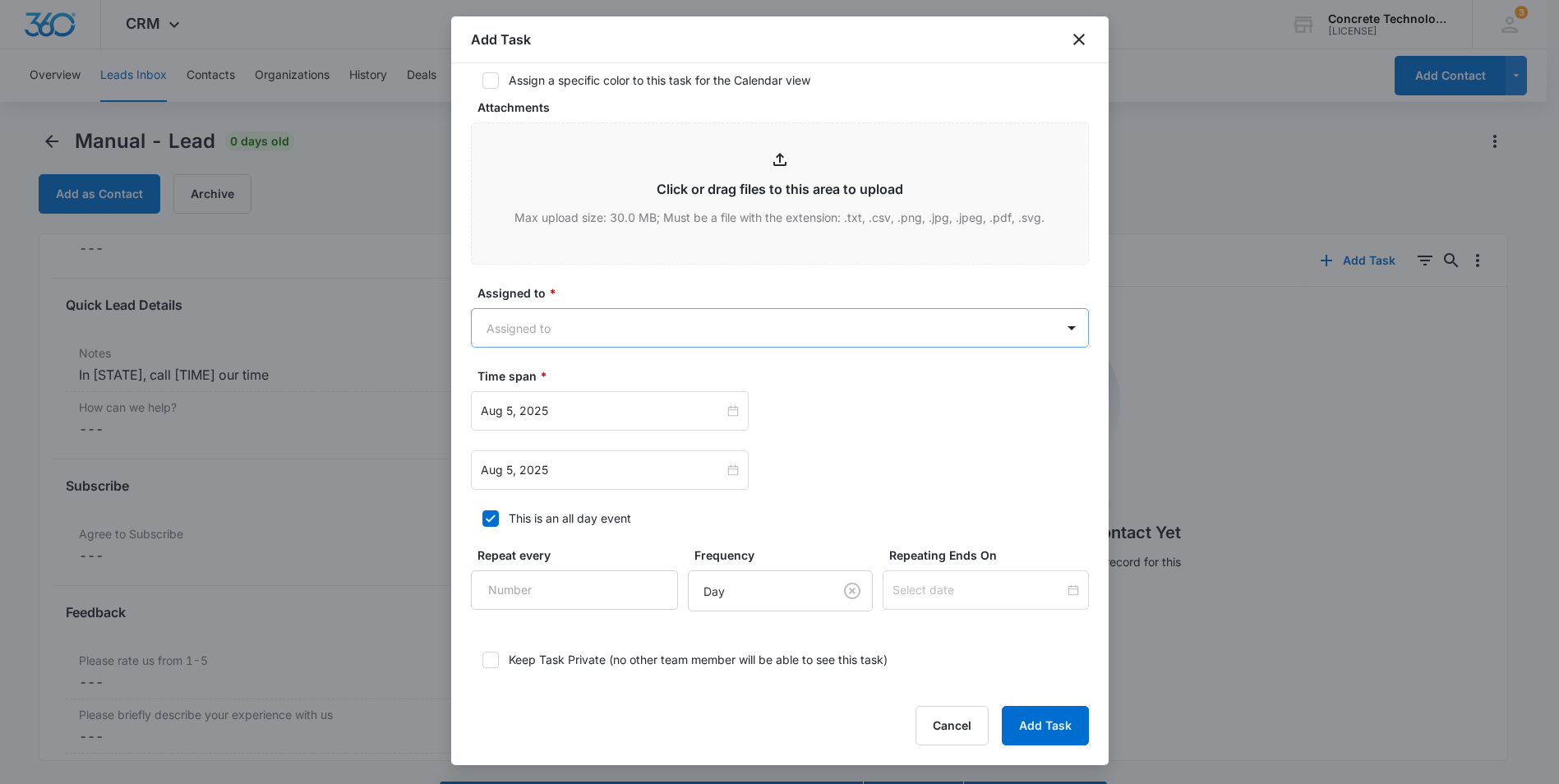 scroll, scrollTop: 575, scrollLeft: 0, axis: vertical 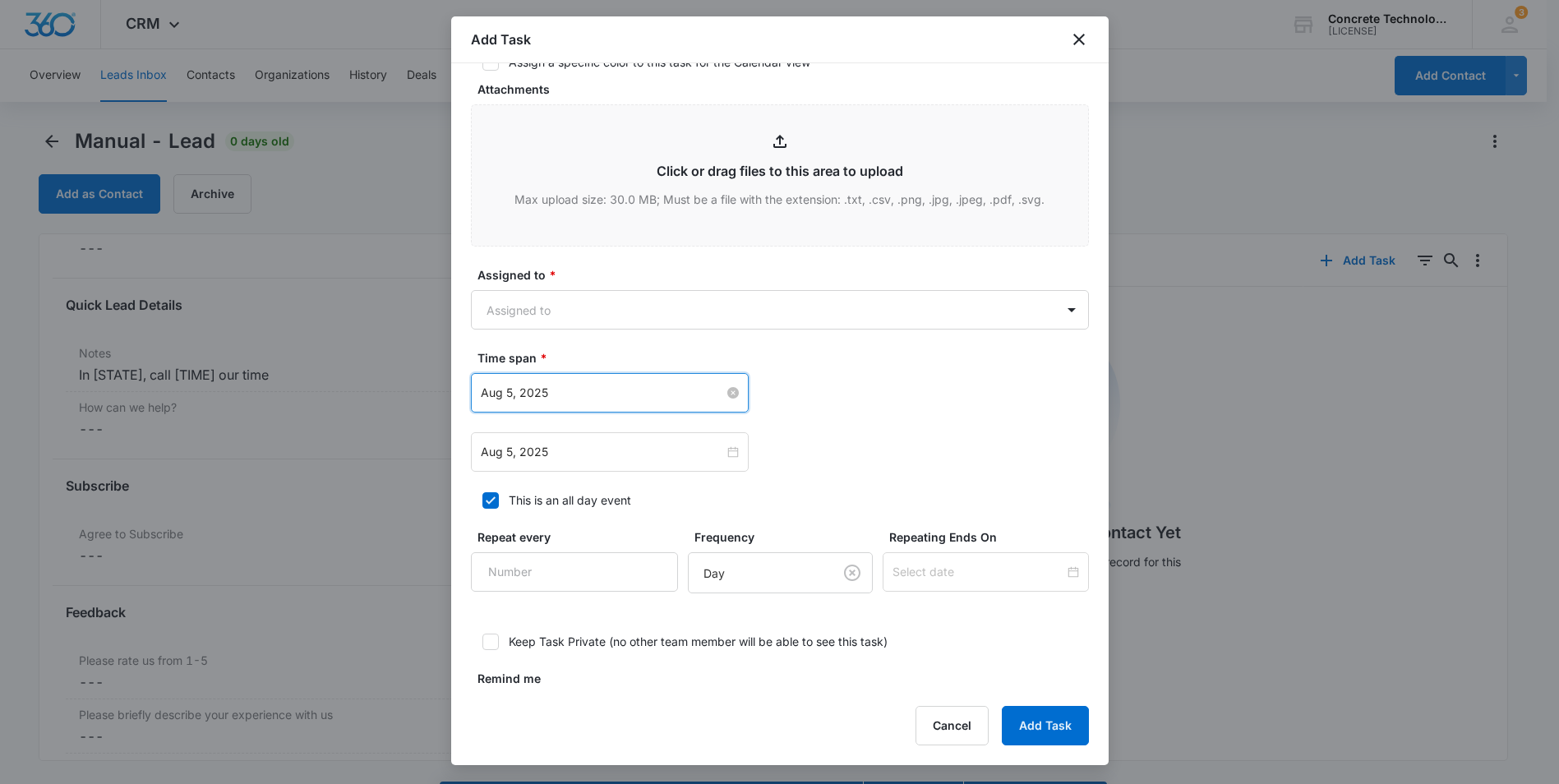 click on "Aug 5, 2025" at bounding box center [602, 393] 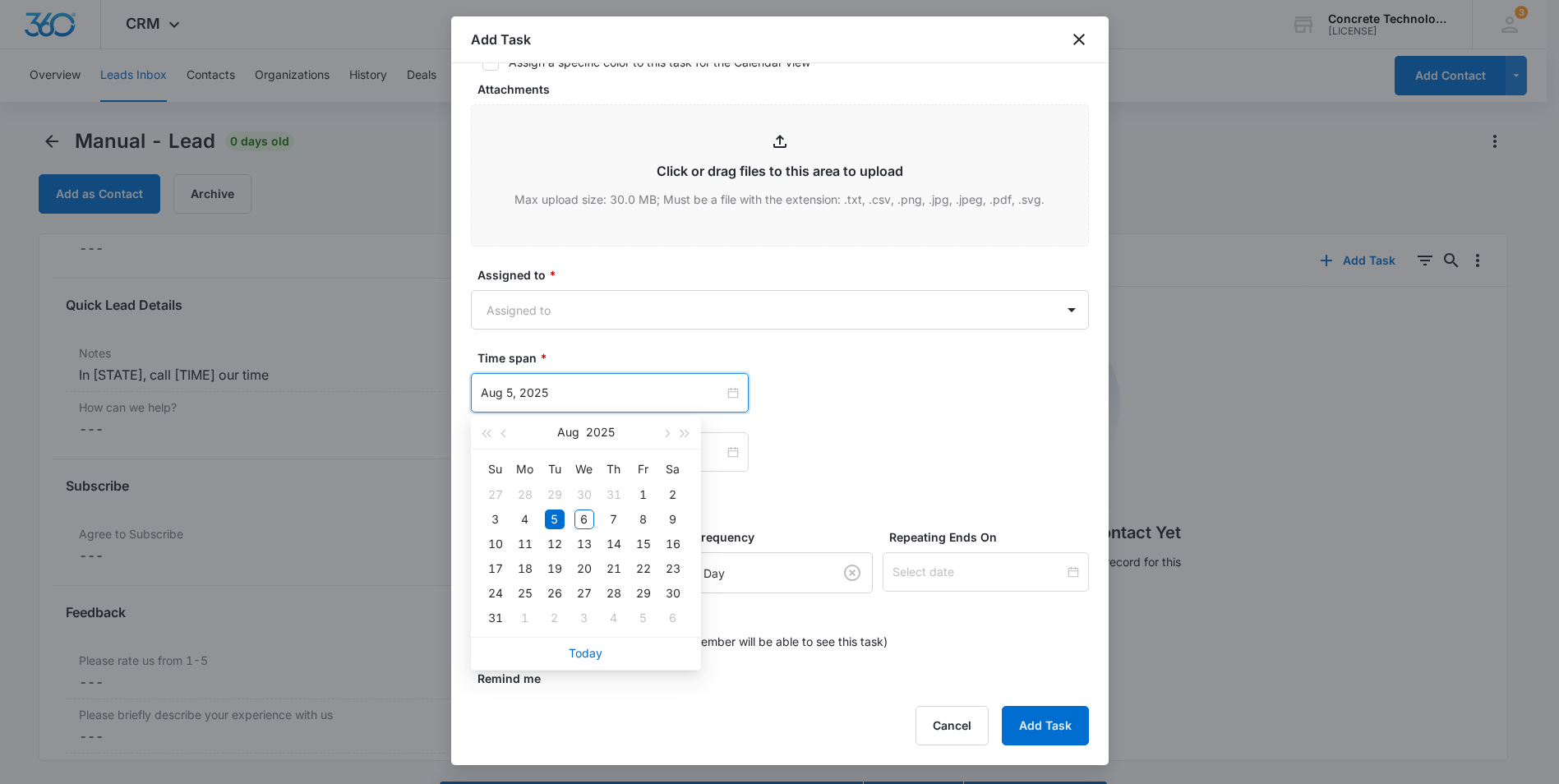 click on "Aug 5, 2025 Aug 2025 Su Mo Tu We Th Fr Sa 27 28 29 30 31 1 2 3 4 5 6 7 8 9 10 11 12 13 14 15 16 17 18 19 20 21 22 23 24 25 26 27 28 29 30 31 1 2 3 4 5 6 Today" at bounding box center (780, 393) 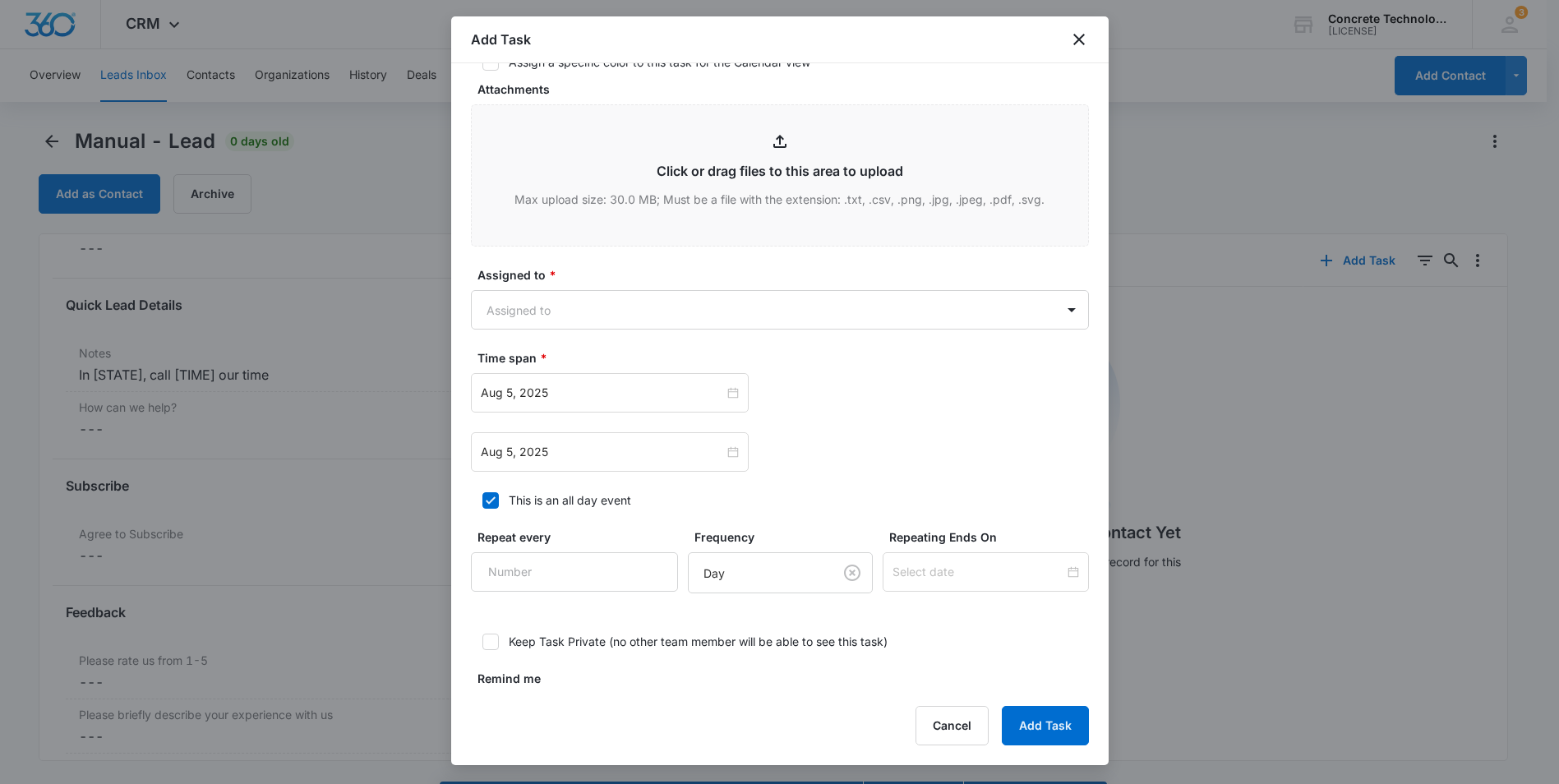 click 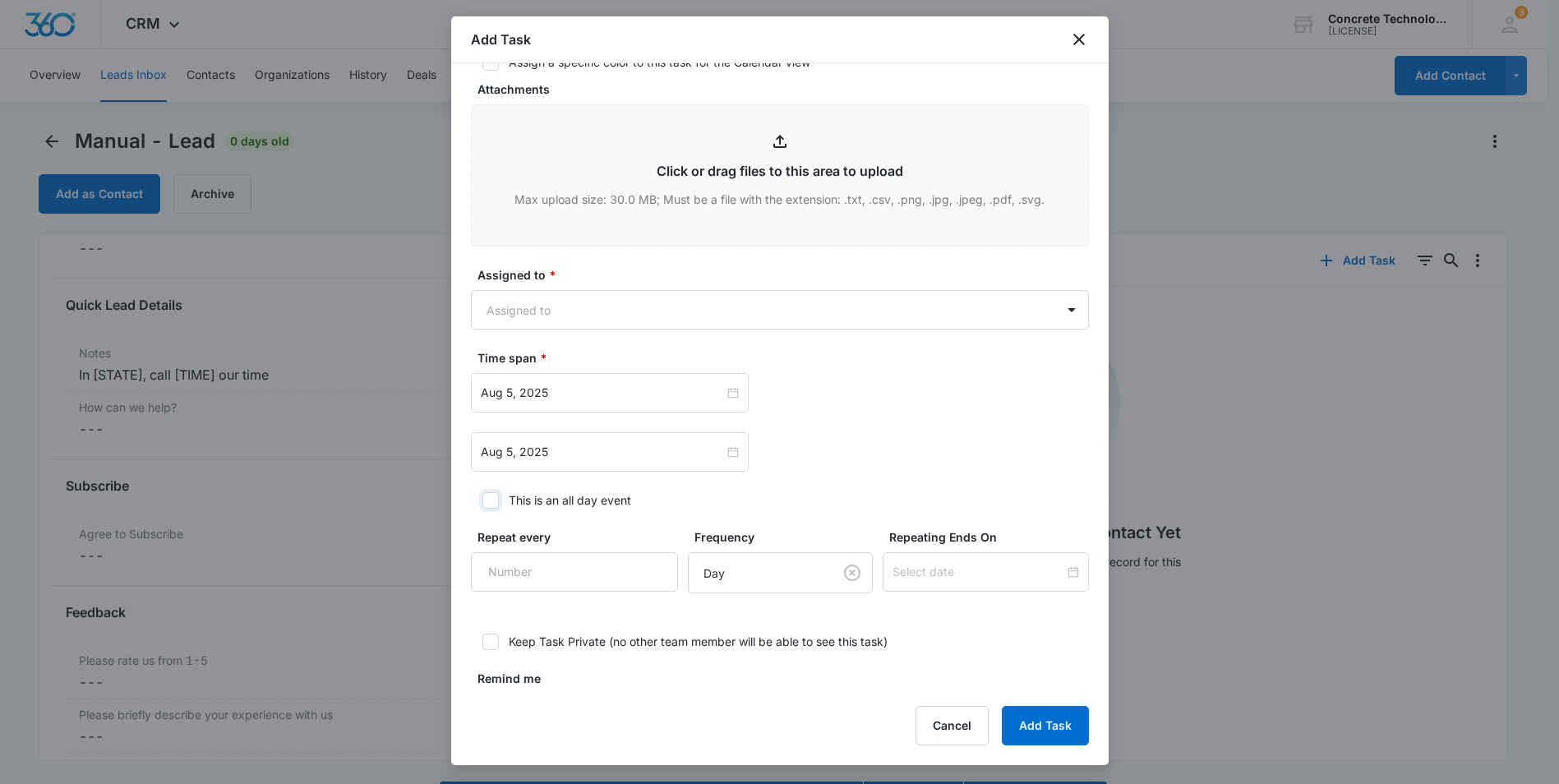 checkbox on "false" 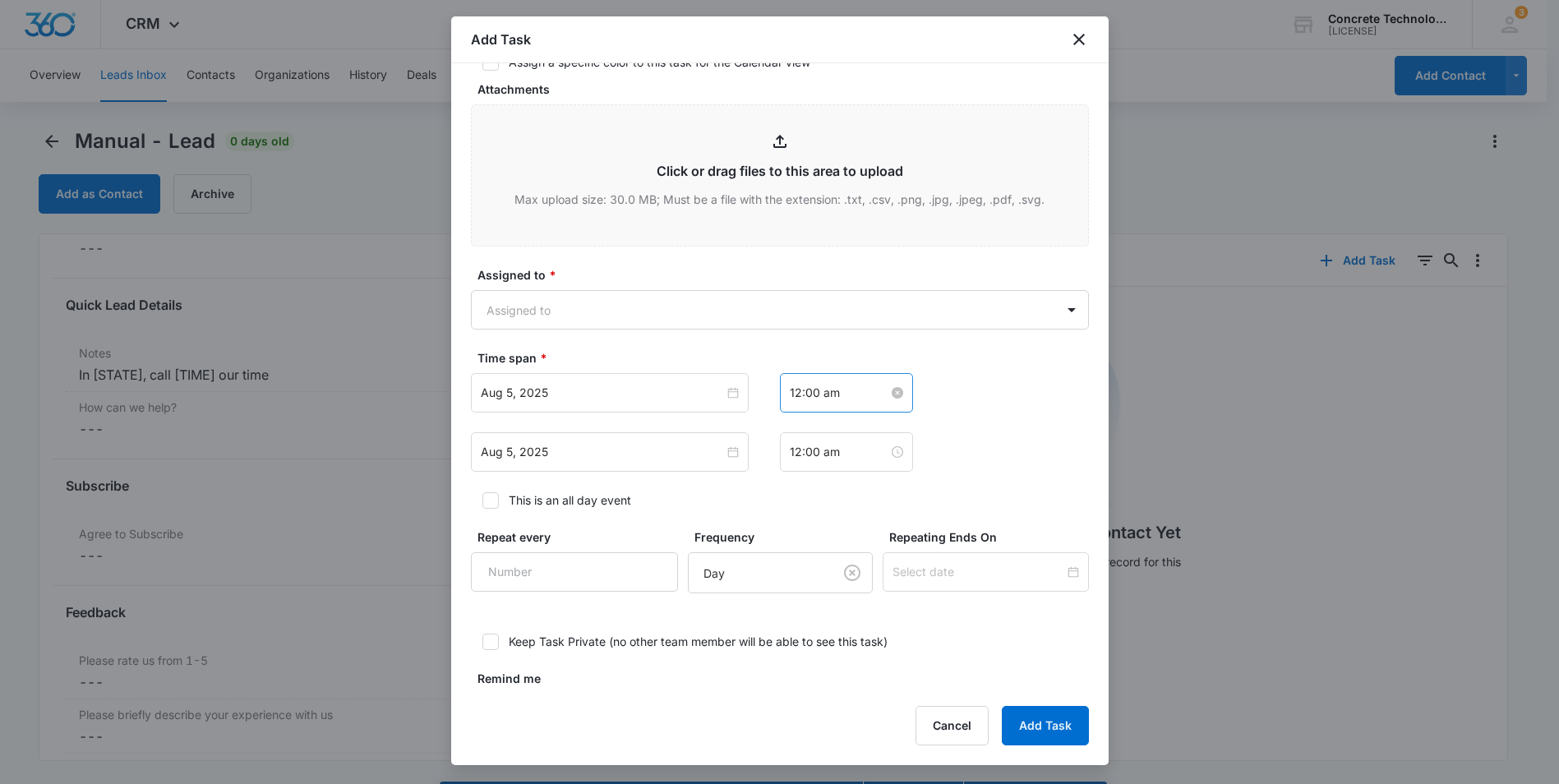 click on "12:00 am" at bounding box center (839, 393) 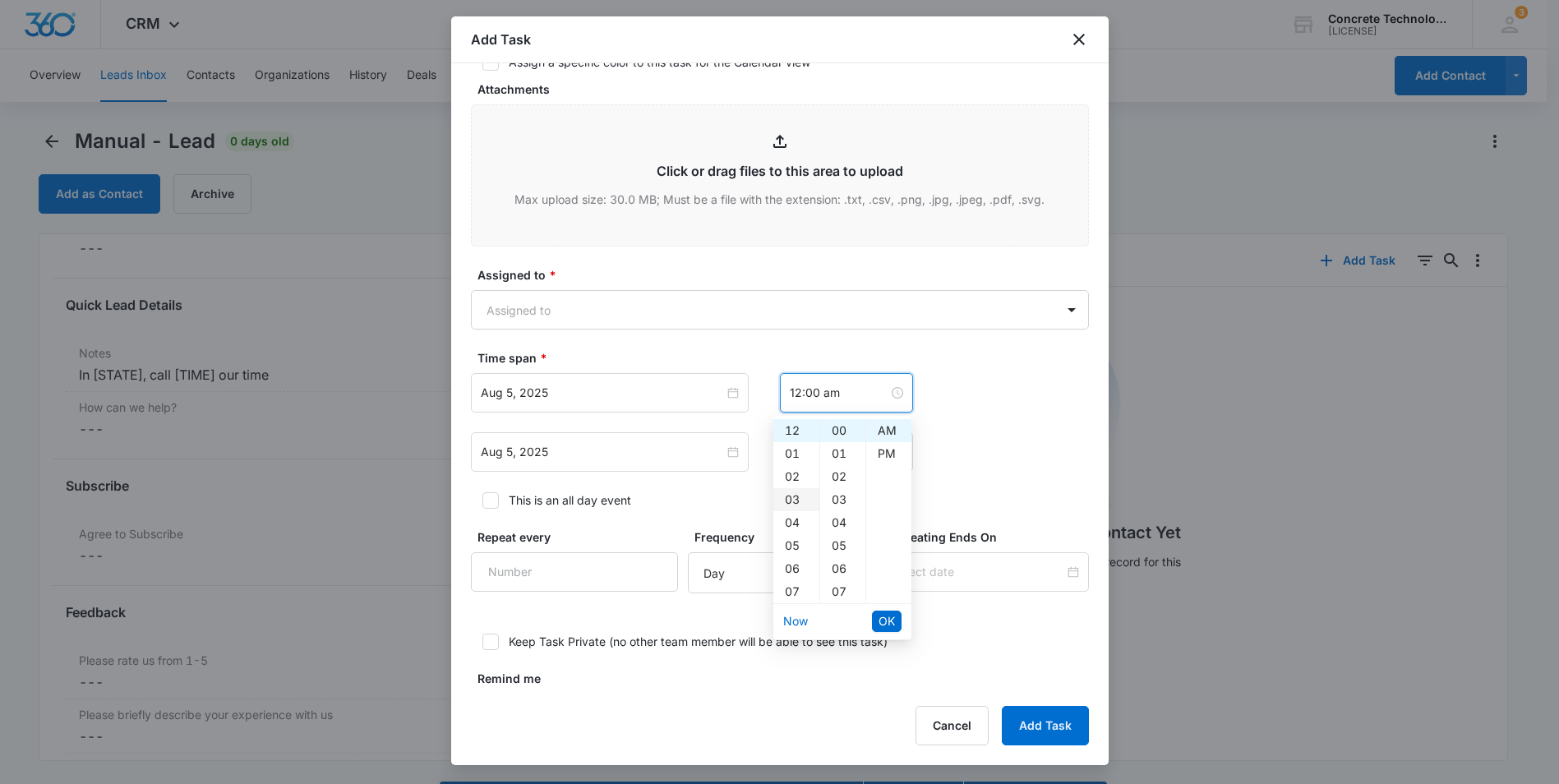 click on "03" at bounding box center [796, 500] 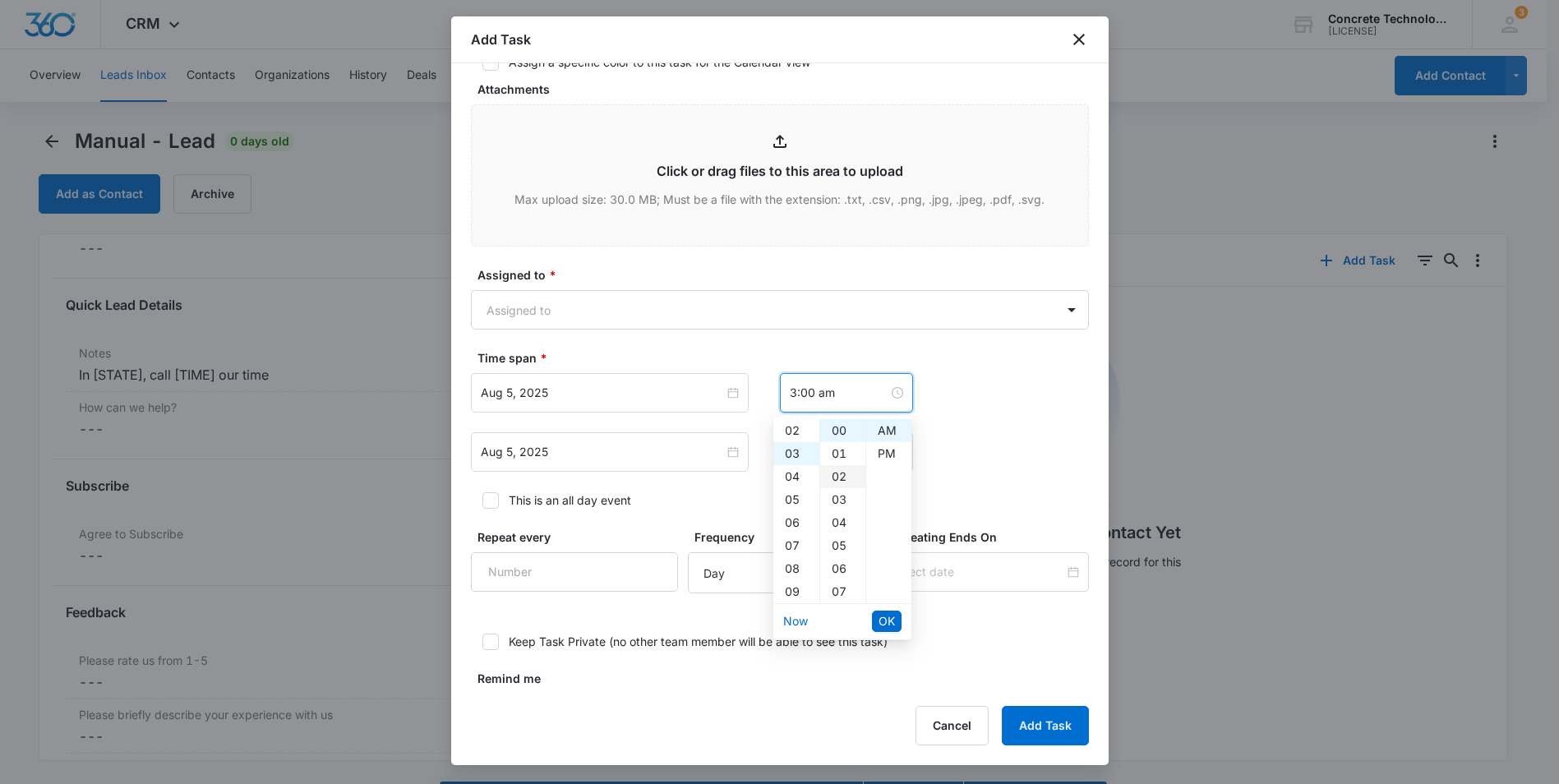 scroll, scrollTop: 69, scrollLeft: 0, axis: vertical 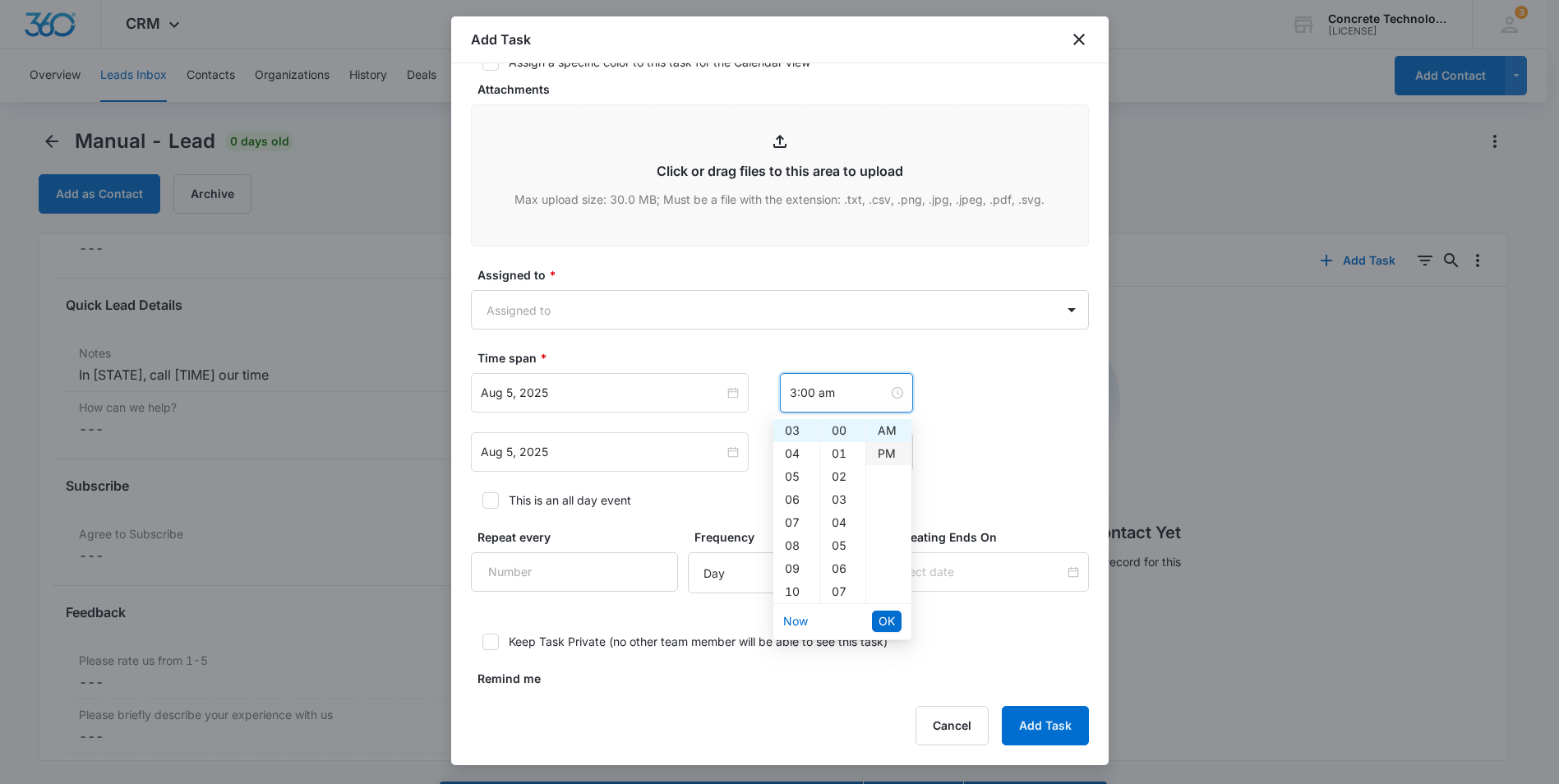 click on "PM" at bounding box center [888, 454] 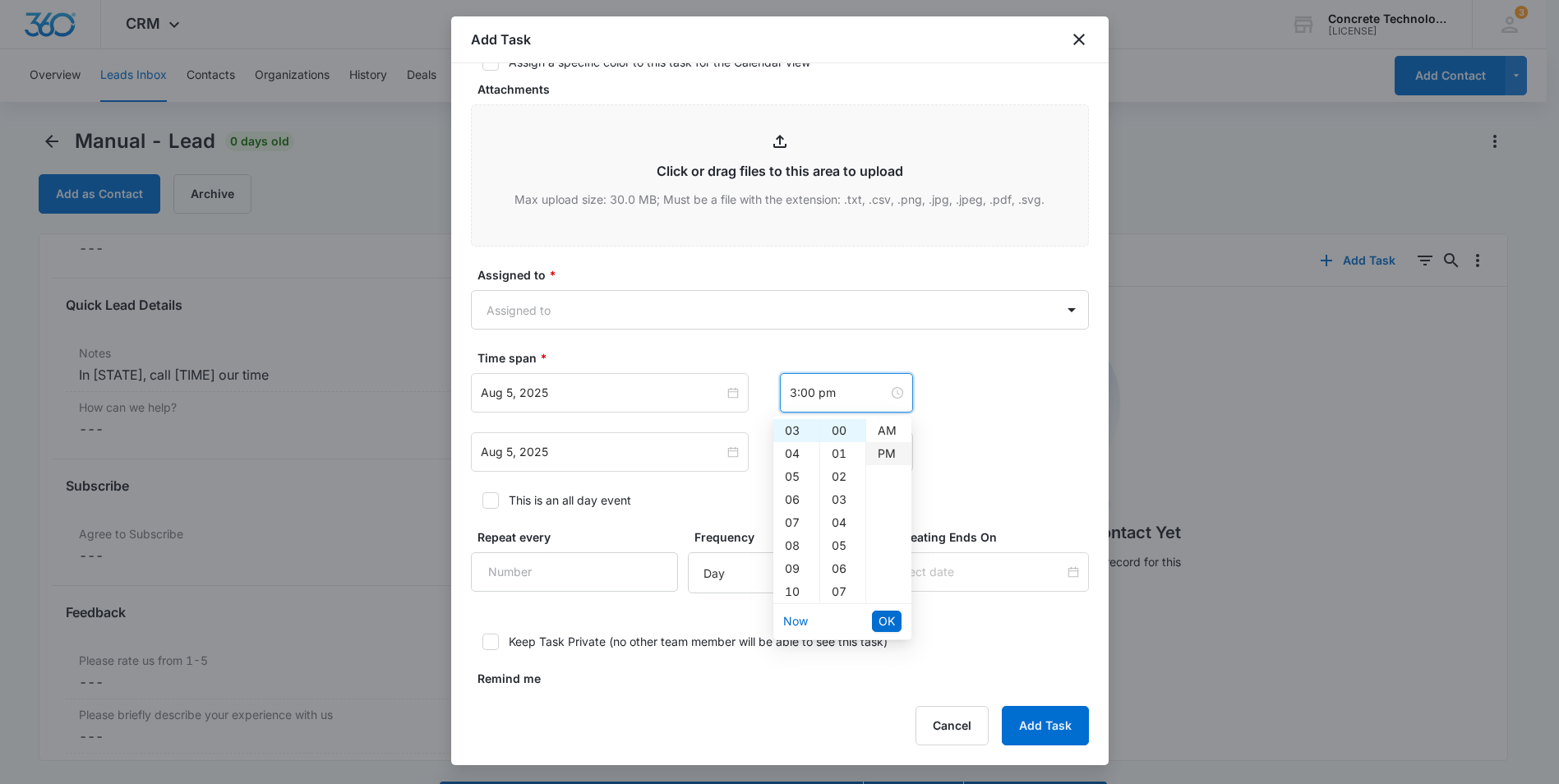 scroll, scrollTop: 23, scrollLeft: 0, axis: vertical 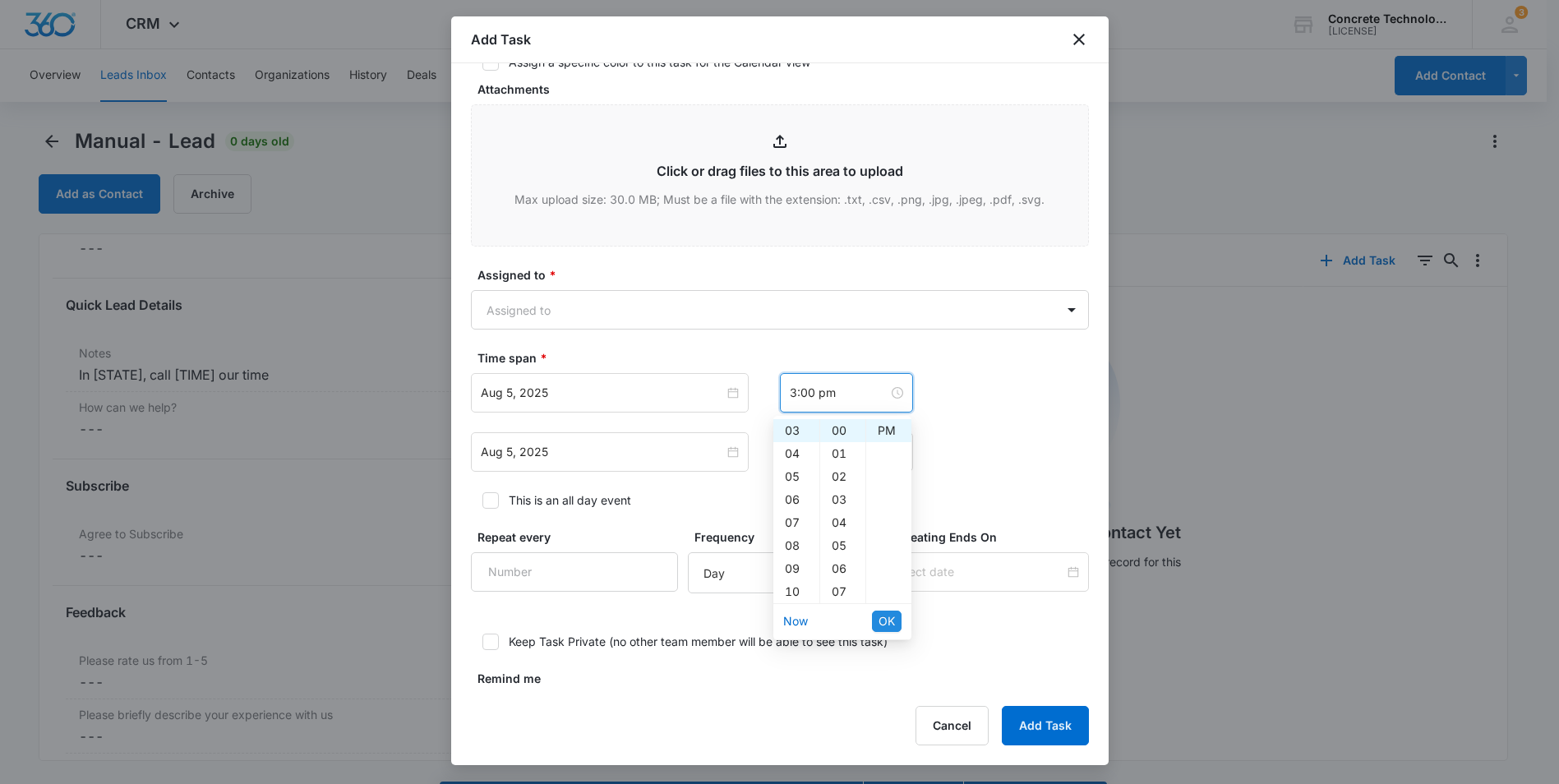 click on "OK" at bounding box center [887, 621] 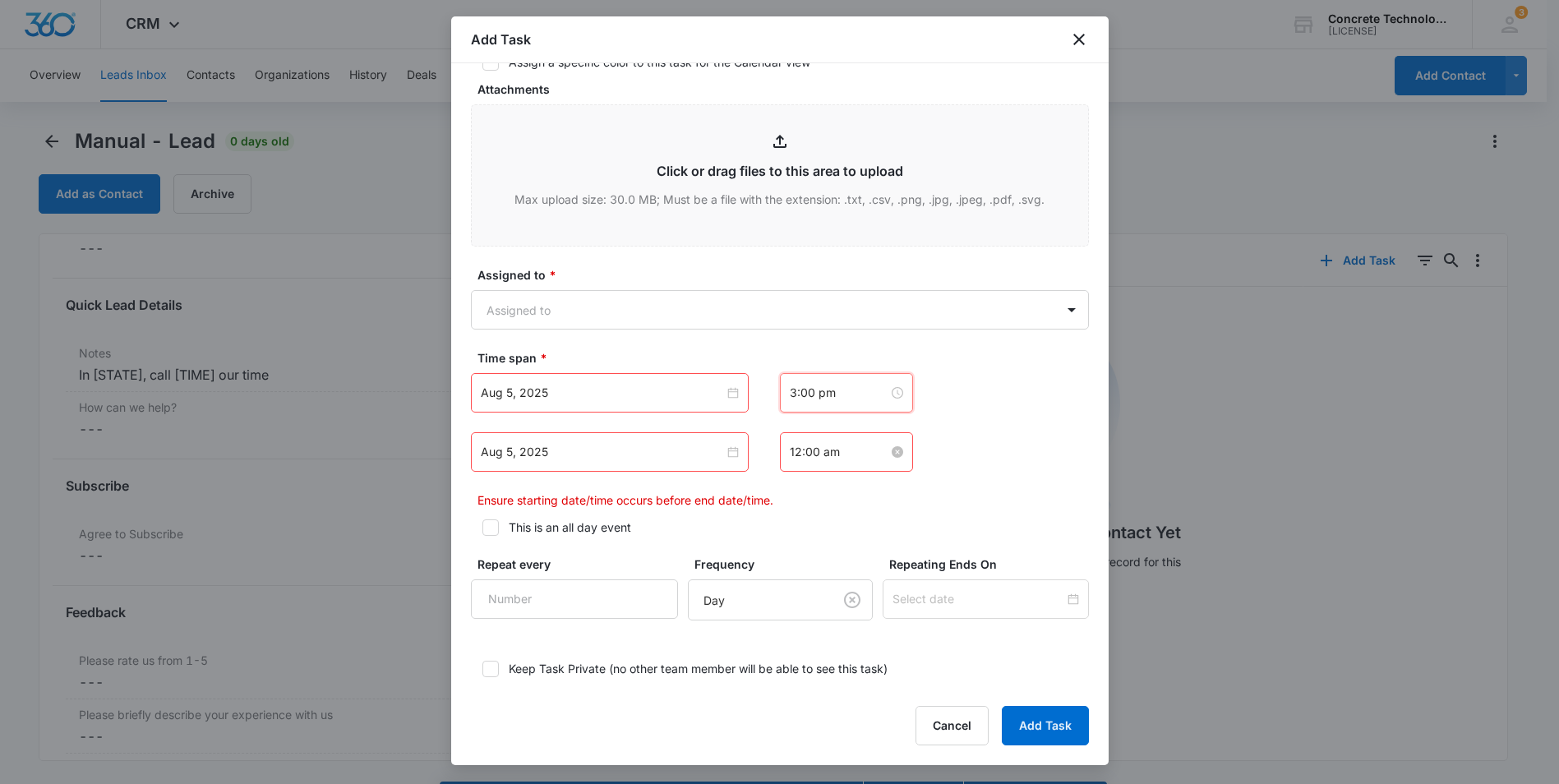 click on "12:00 am" at bounding box center [839, 452] 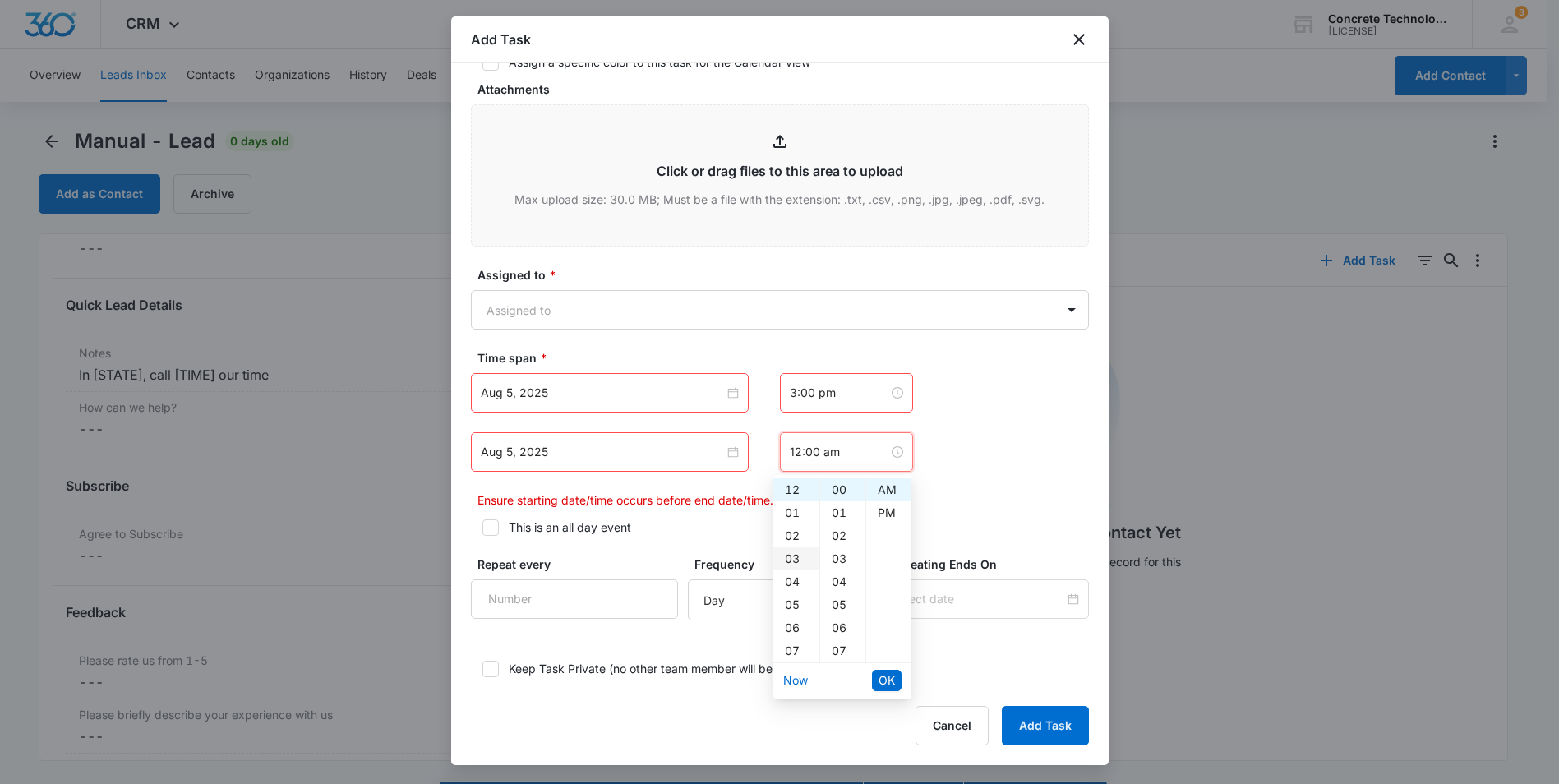 click on "03" at bounding box center [796, 559] 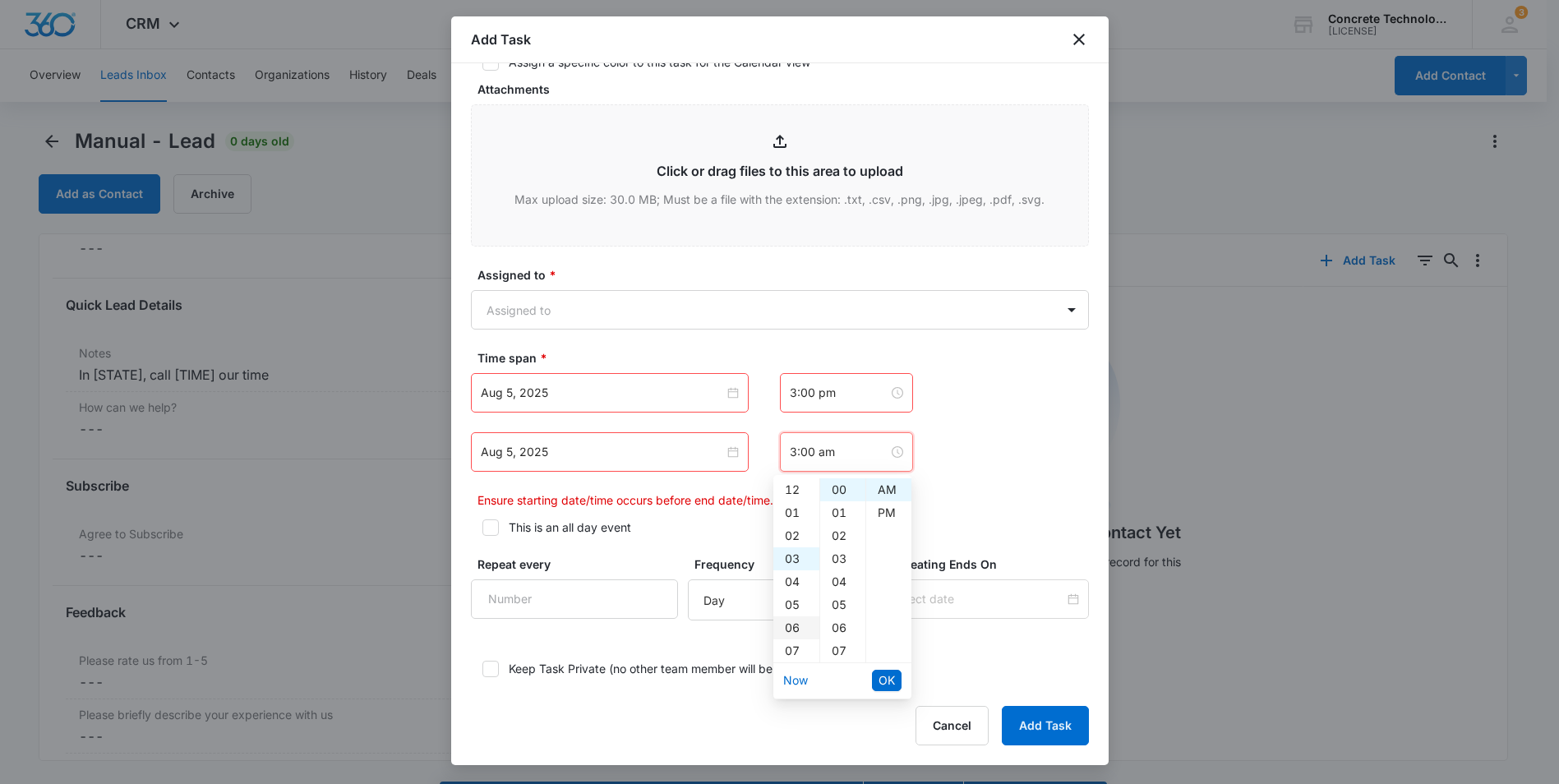 scroll, scrollTop: 69, scrollLeft: 0, axis: vertical 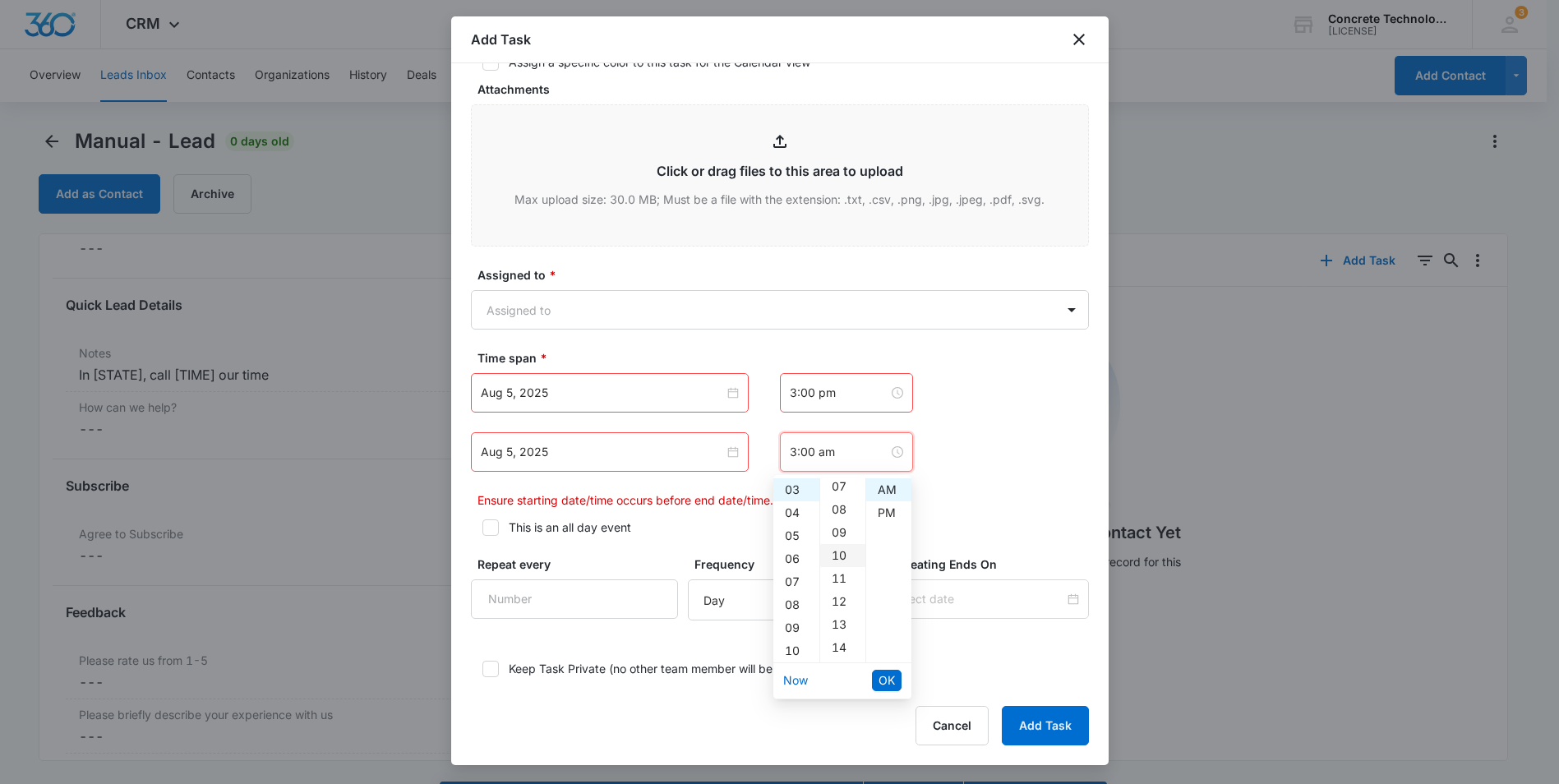 click on "10" at bounding box center (842, 556) 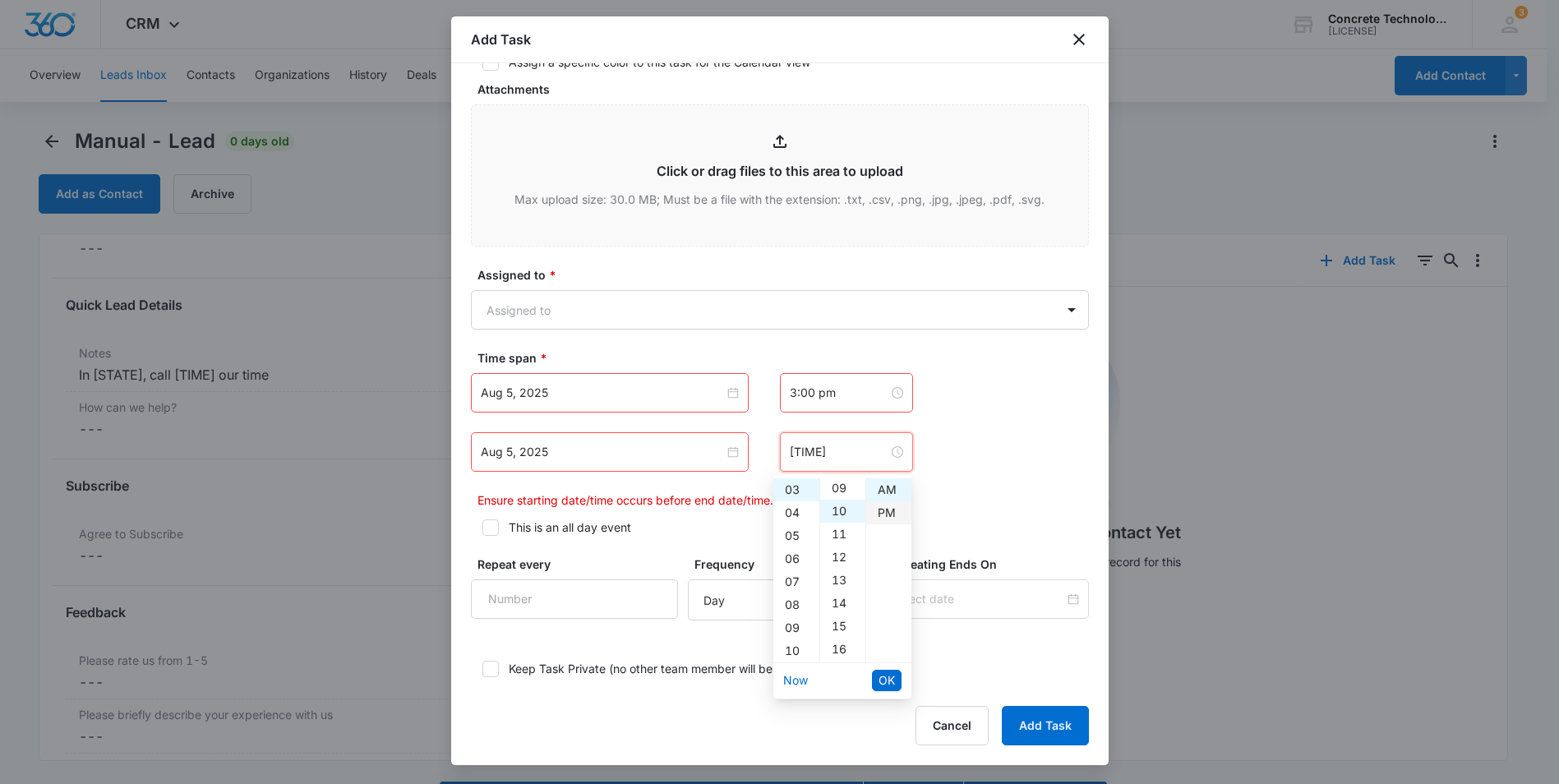 scroll, scrollTop: 230, scrollLeft: 0, axis: vertical 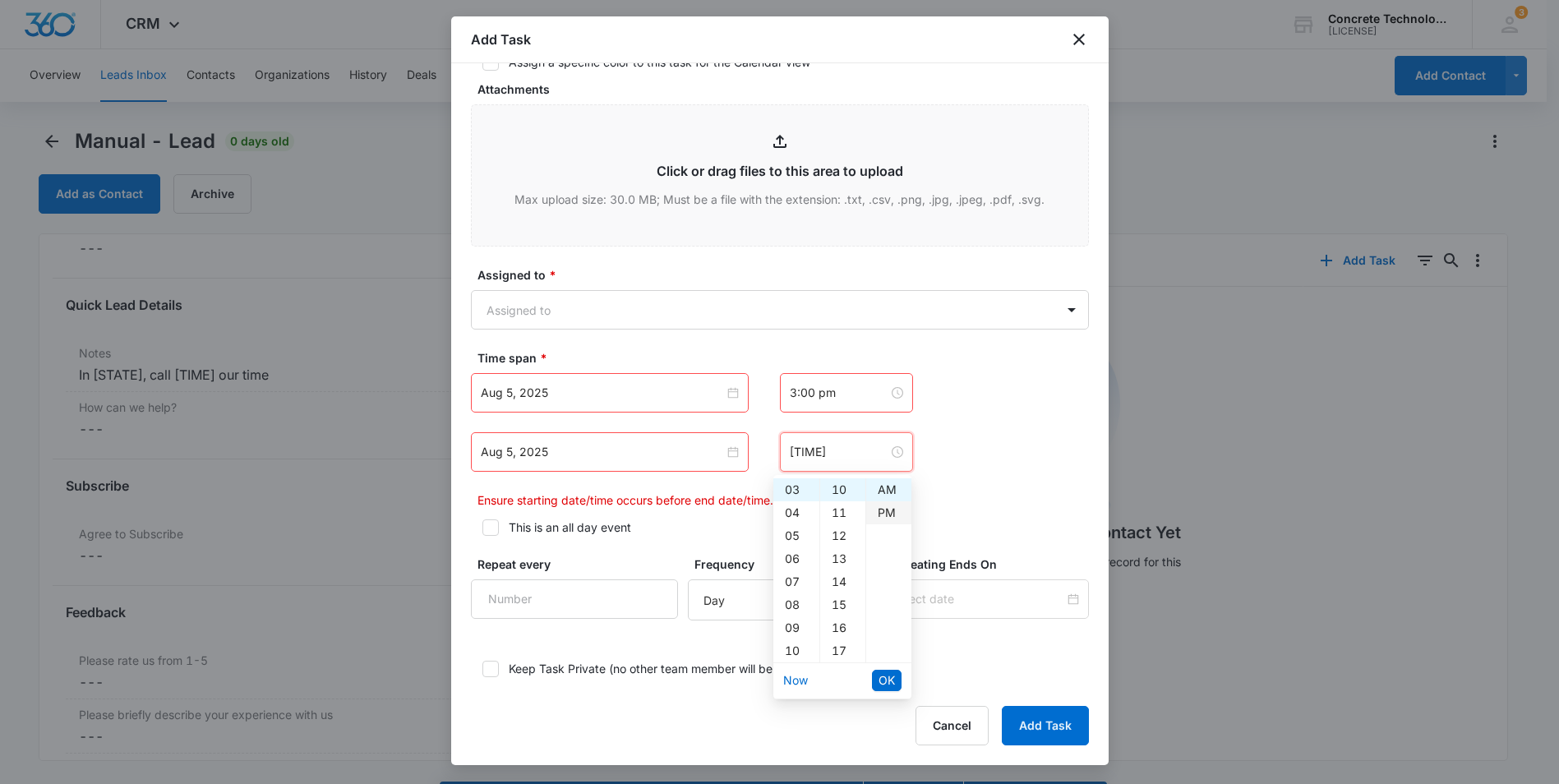 click on "PM" at bounding box center [888, 513] 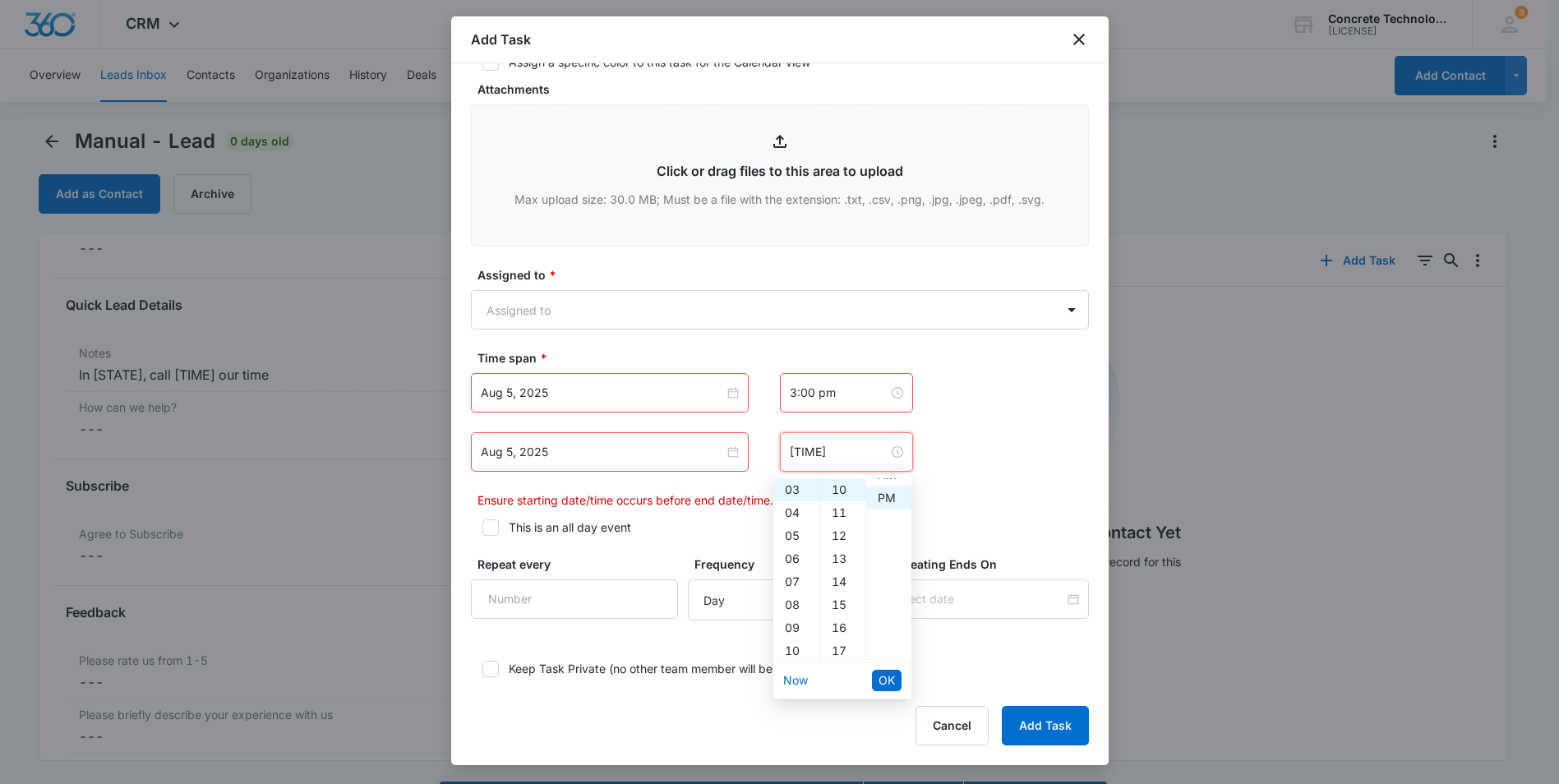 scroll, scrollTop: 23, scrollLeft: 0, axis: vertical 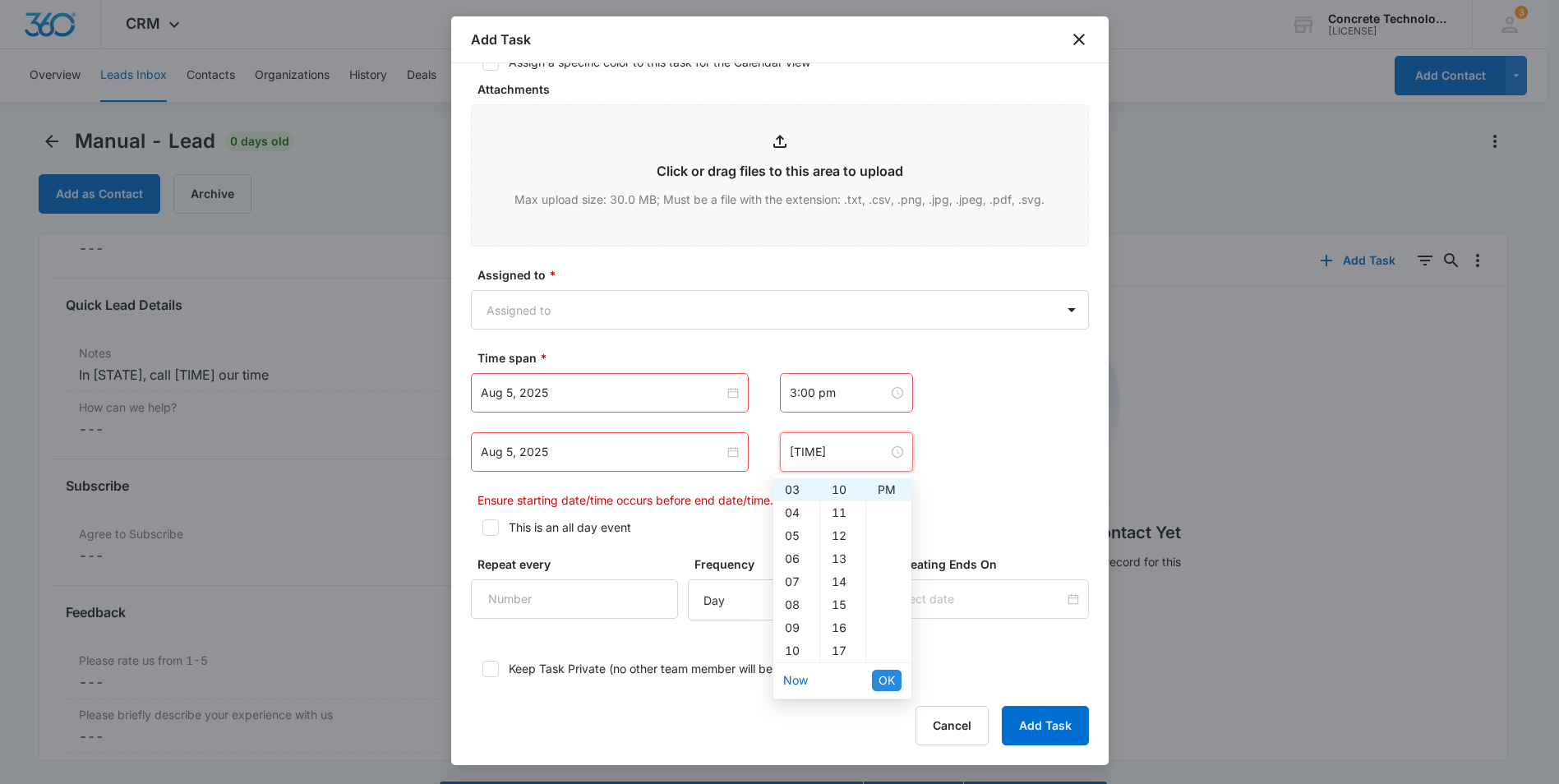 click on "OK" at bounding box center [887, 680] 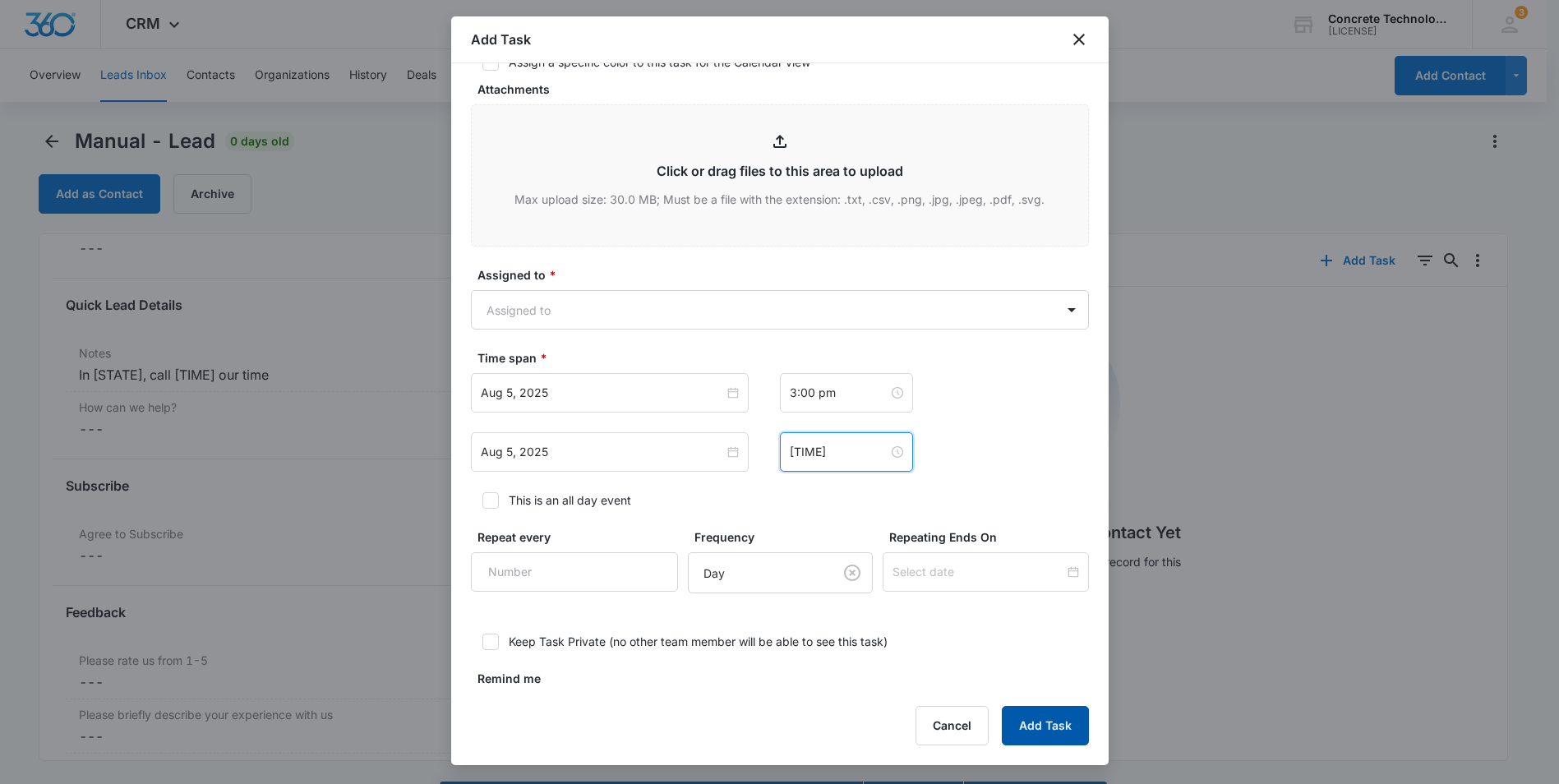 click on "Add Task" at bounding box center (1045, 726) 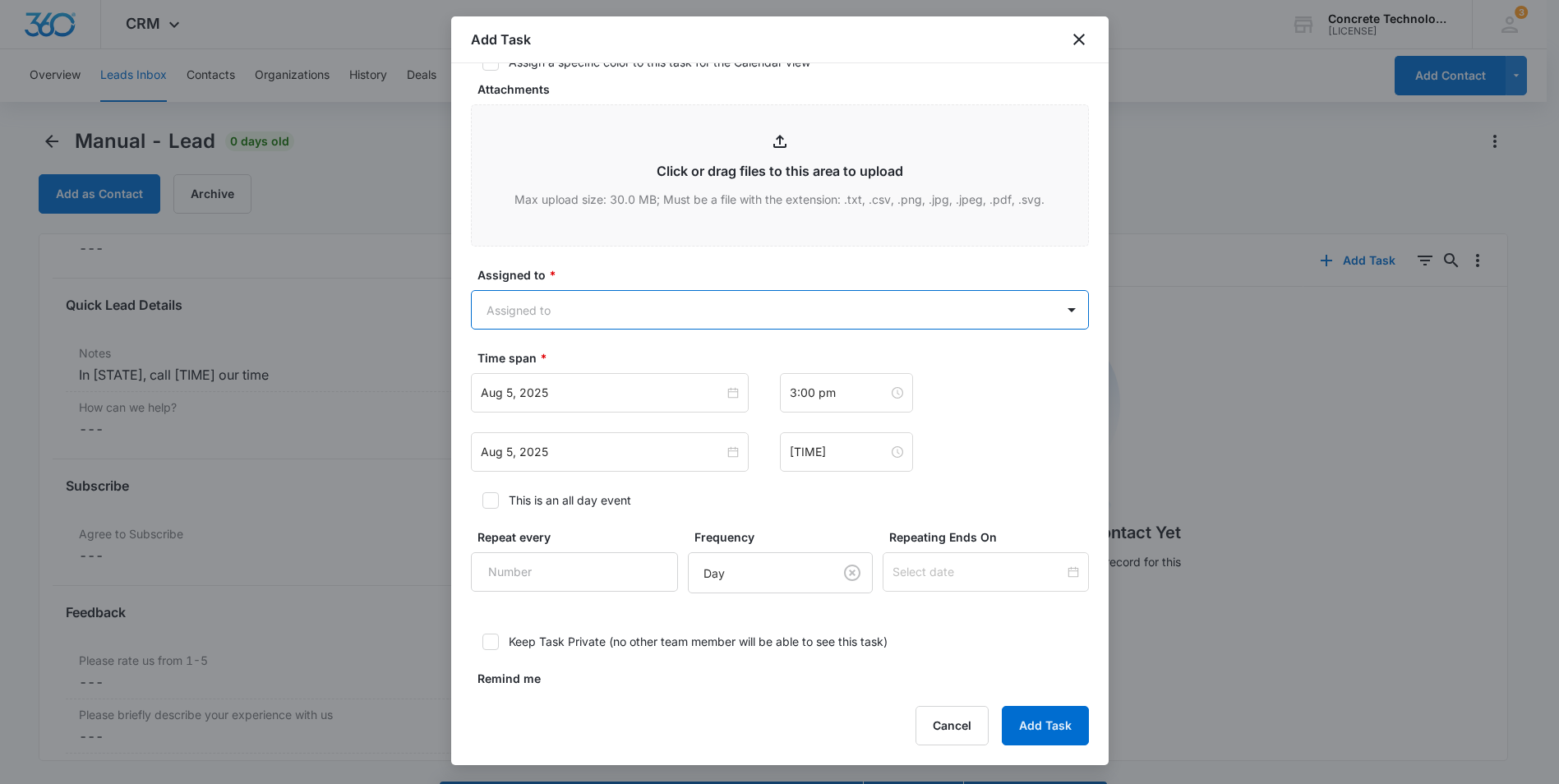 click on "CRM Apps Reputation Websites Forms CRM Email Social Content Ads Intelligence Files Brand Settings Concrete Technology M35522 Your Accounts View All [NUMBER] RM [NAME] [EMAIL] My Profile [NUMBER] Notifications Support Logout Terms & Conditions   •   Privacy Policy Overview Leads Inbox Contacts Organizations History Deals Projects Tasks Calendar Lists Reports Settings Add Contact Manual - Lead [NUMBER] days old Add as Contact Archive Manual Contact Info Name Cancel Save Changes [FIRST] [LAST] Phone Cancel Save Changes [PHONE] Email Cancel Save Changes [EMAIL] Organization Cancel Save Changes --- Address Cancel Save Changes --- Details Qualifying Status In Progress Cancel Save Changes Lead Source Manual Lead Status Viewed Special Notes Cancel Save Changes --- Contact Type Cancel Save Changes Contact Status Cancel Save Changes None Assigned To Cancel Save Changes [NAME] Tags Cancel Save Changes --- Next Contact Date Cancel Save Changes Color Tag Cancel ID [NUMBER]" at bounding box center (779, 415) 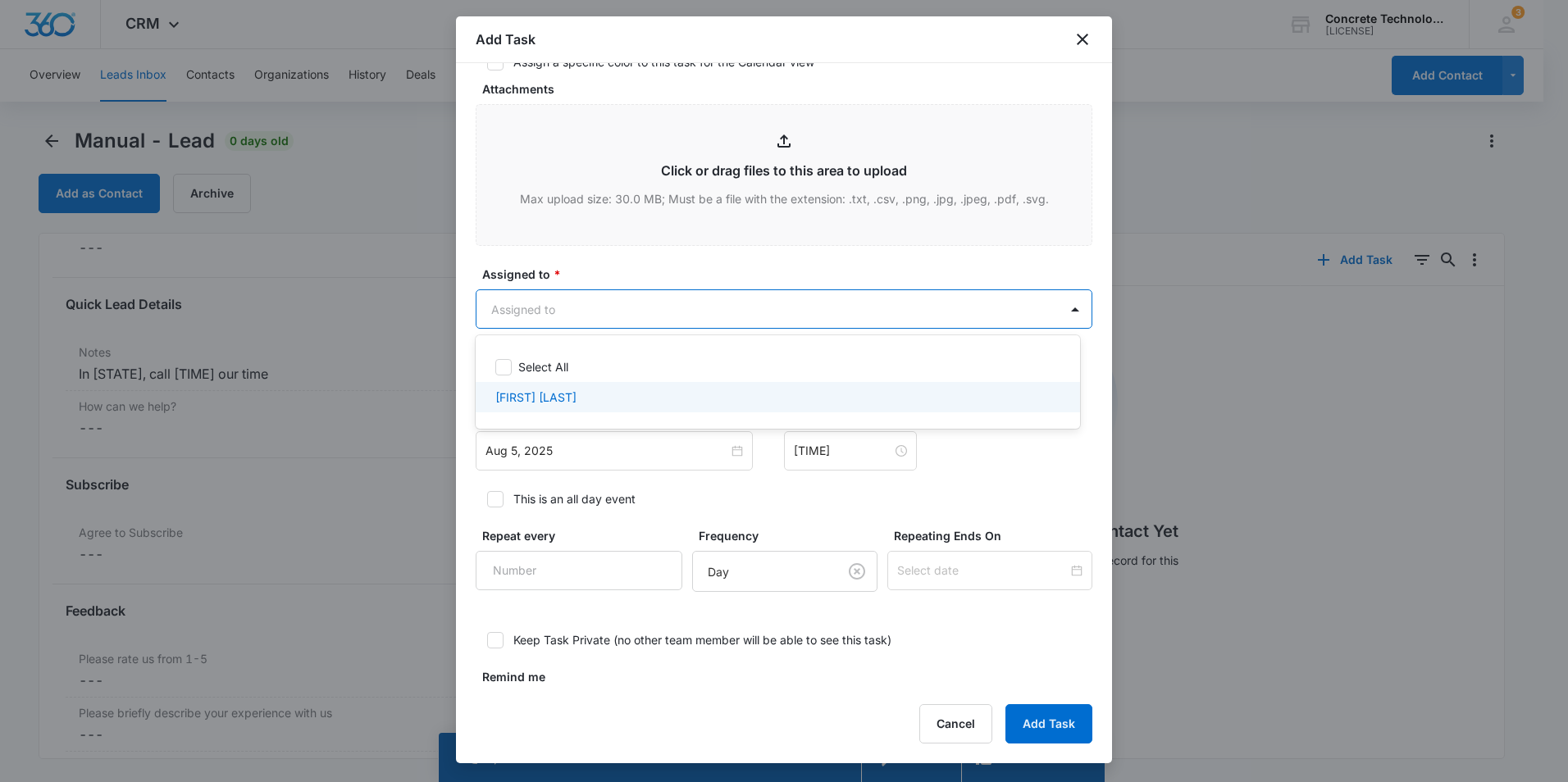 click on "[FIRST] [LAST]" at bounding box center (536, 397) 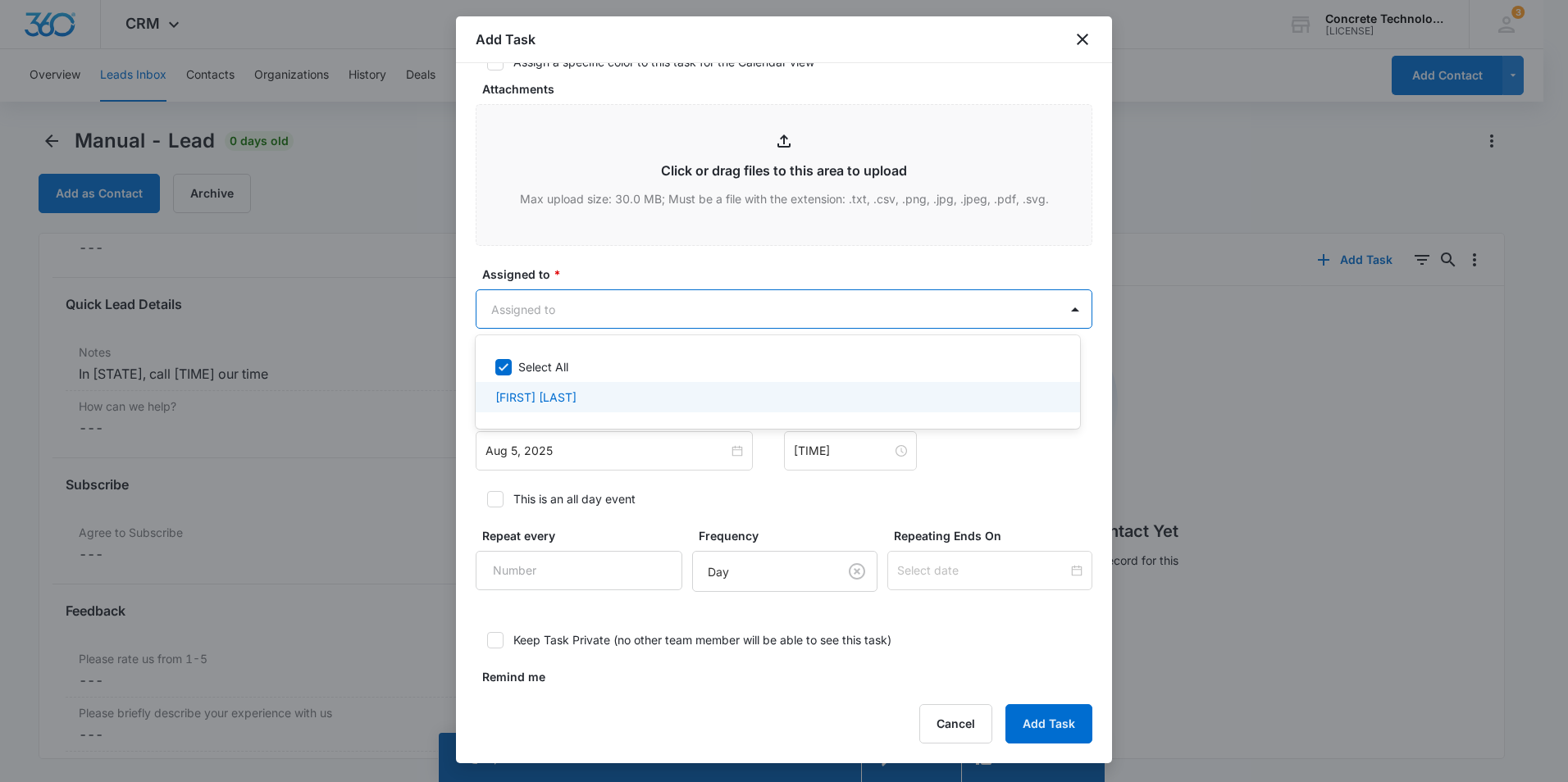 checkbox on "true" 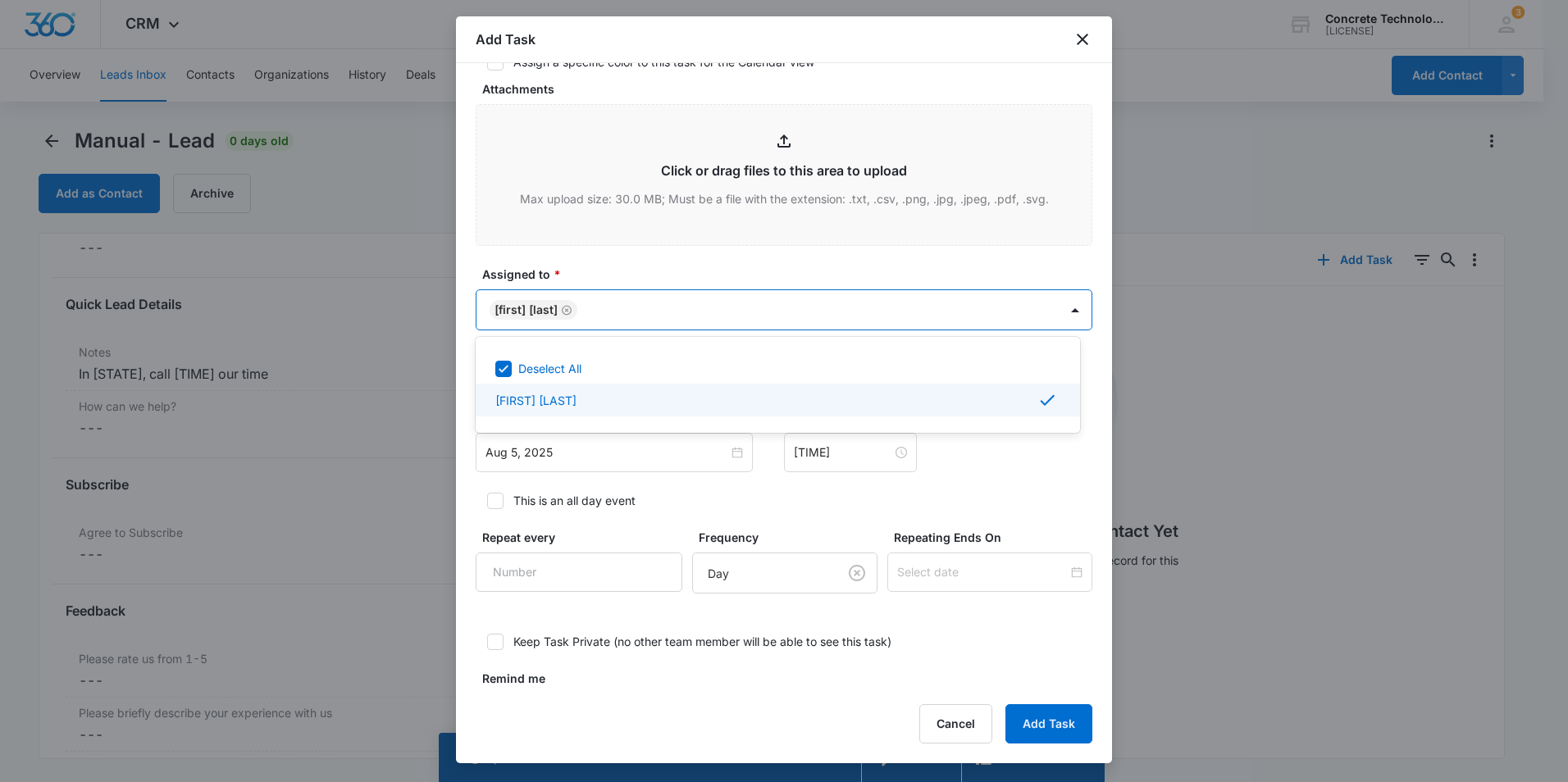 click at bounding box center [784, 391] 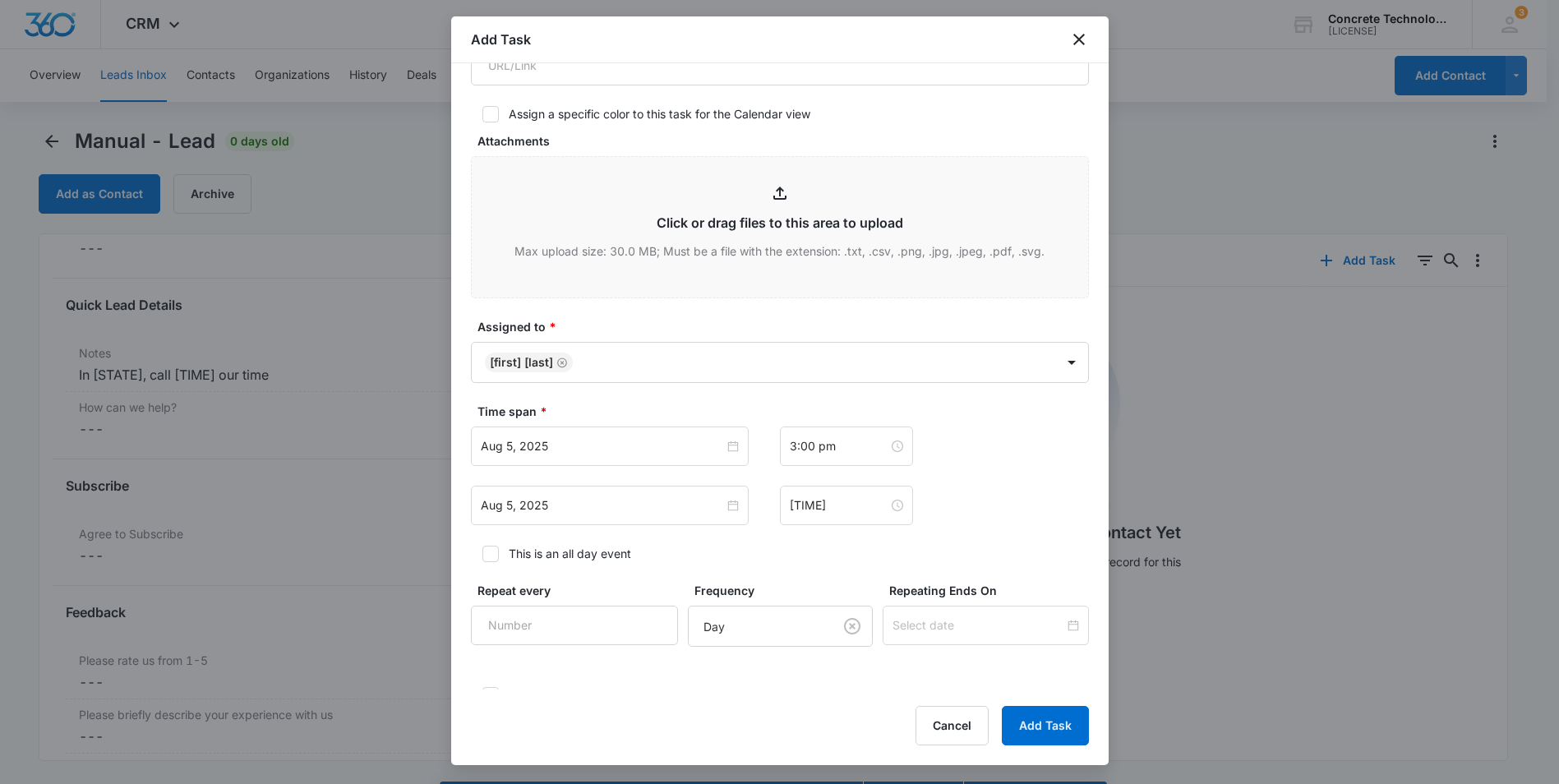 scroll, scrollTop: 640, scrollLeft: 0, axis: vertical 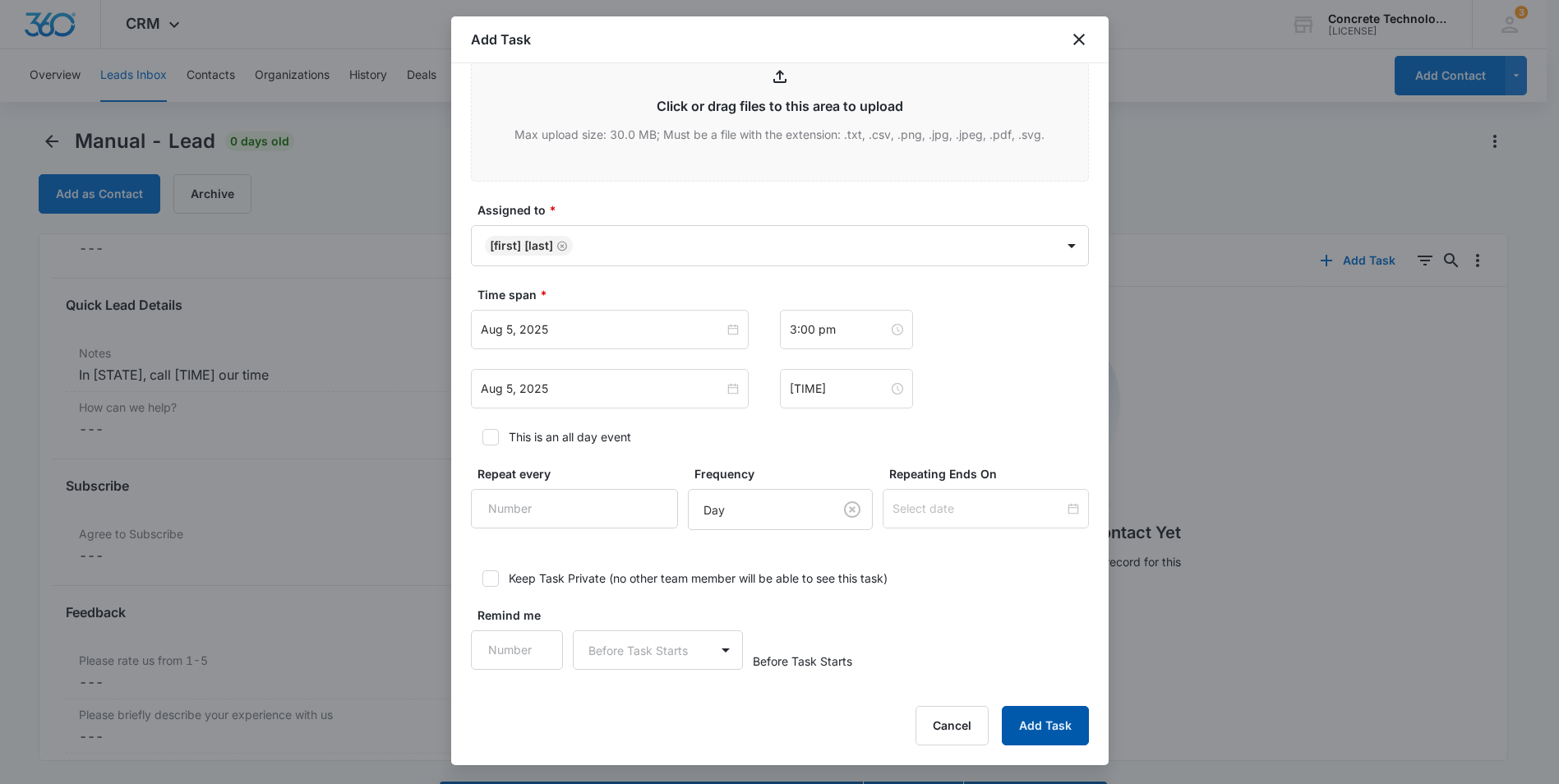 click on "Add Task" at bounding box center (1045, 726) 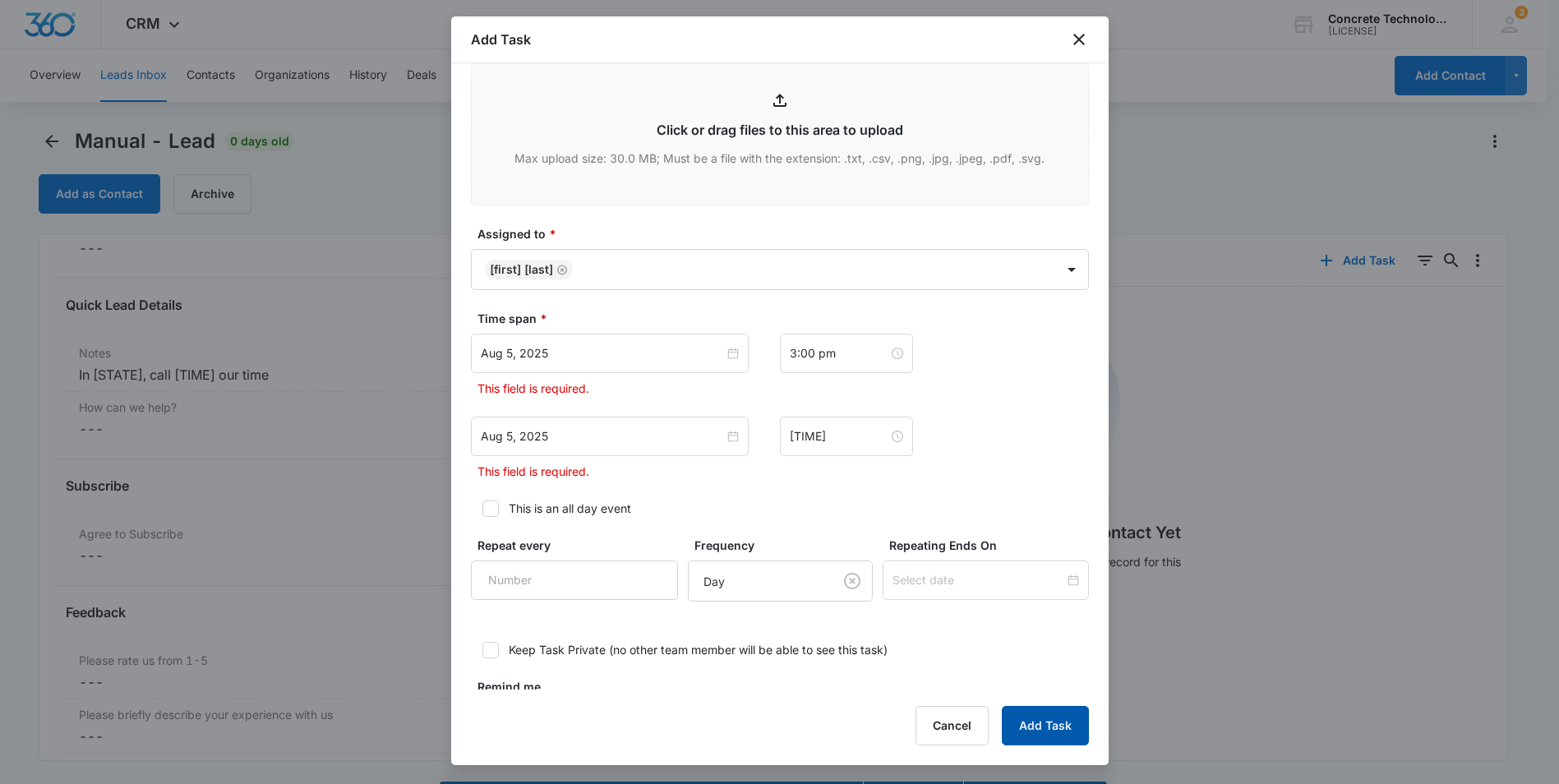 scroll, scrollTop: 0, scrollLeft: 0, axis: both 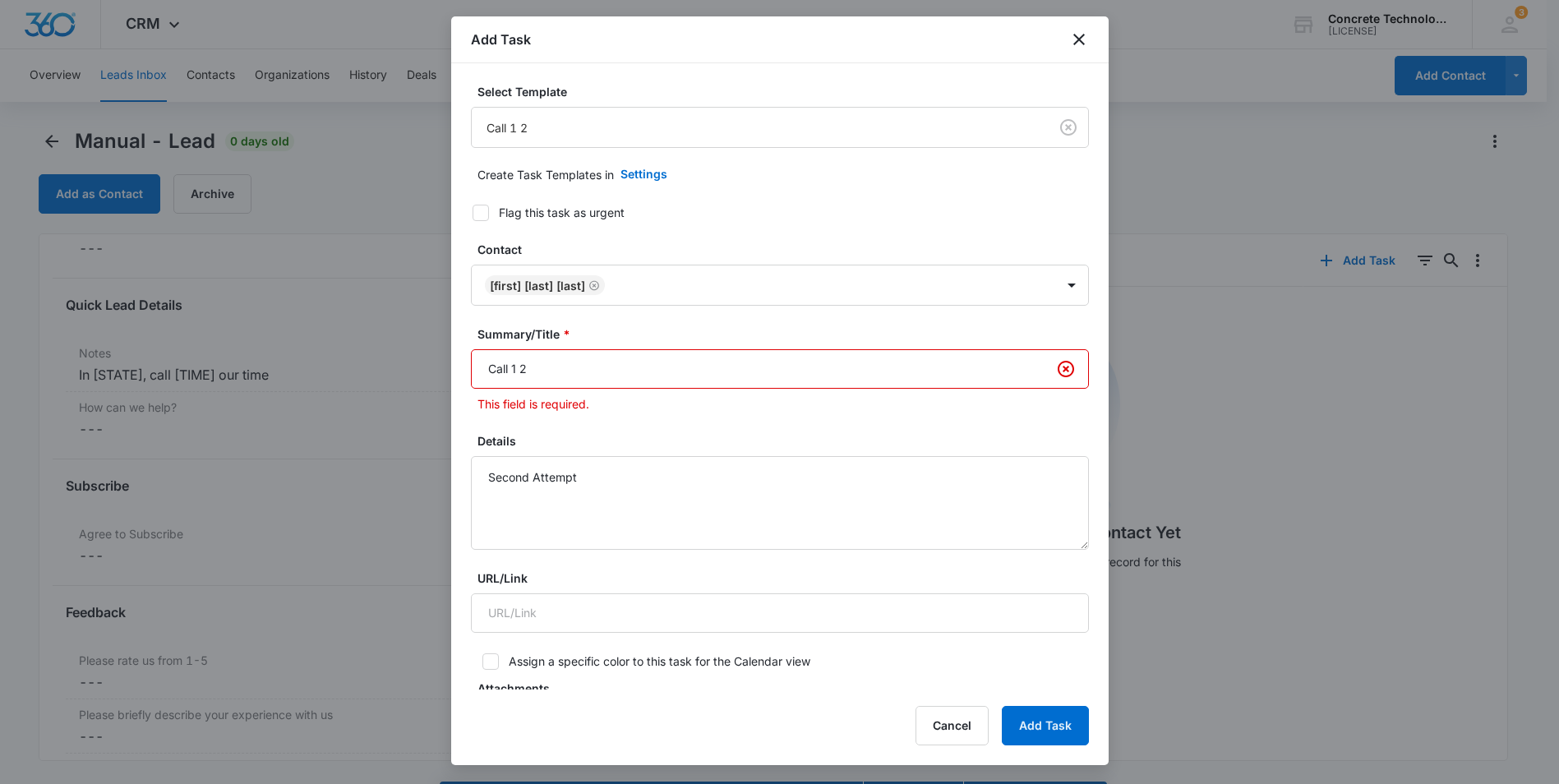 click on "Call 1 2" at bounding box center [780, 369] 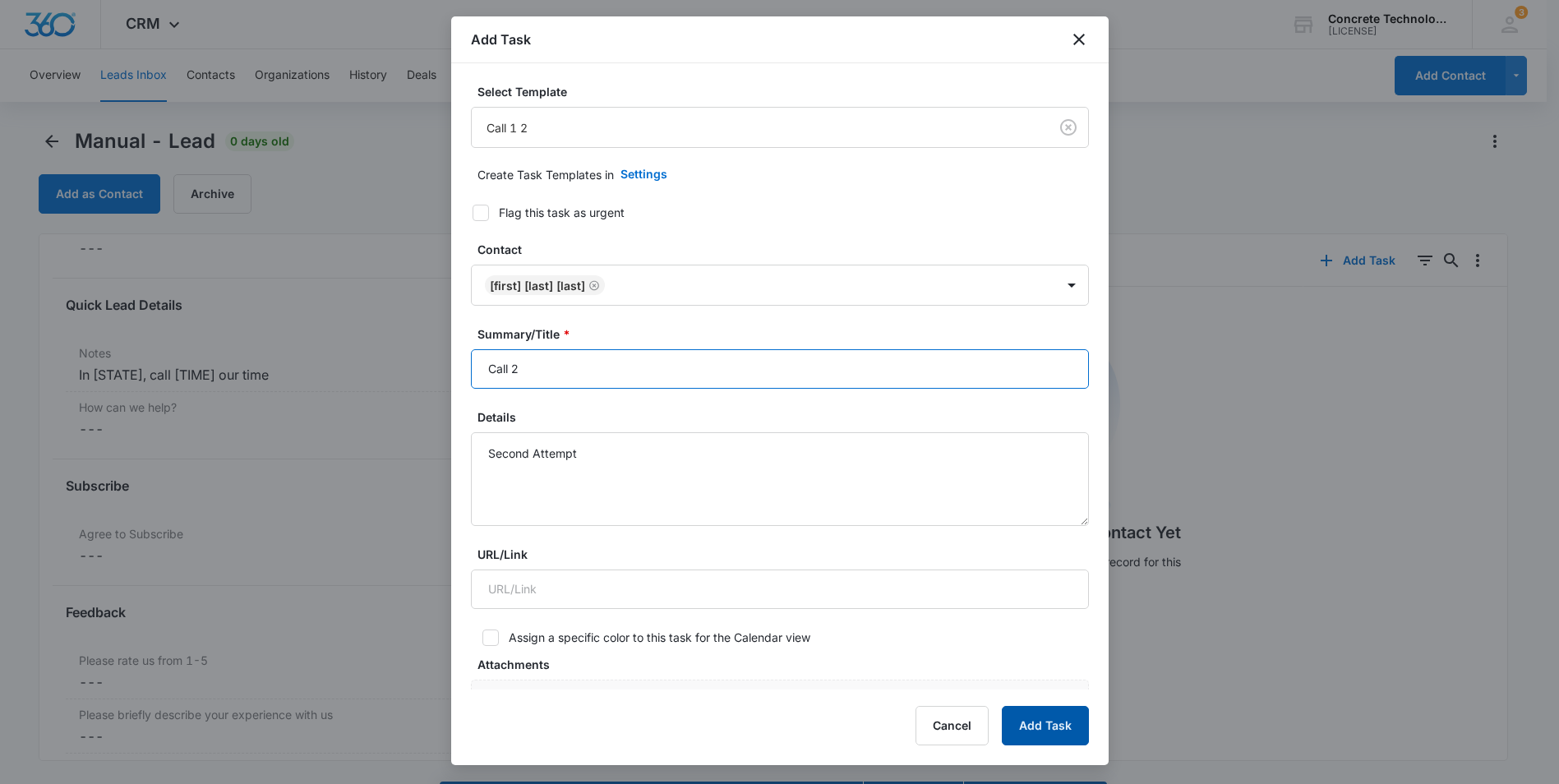 type on "Call 2" 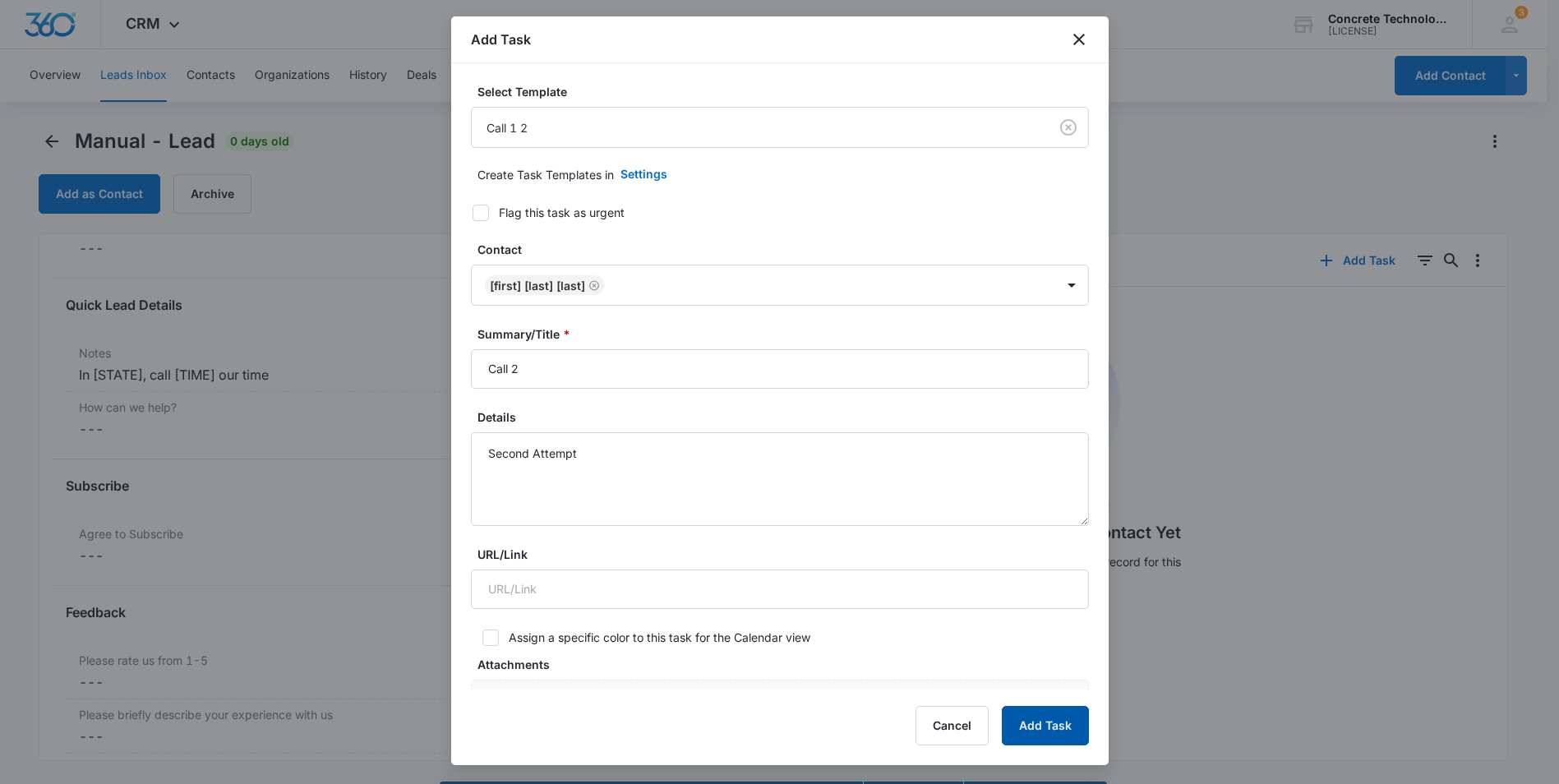 click on "Add Task" at bounding box center [1045, 726] 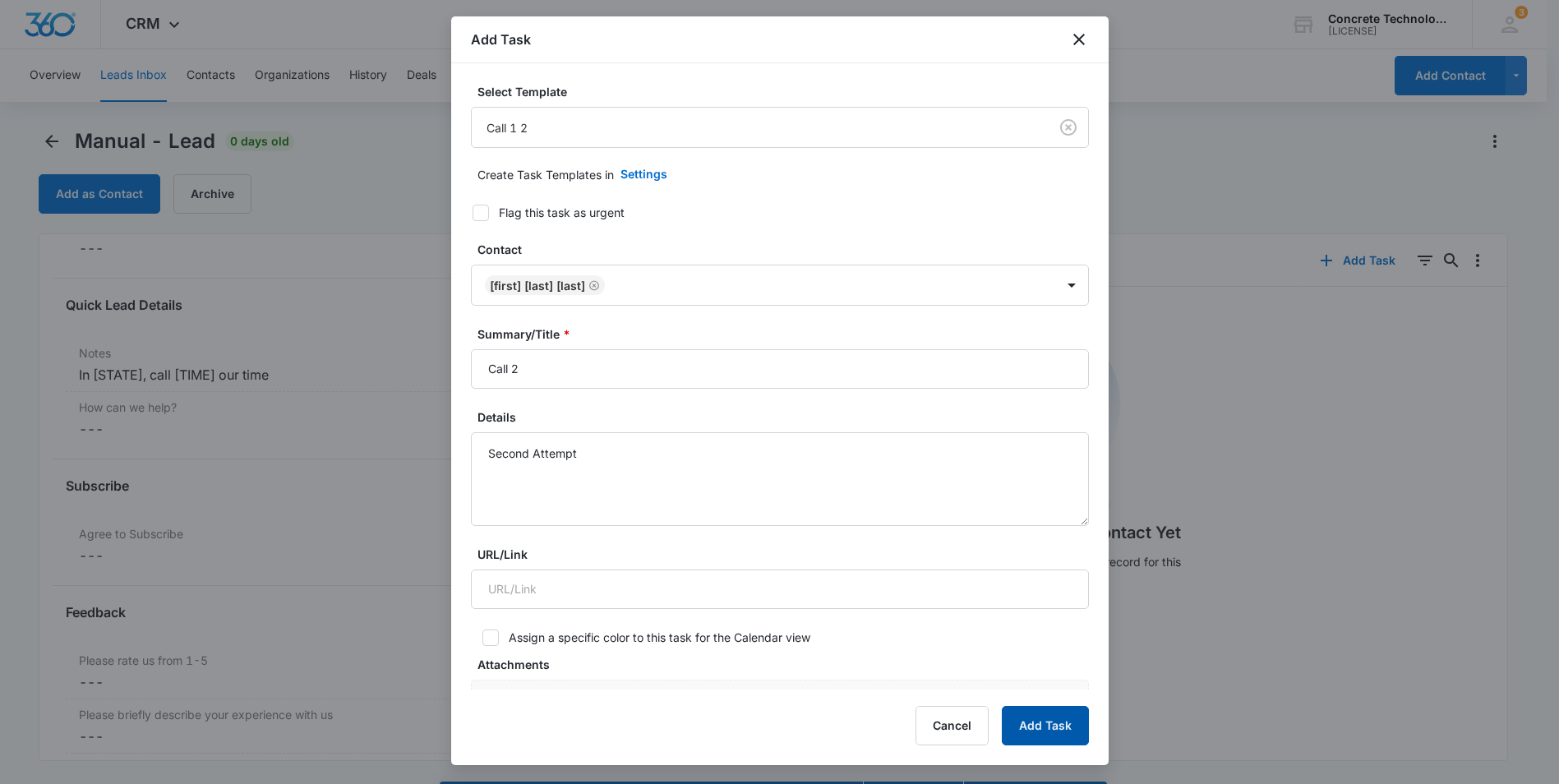click on "Add Task" at bounding box center [1045, 726] 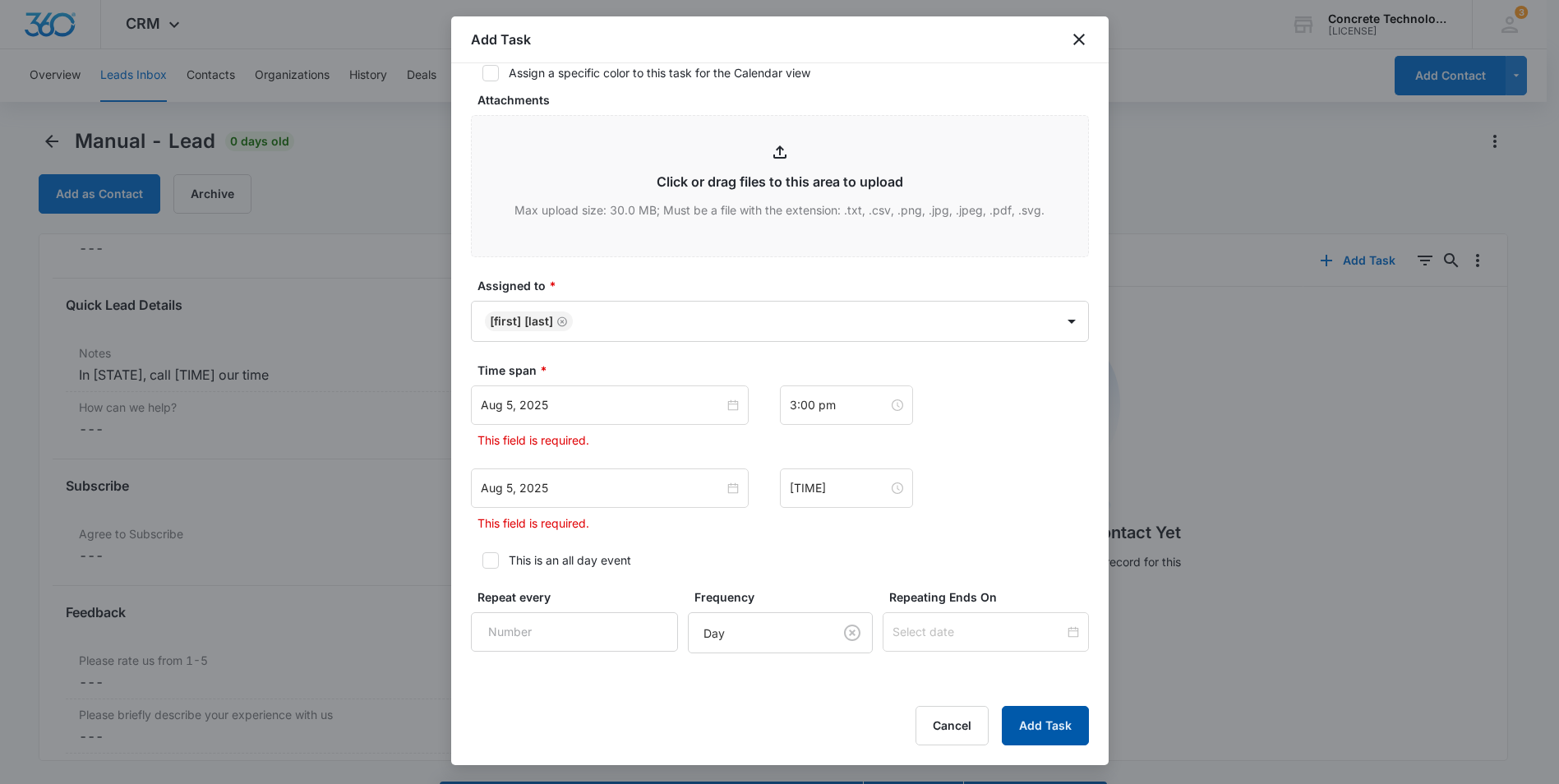 scroll, scrollTop: 575, scrollLeft: 0, axis: vertical 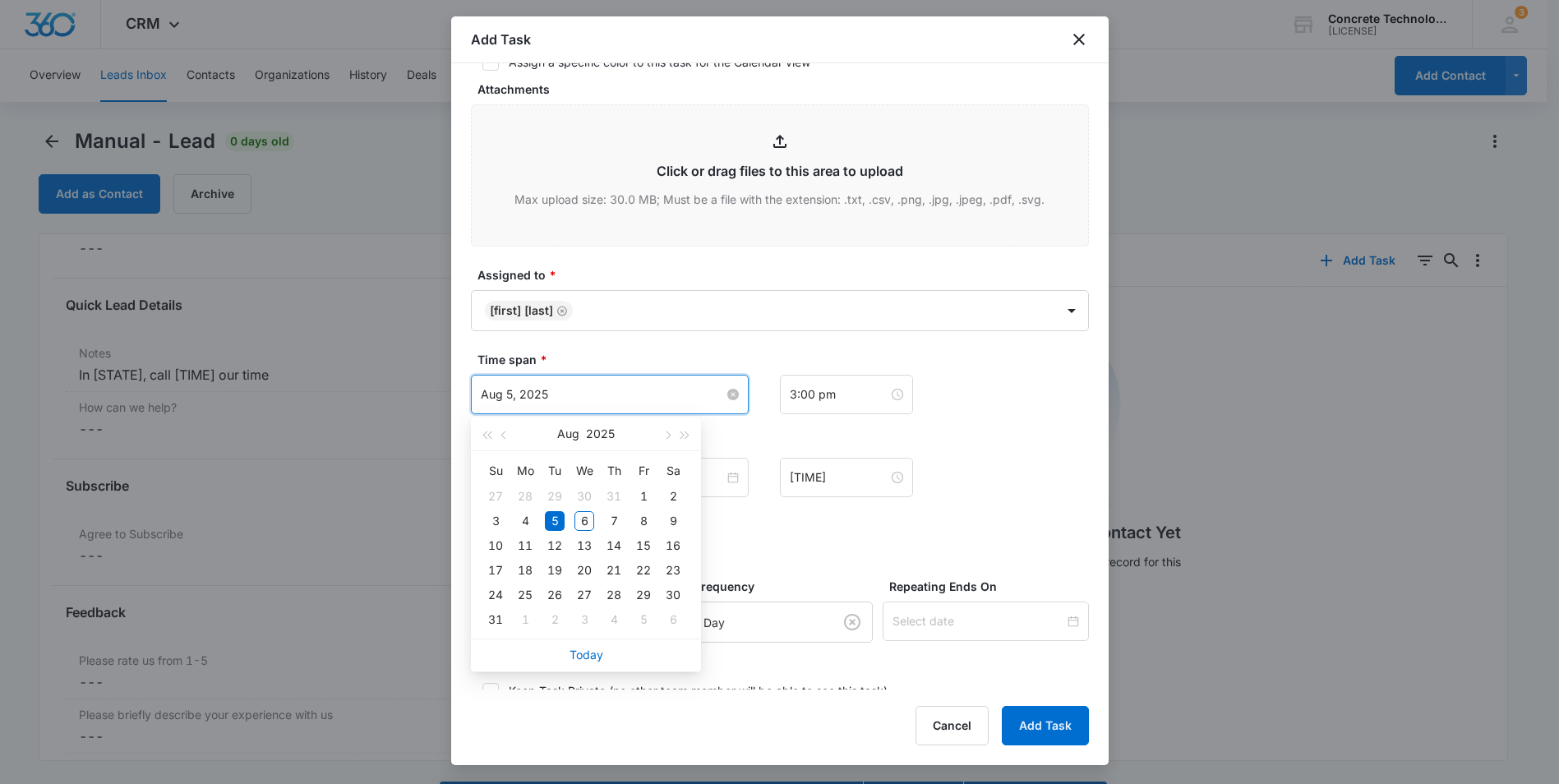 click on "Aug 5, 2025" at bounding box center [602, 394] 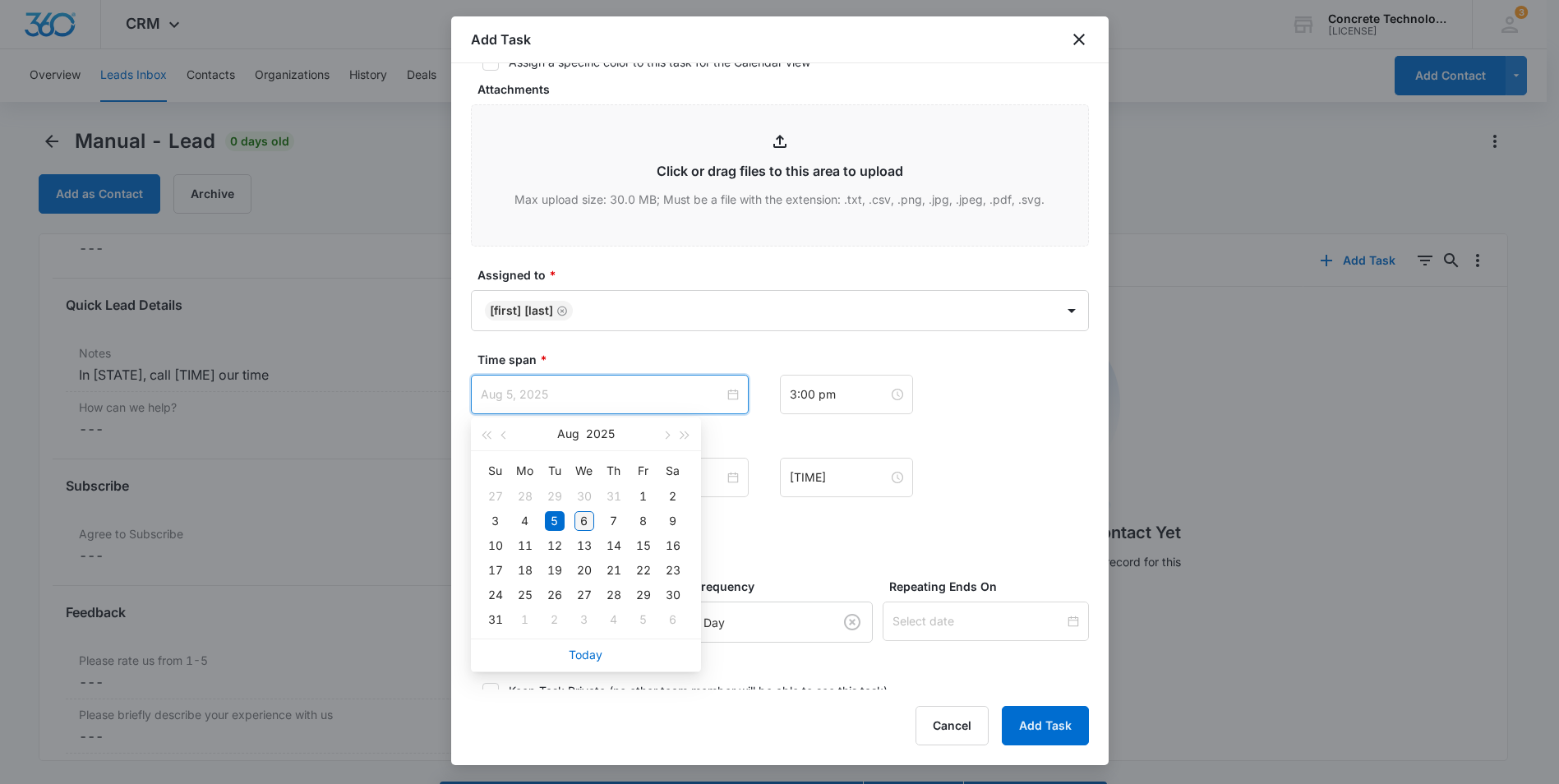 type on "Aug 6, 2025" 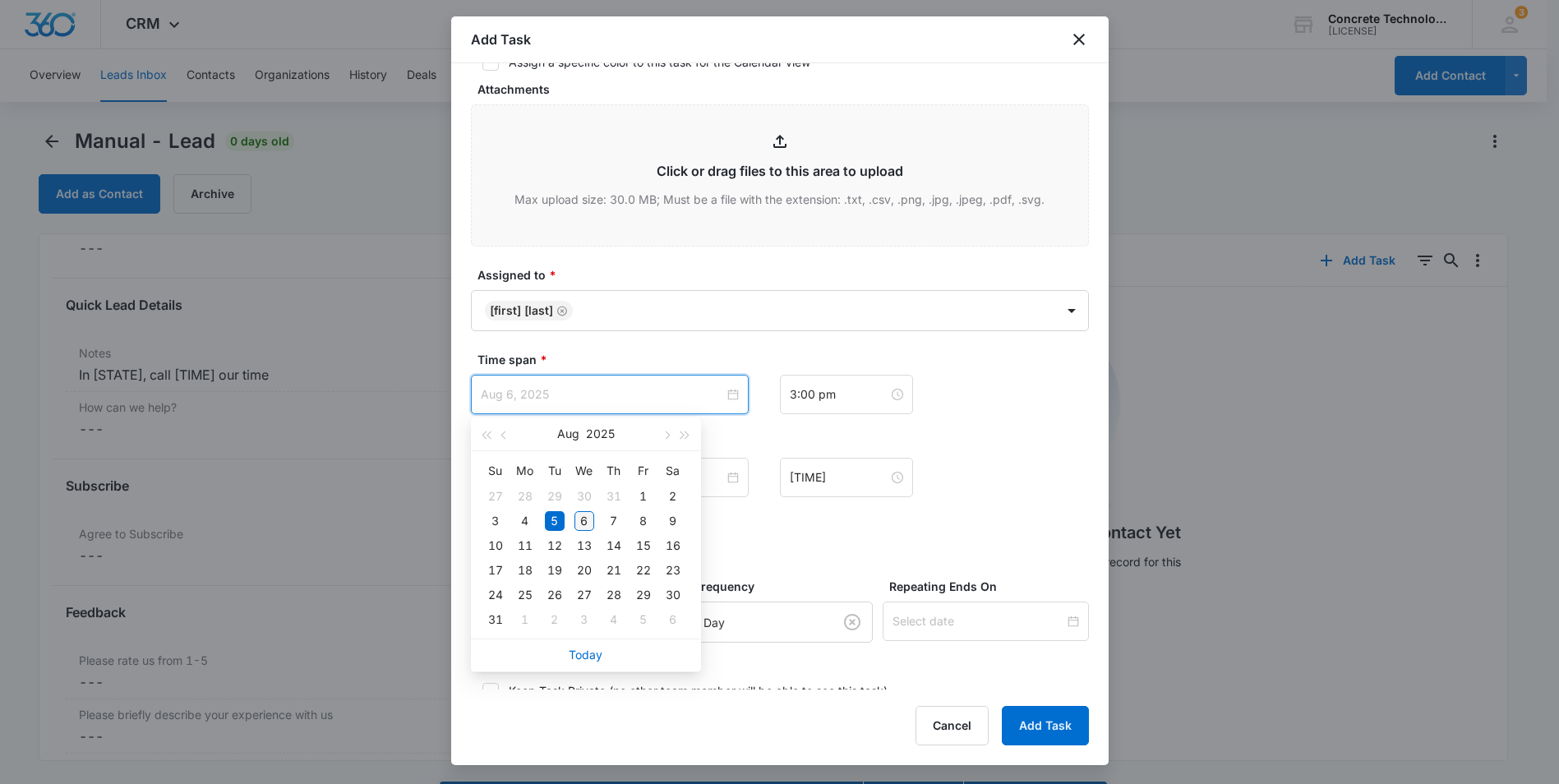 click on "6" at bounding box center (584, 521) 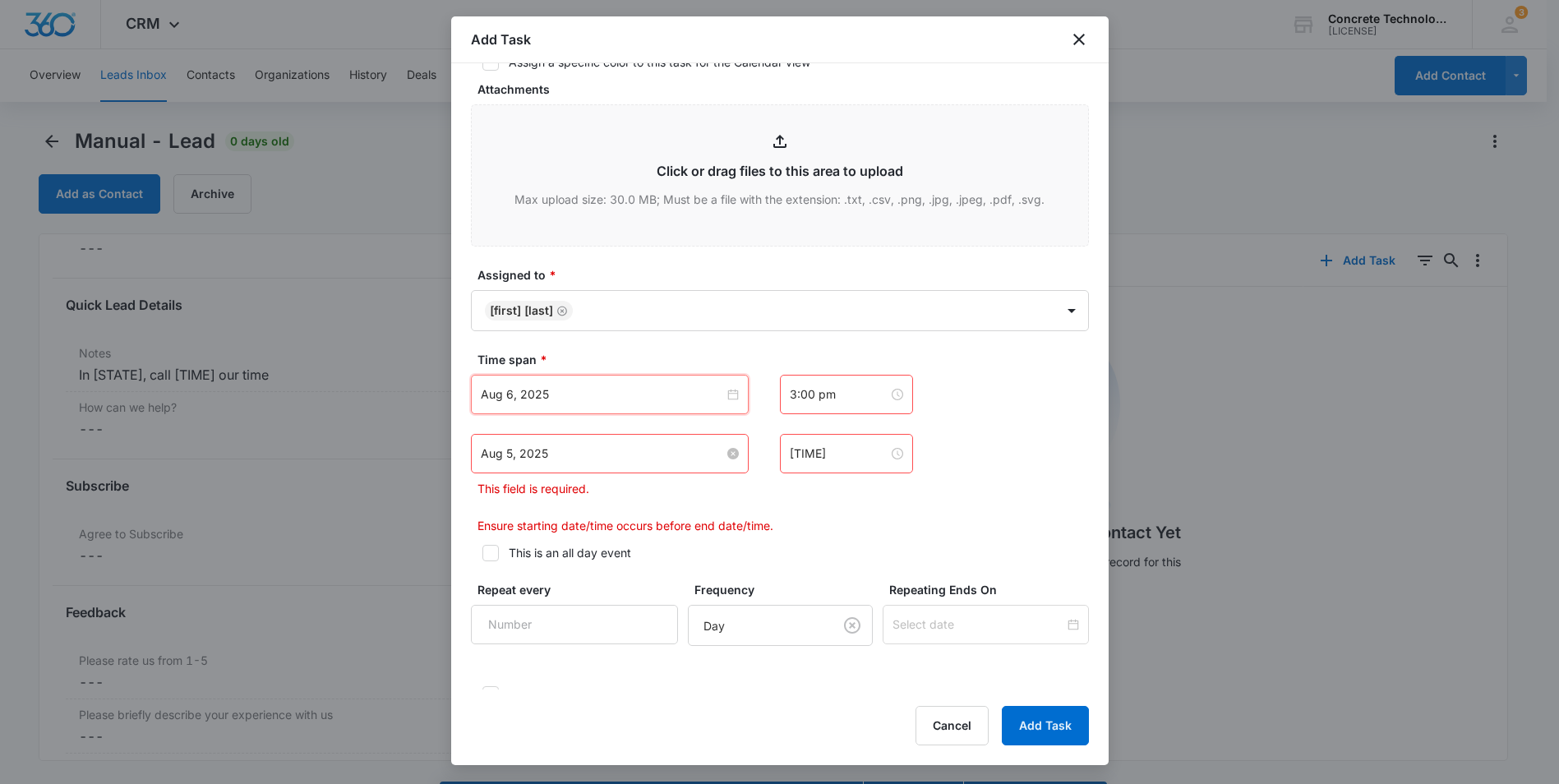 click on "Aug 5, 2025" at bounding box center [602, 454] 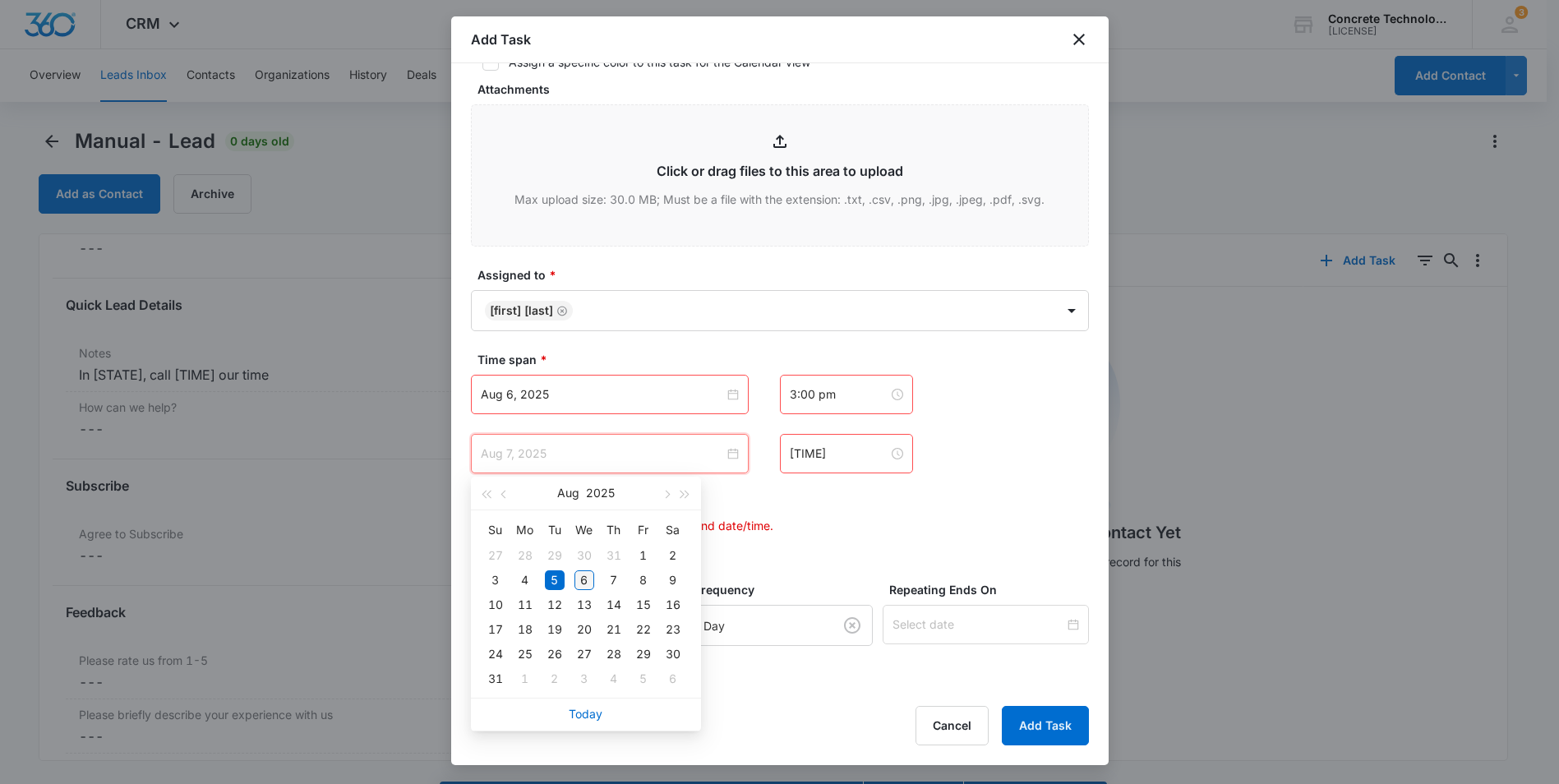 type on "Aug 6, 2025" 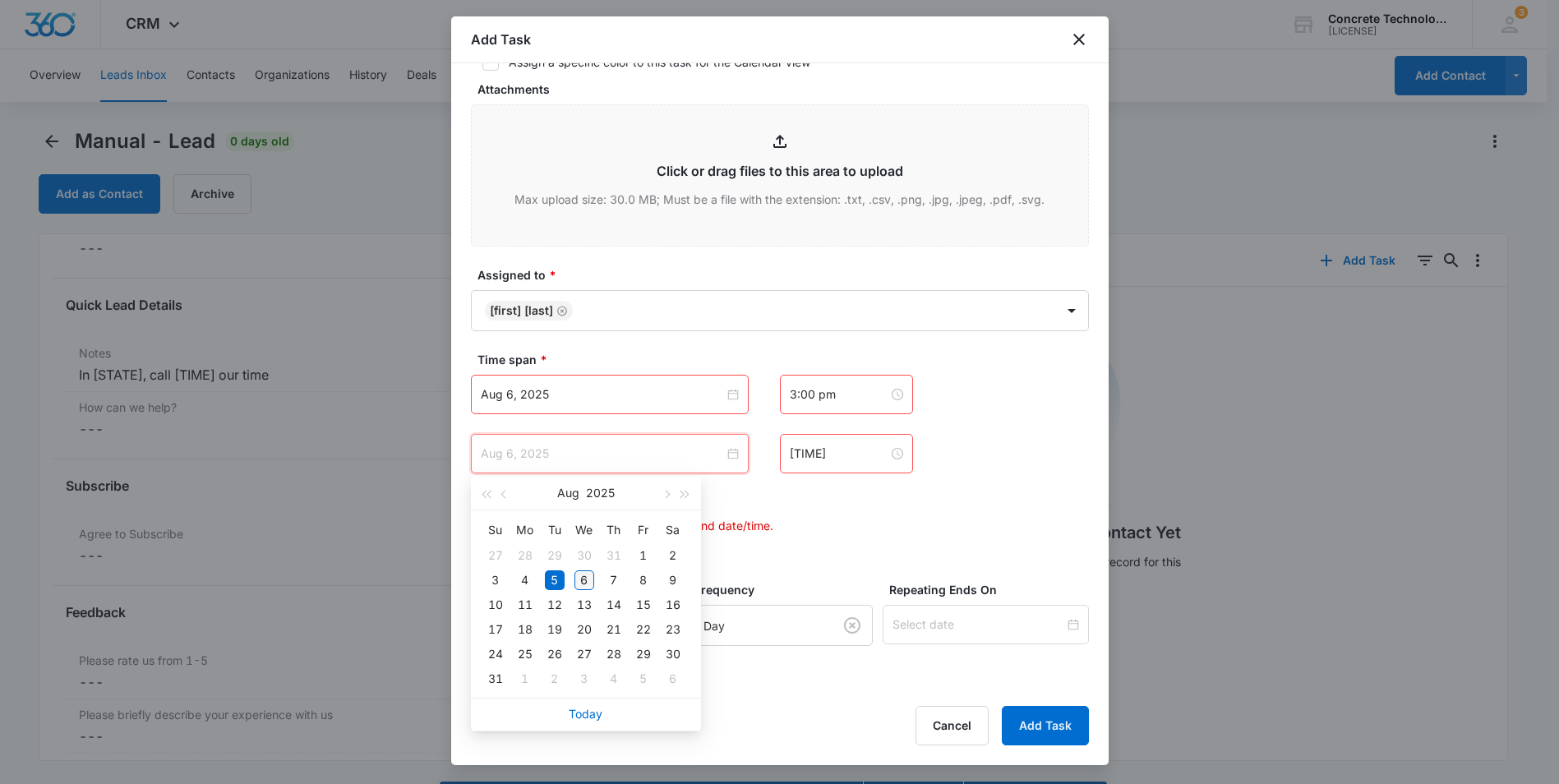 click on "6" at bounding box center (584, 580) 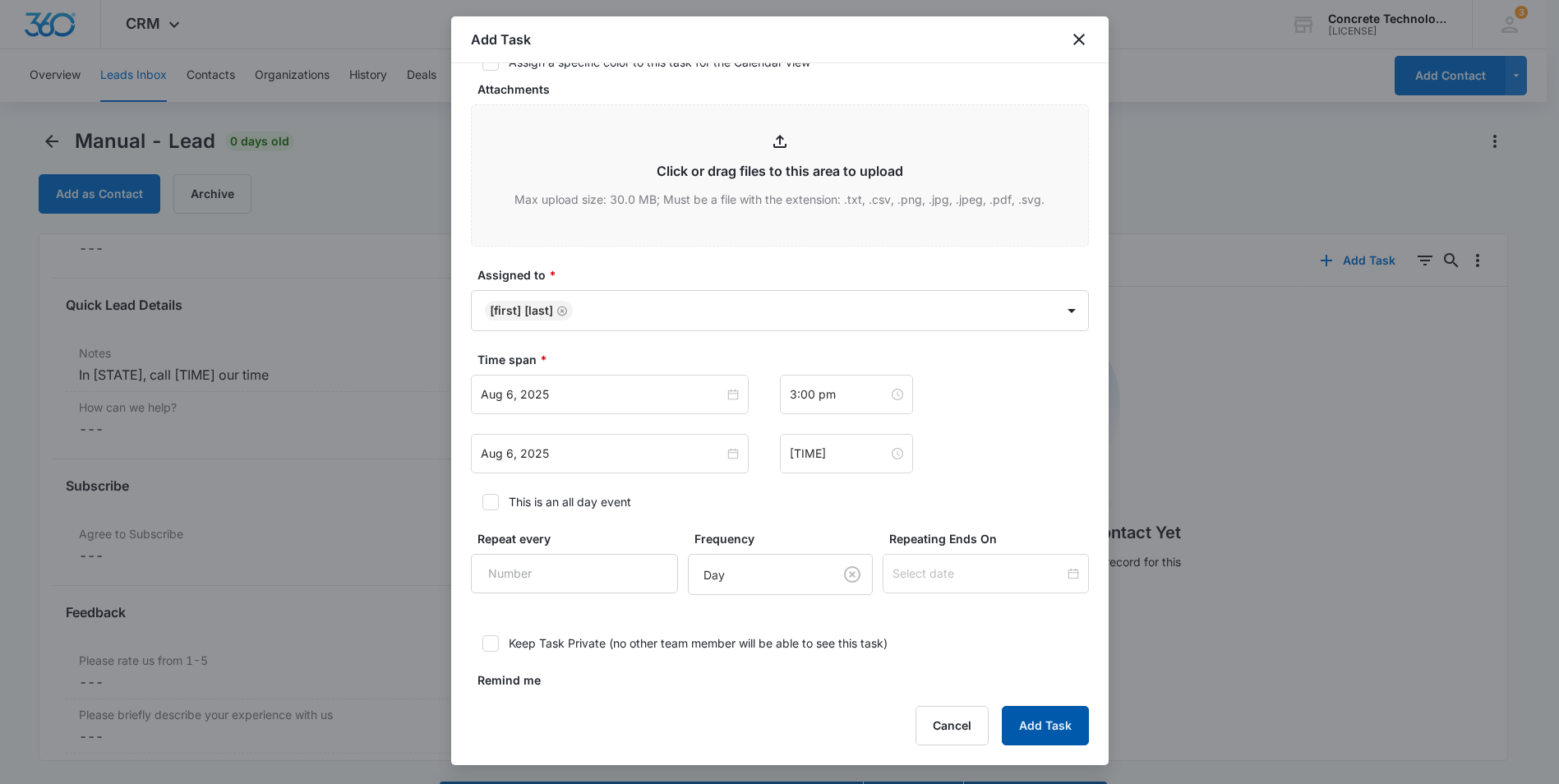 click on "Add Task" at bounding box center [1045, 726] 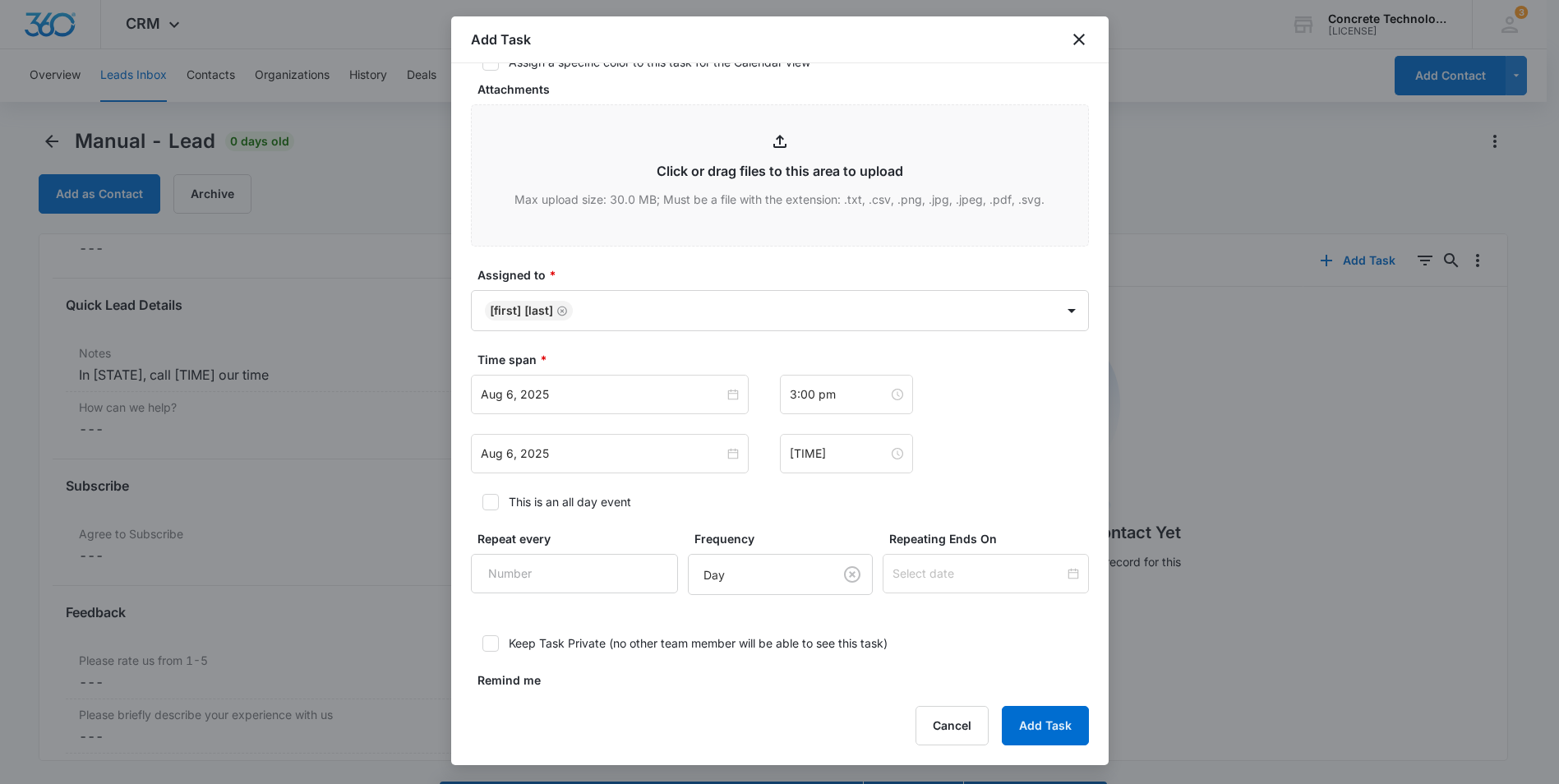 scroll, scrollTop: 0, scrollLeft: 0, axis: both 